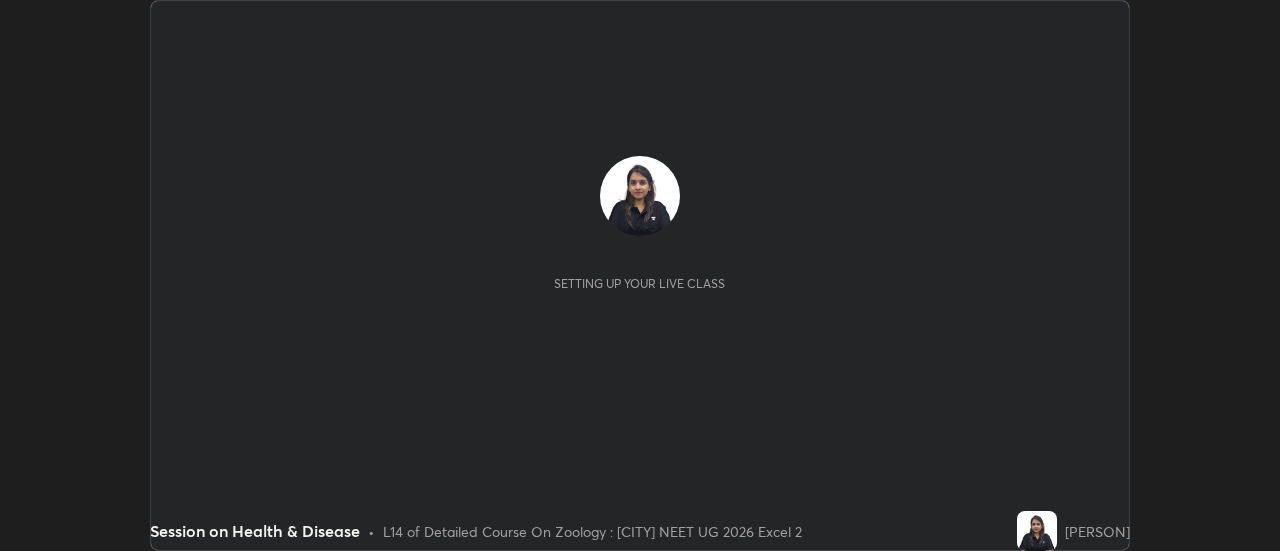 scroll, scrollTop: 0, scrollLeft: 0, axis: both 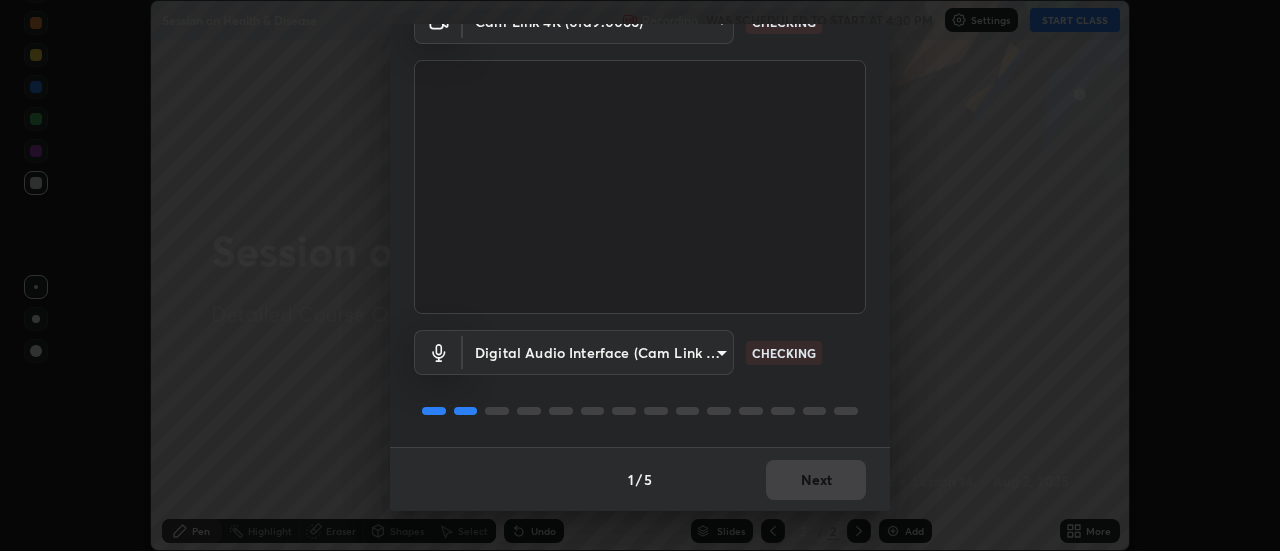 click on "1 / 5 Next" at bounding box center (640, 479) 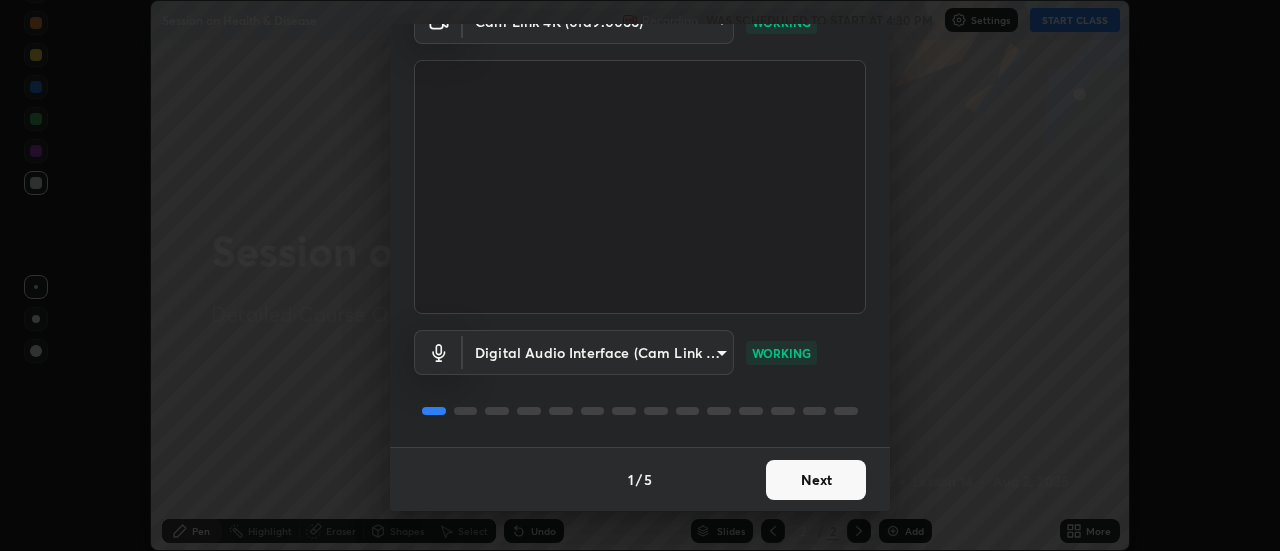 click on "Next" at bounding box center [816, 480] 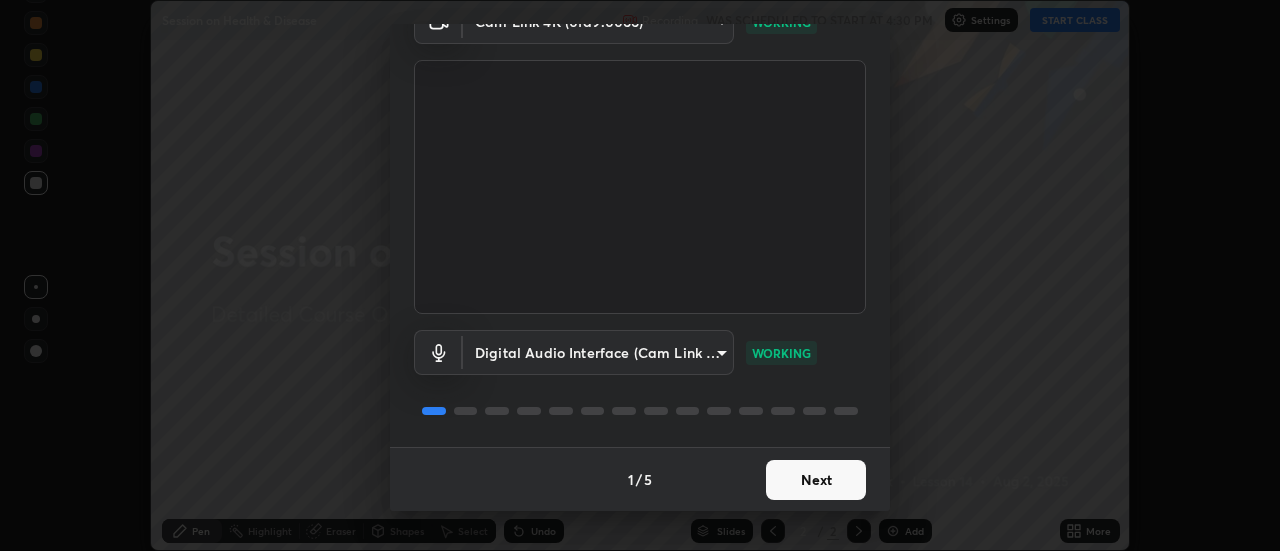 scroll, scrollTop: 0, scrollLeft: 0, axis: both 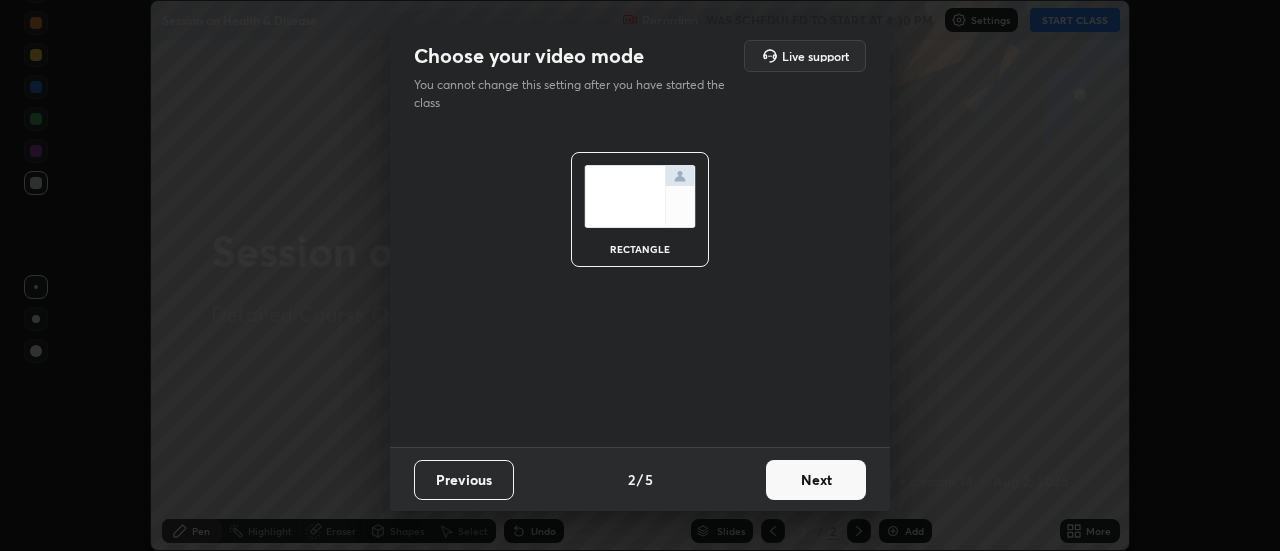 click on "Next" at bounding box center (816, 480) 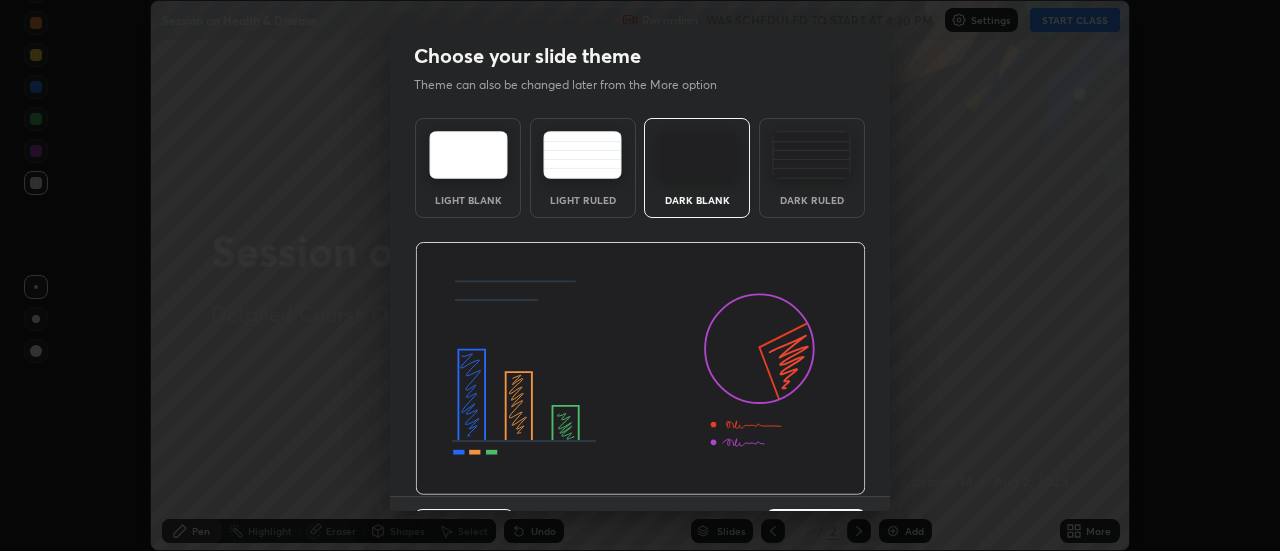 click on "Dark Ruled" at bounding box center [812, 168] 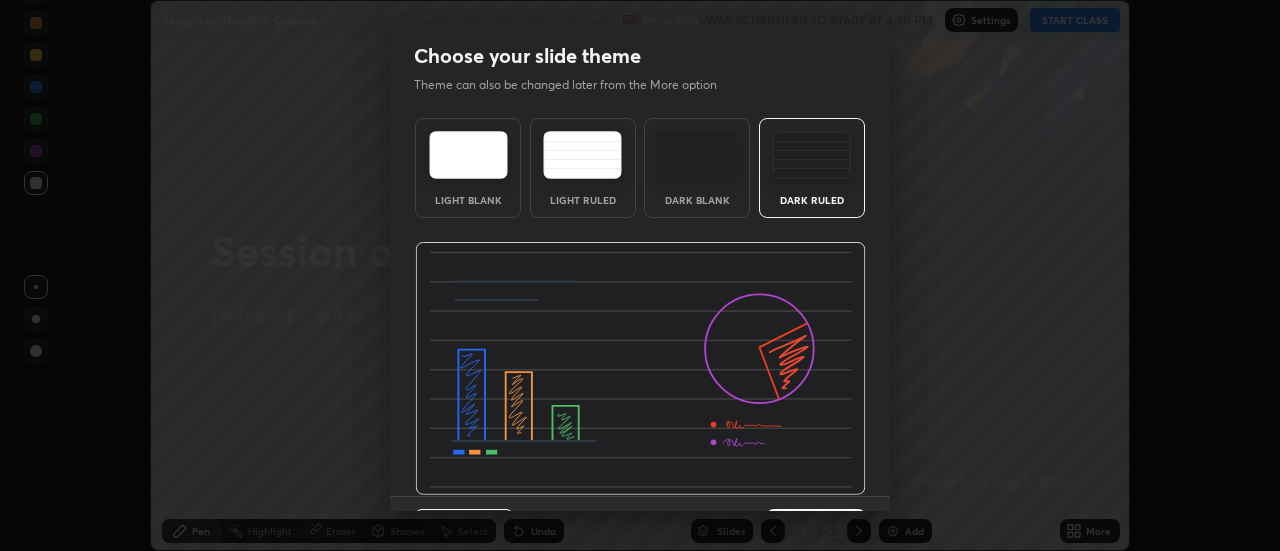 scroll, scrollTop: 49, scrollLeft: 0, axis: vertical 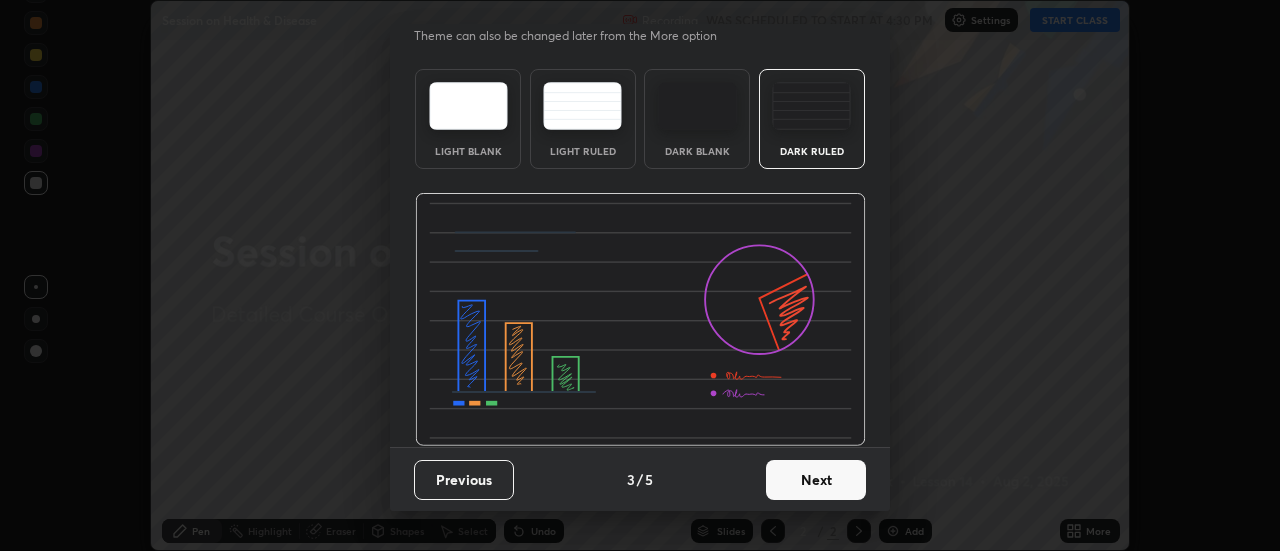 click on "Next" at bounding box center [816, 480] 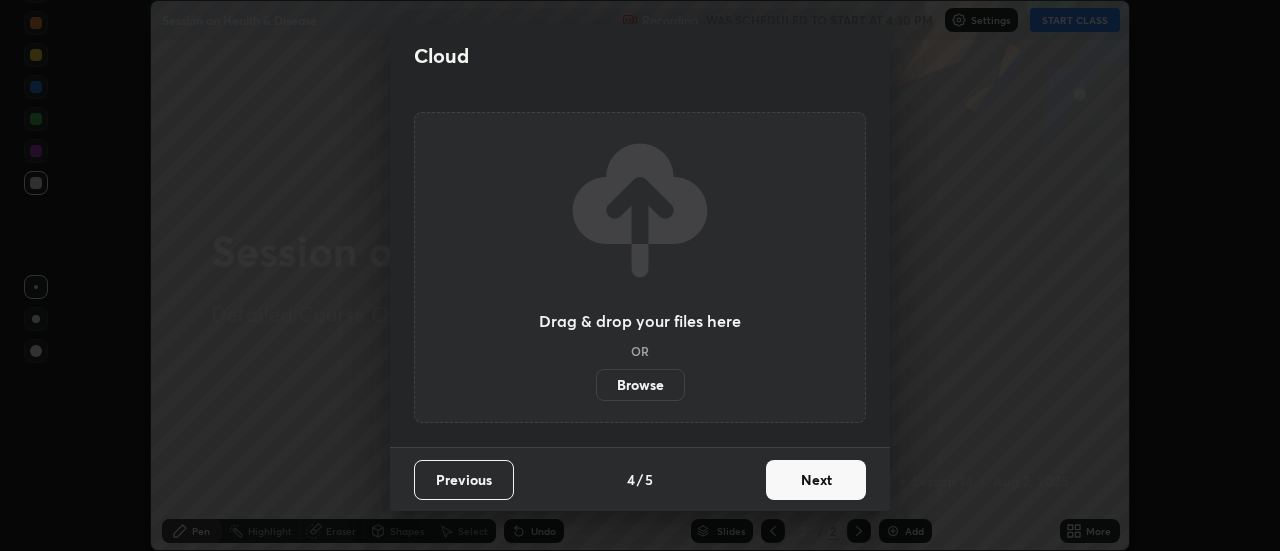 click on "Next" at bounding box center (816, 480) 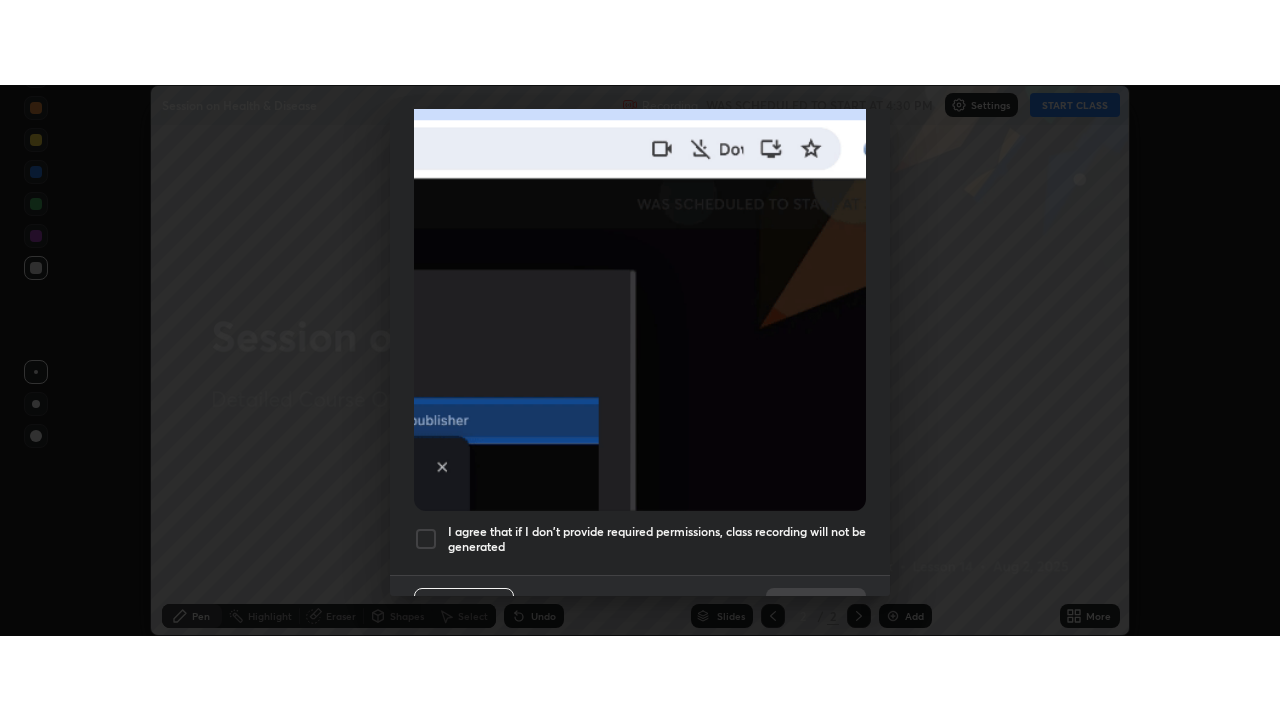 scroll, scrollTop: 513, scrollLeft: 0, axis: vertical 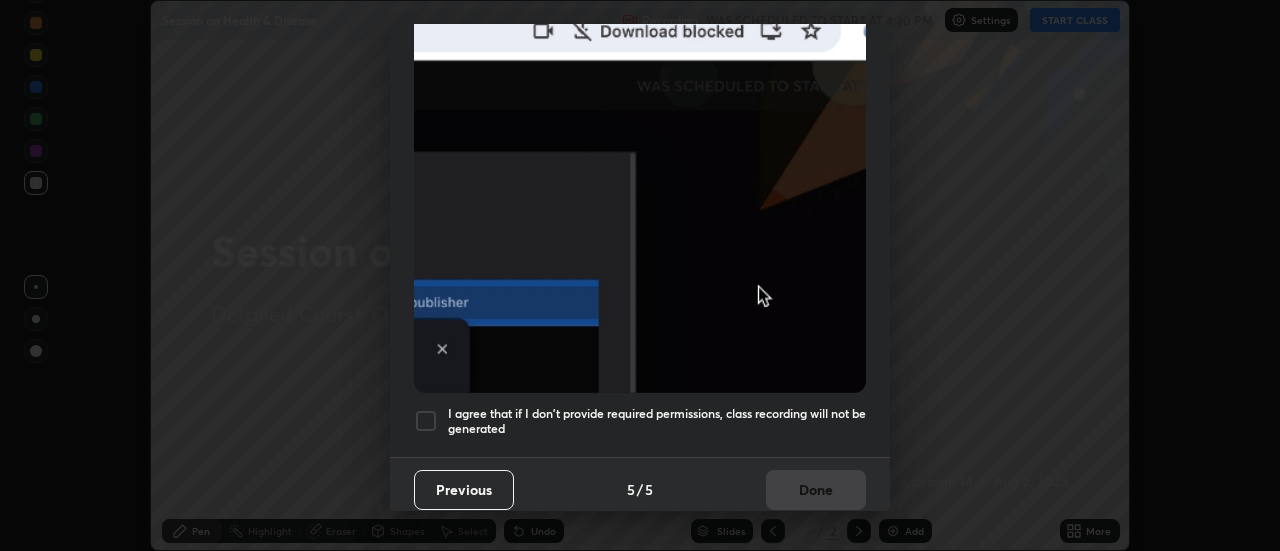click at bounding box center (426, 421) 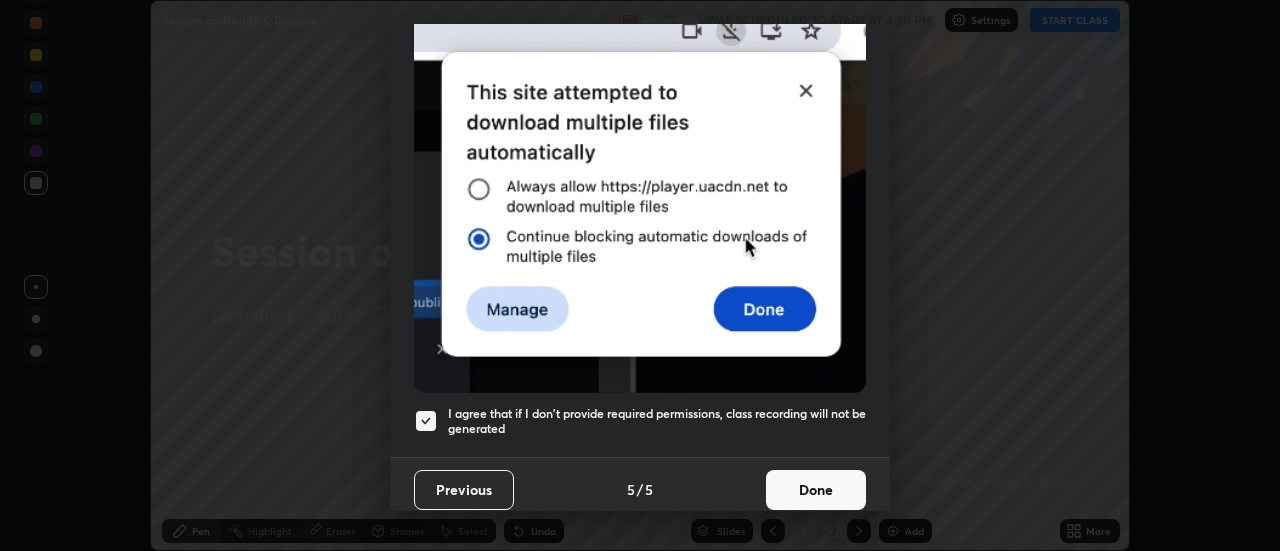 click on "Done" at bounding box center [816, 490] 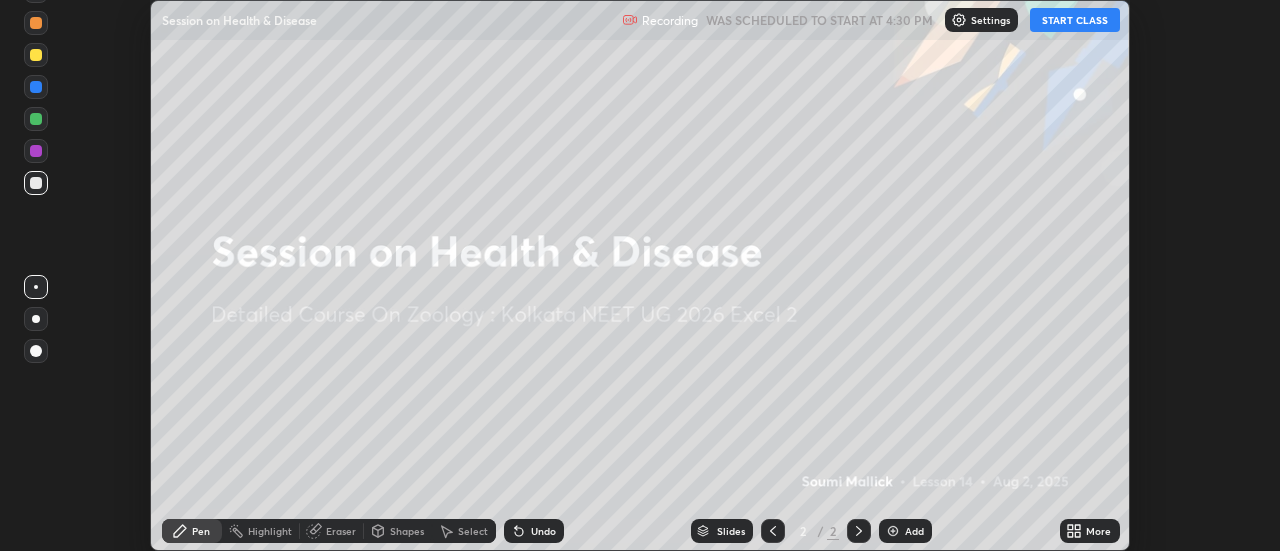click on "START CLASS" at bounding box center [1075, 20] 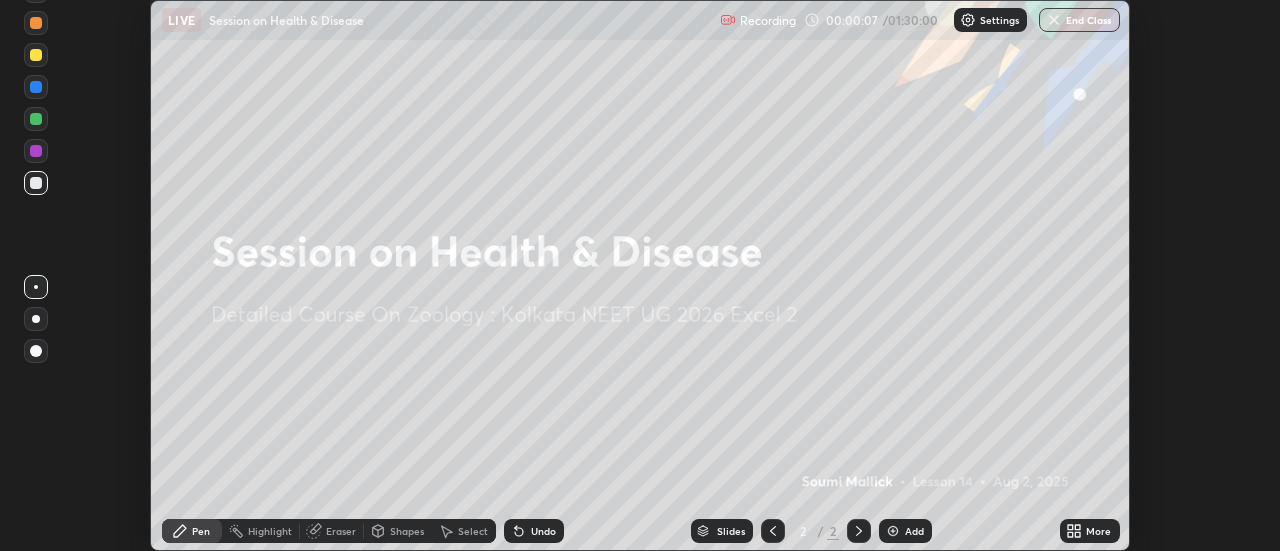 click on "More" at bounding box center [1090, 531] 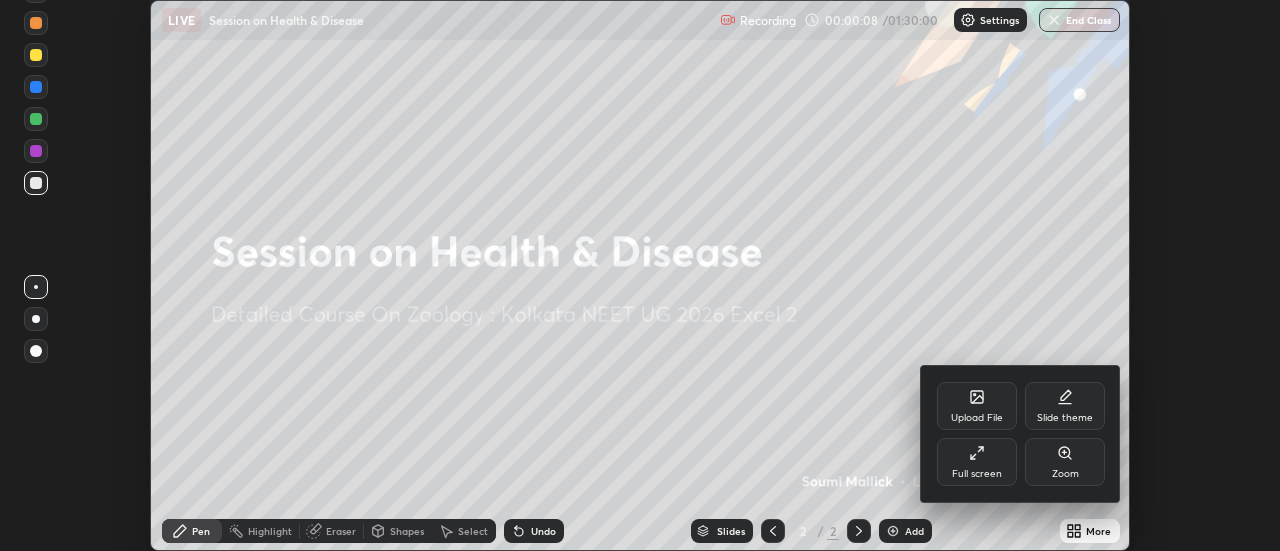 click on "Upload File" at bounding box center (977, 406) 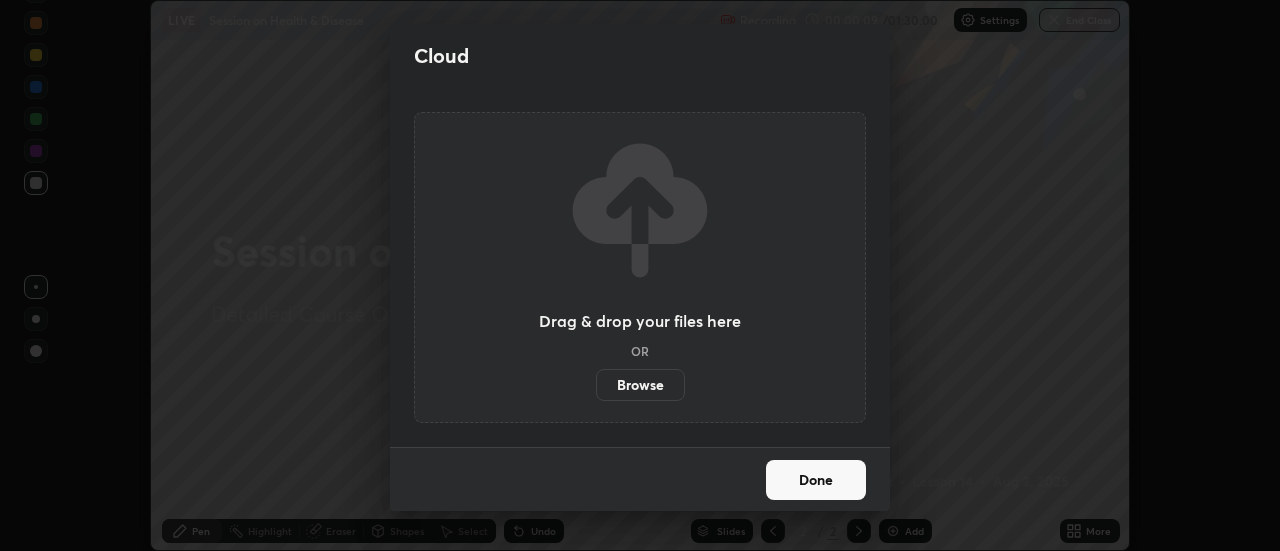 click on "Browse" at bounding box center (640, 385) 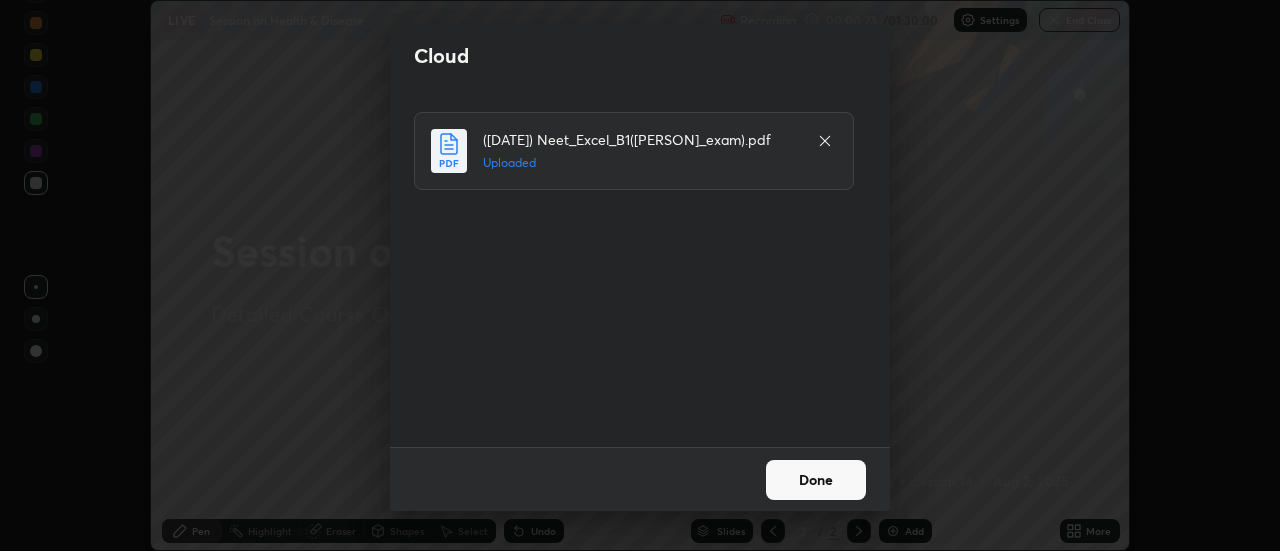 click on "Done" at bounding box center [816, 480] 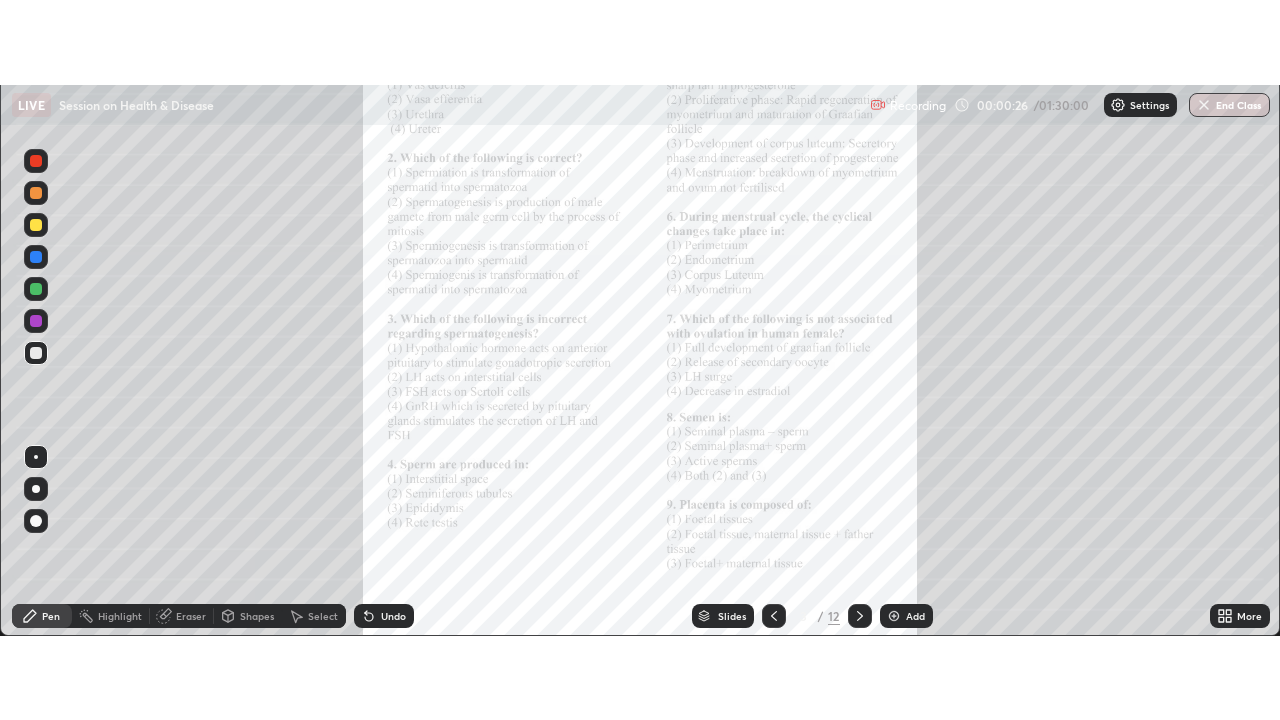 scroll, scrollTop: 99280, scrollLeft: 98720, axis: both 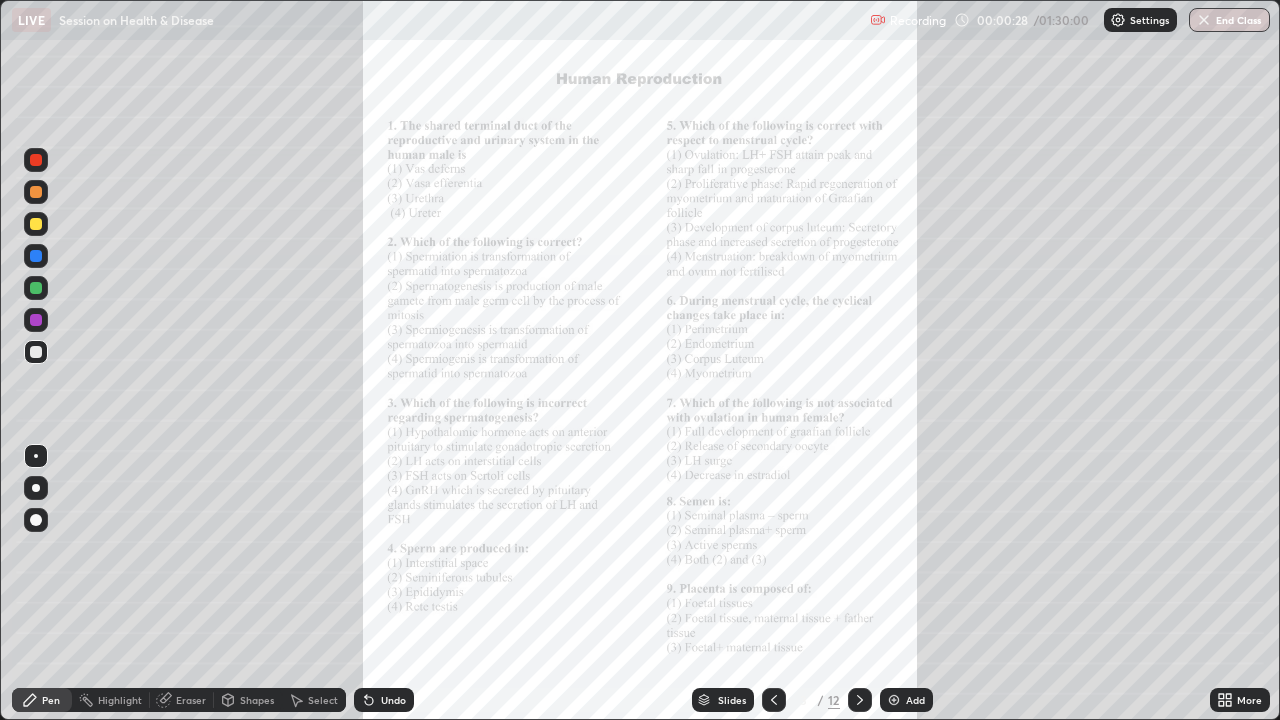 click on "Slides" at bounding box center (732, 700) 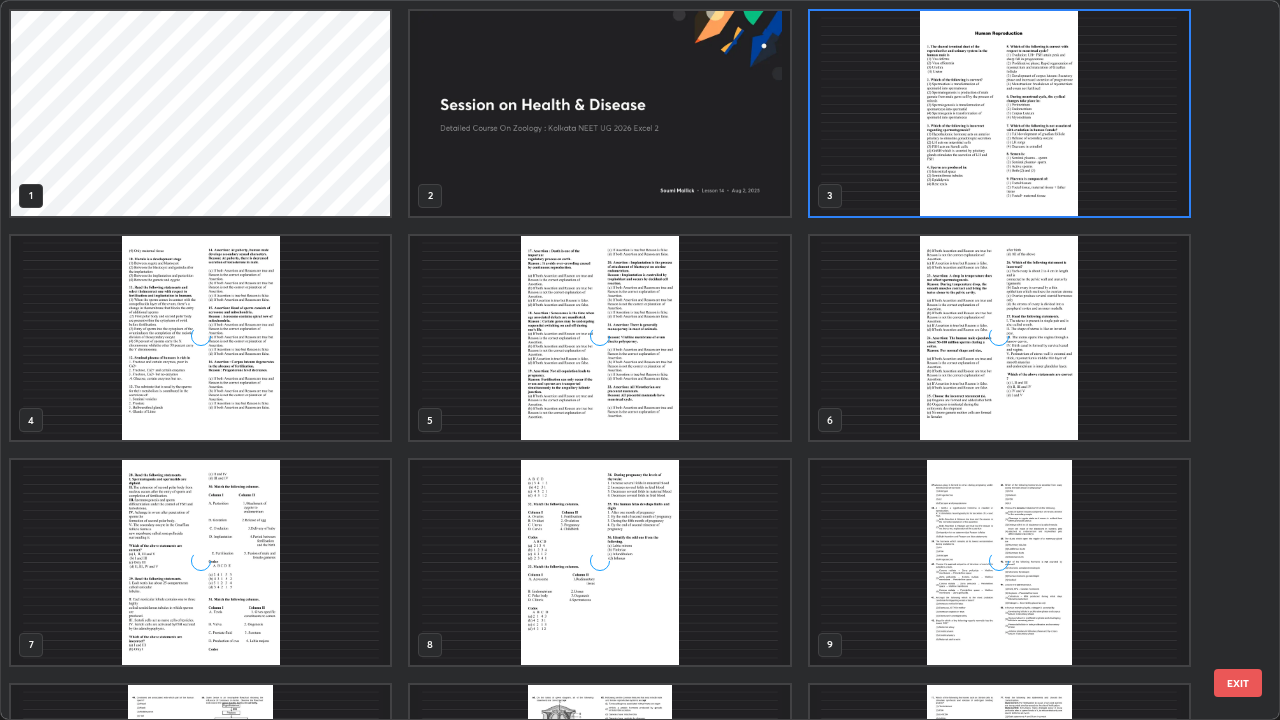 scroll, scrollTop: 7, scrollLeft: 11, axis: both 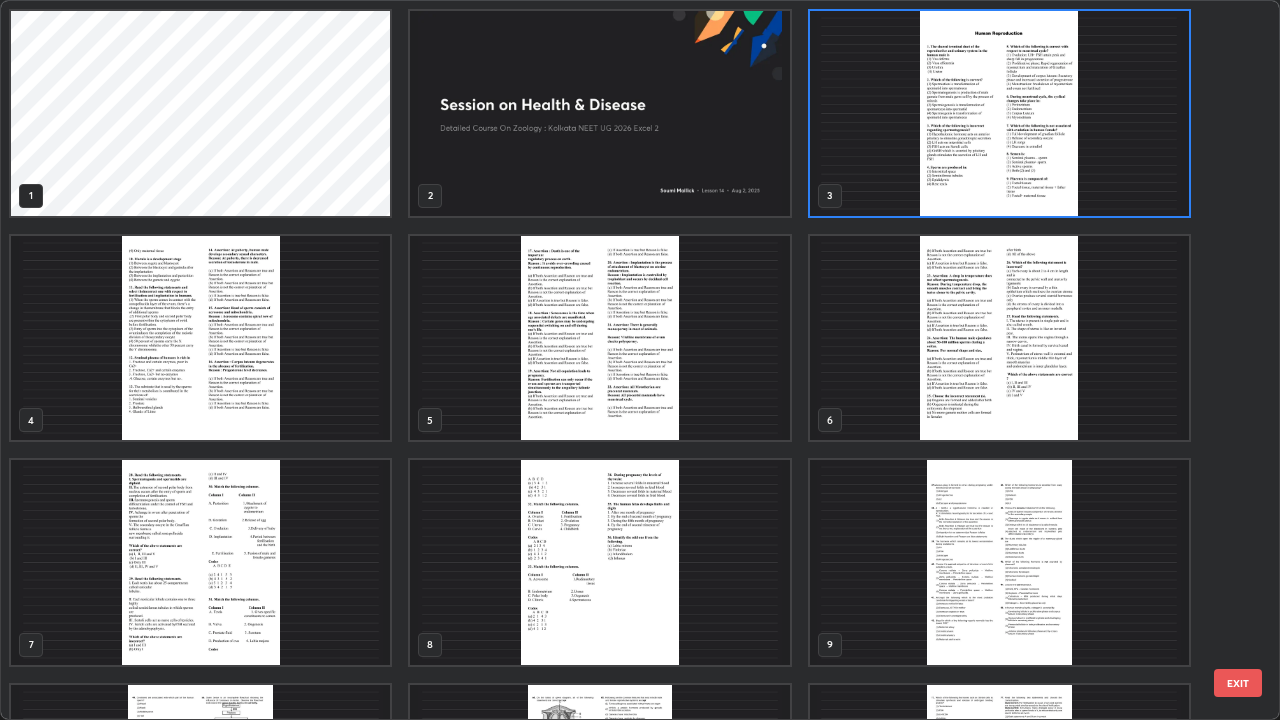 click at bounding box center [999, 113] 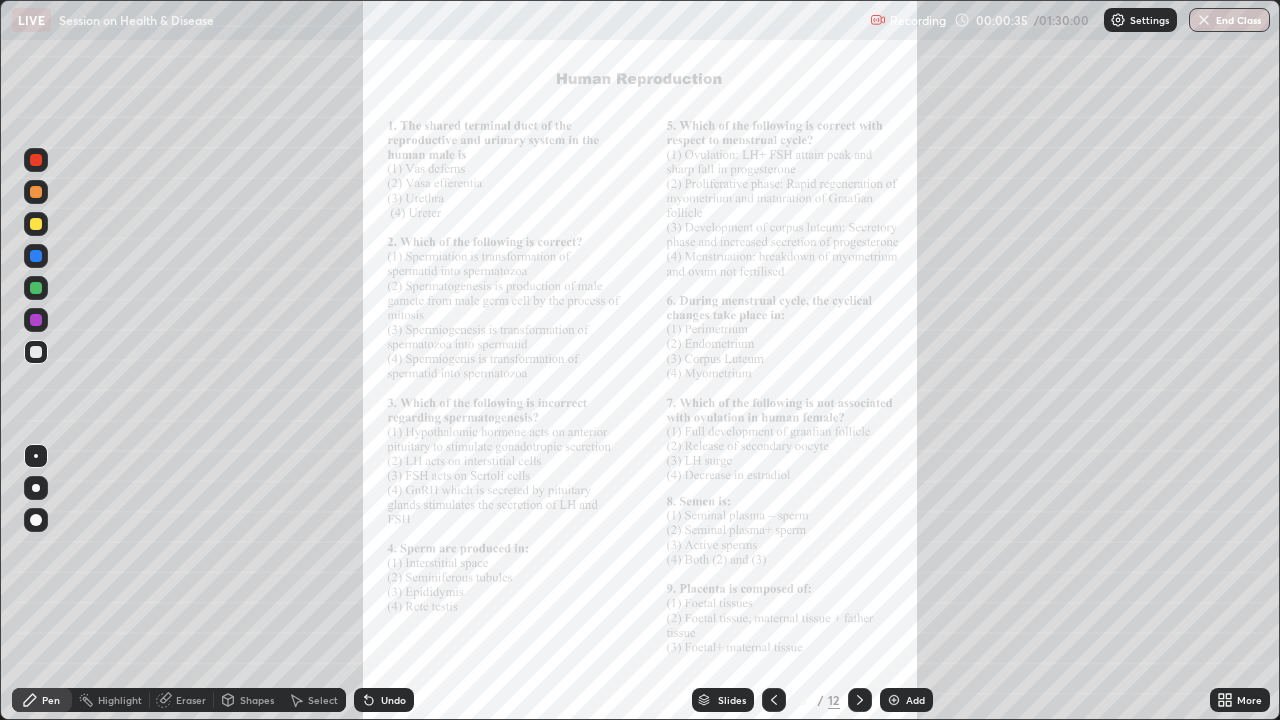 click at bounding box center (999, 113) 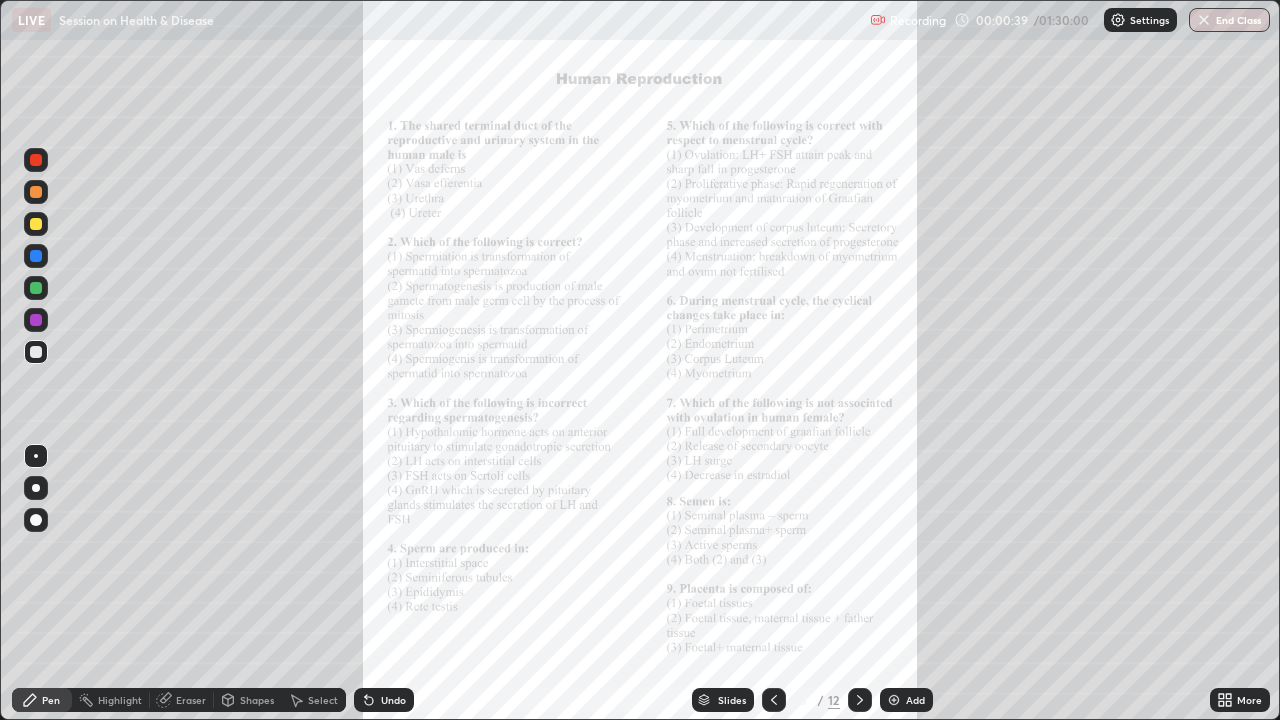 click on "Slides" at bounding box center (732, 700) 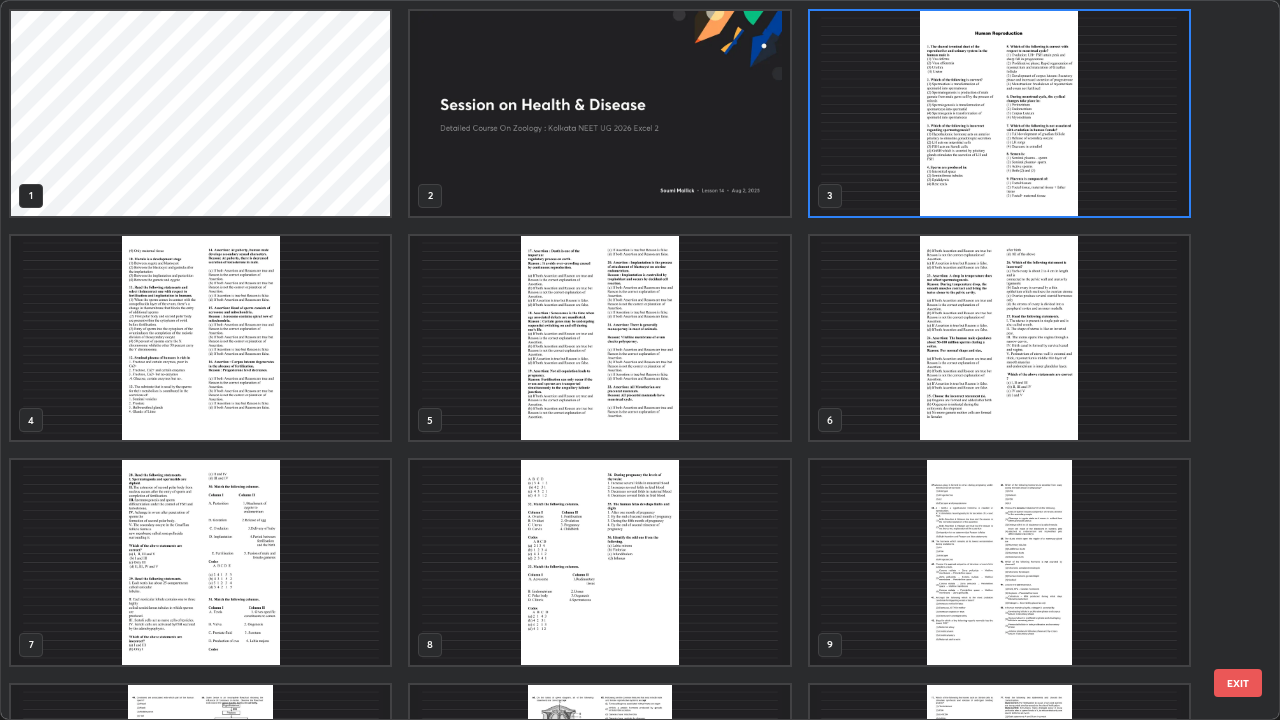 scroll, scrollTop: 7, scrollLeft: 11, axis: both 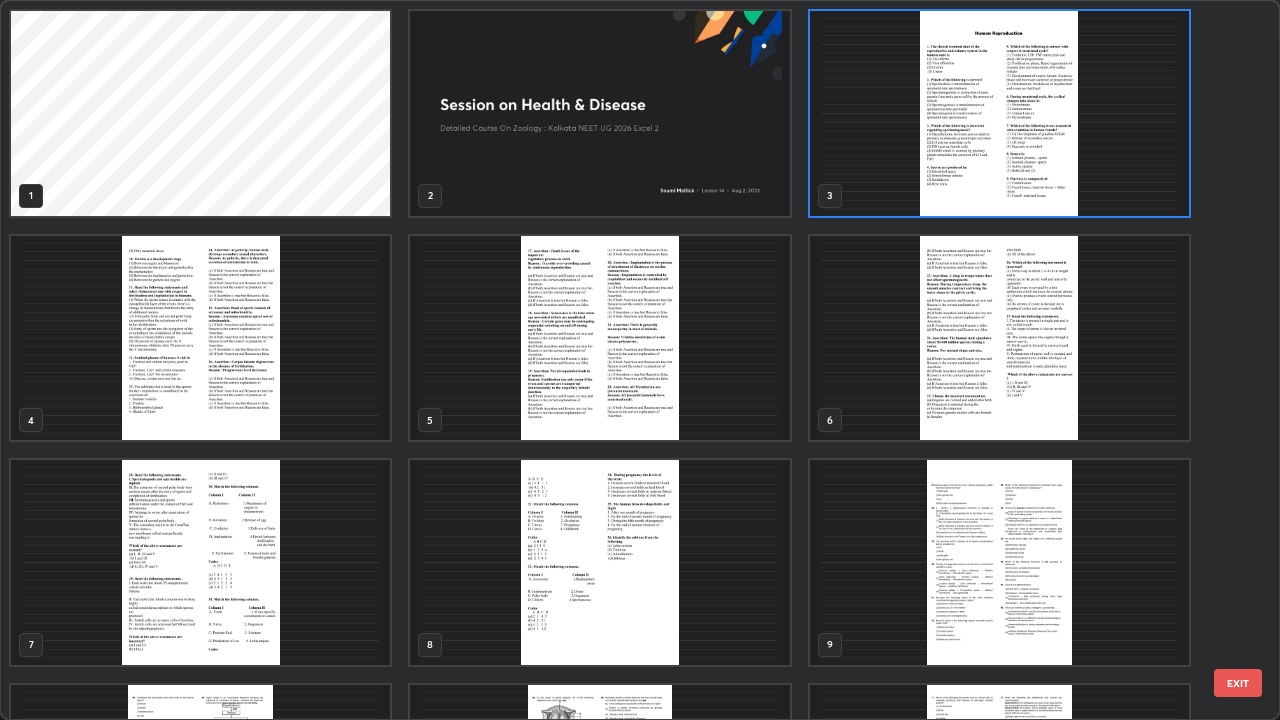 click at bounding box center (999, 113) 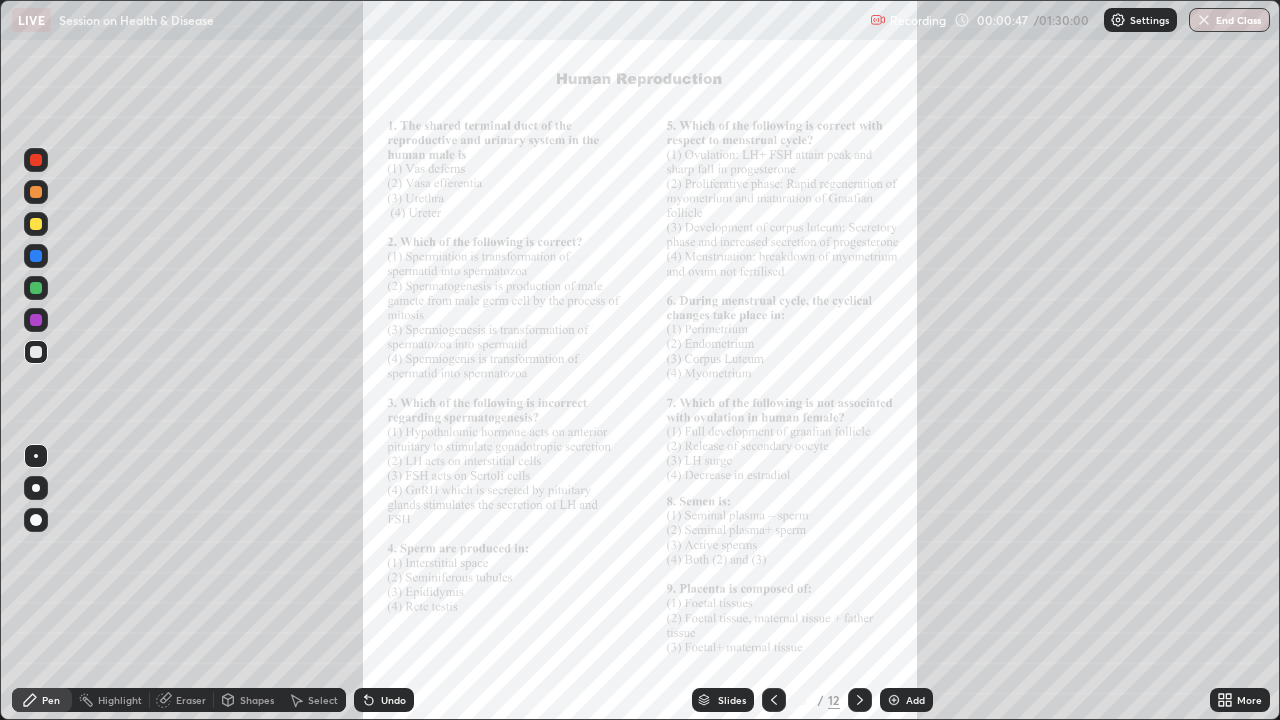 click 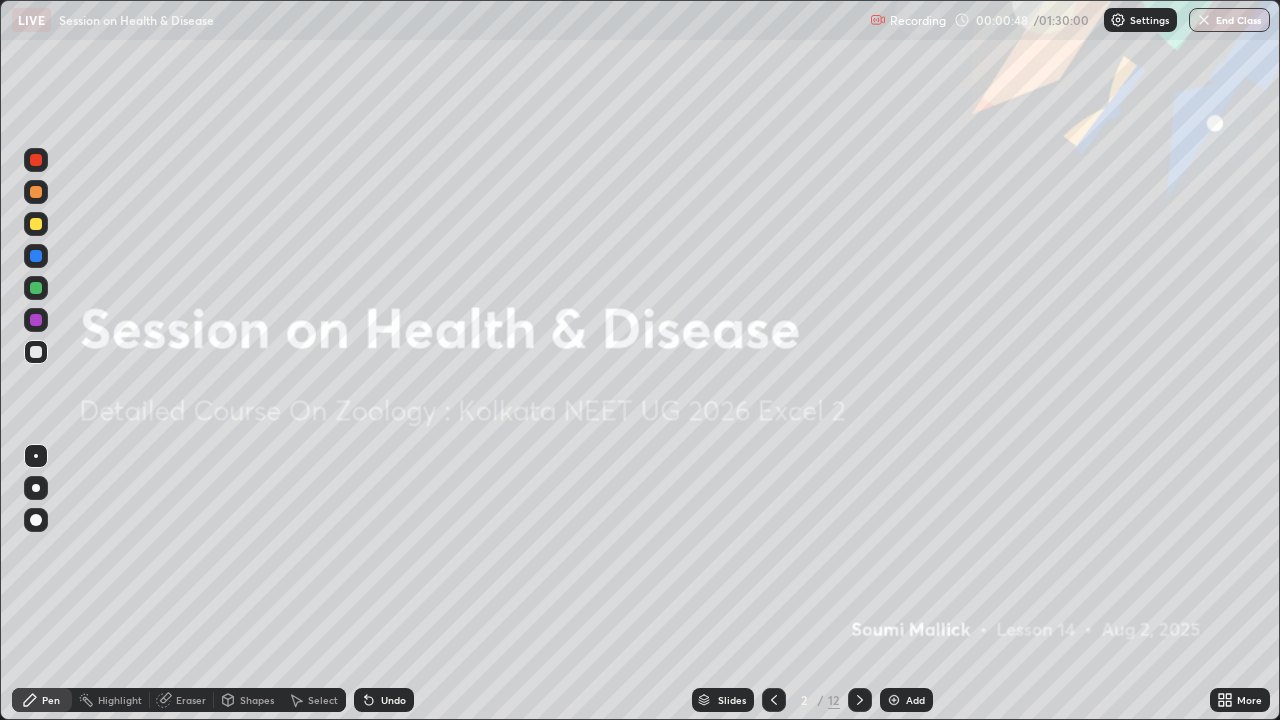 click on "Add" at bounding box center (906, 700) 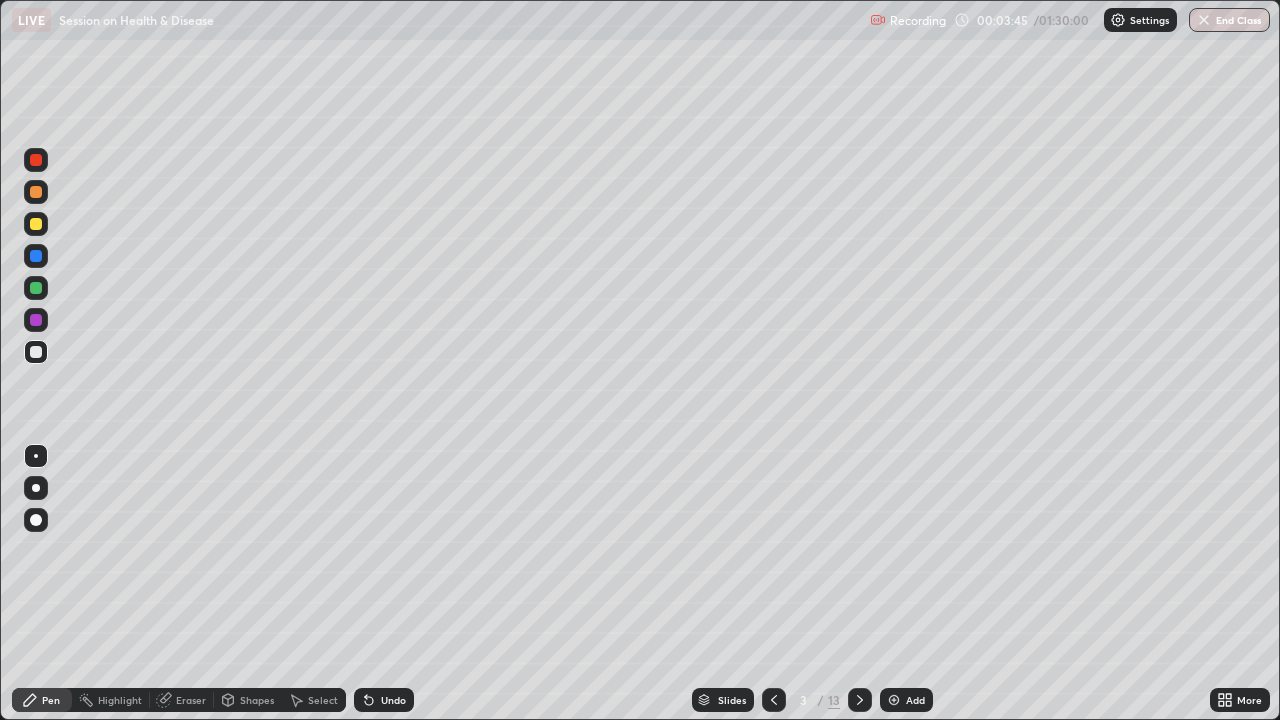 click on "Undo" at bounding box center (384, 700) 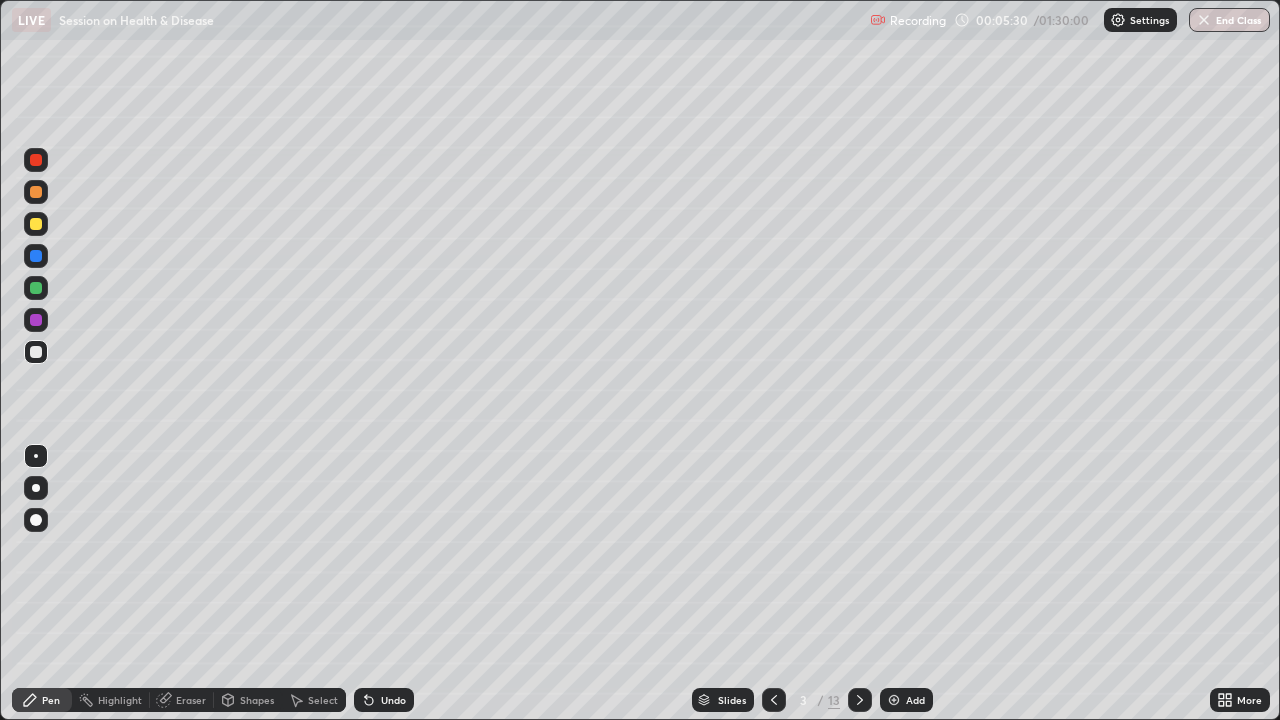 click at bounding box center (36, 224) 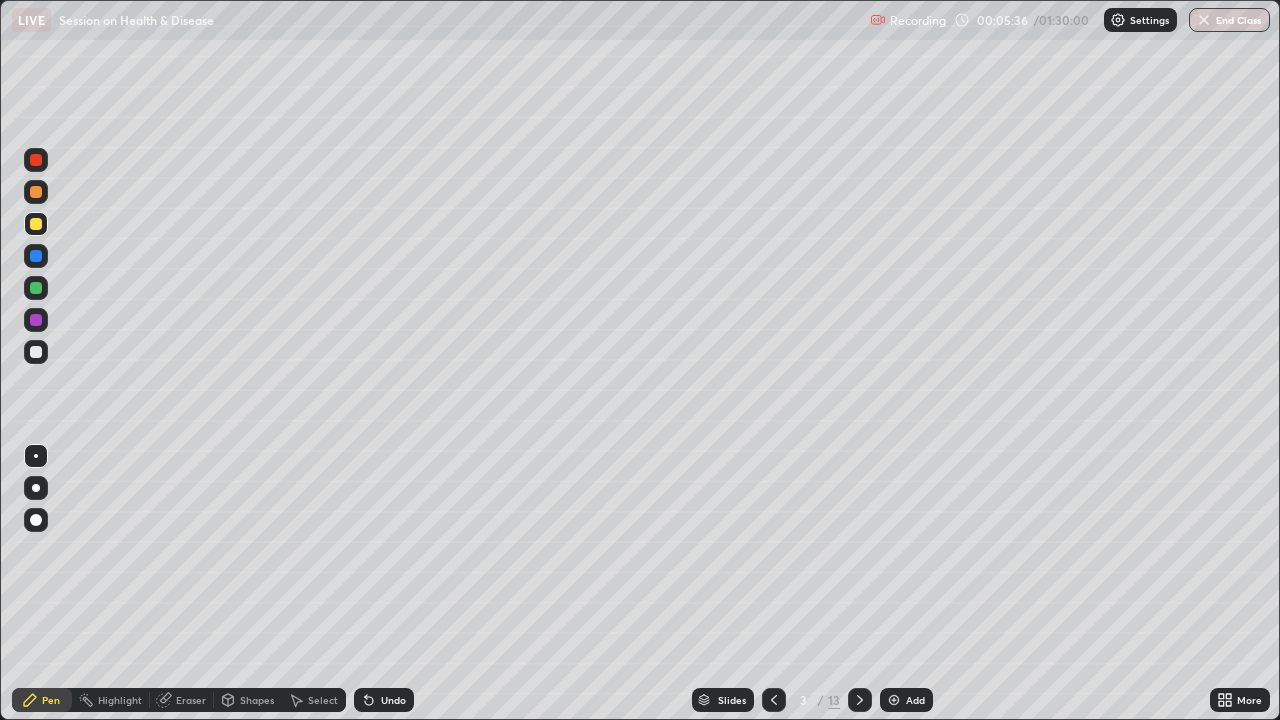 click at bounding box center (36, 192) 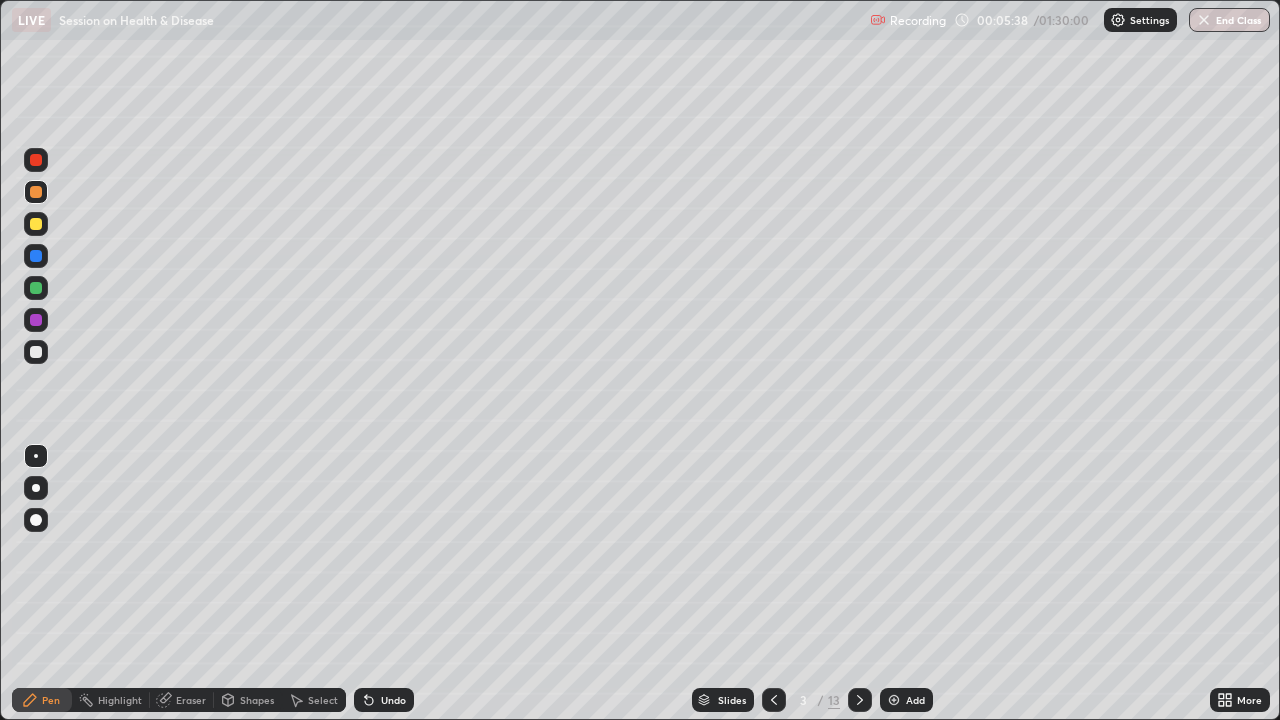 click on "Select" at bounding box center [323, 700] 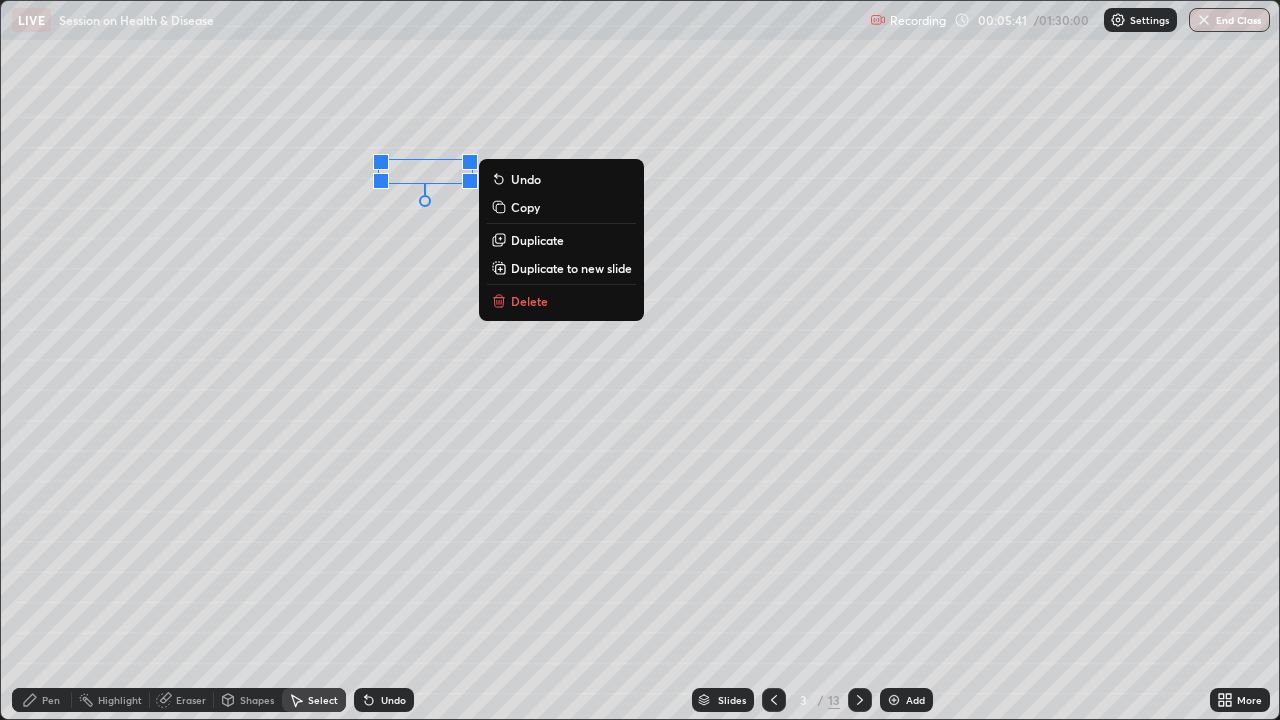 click on "Undo" at bounding box center (393, 700) 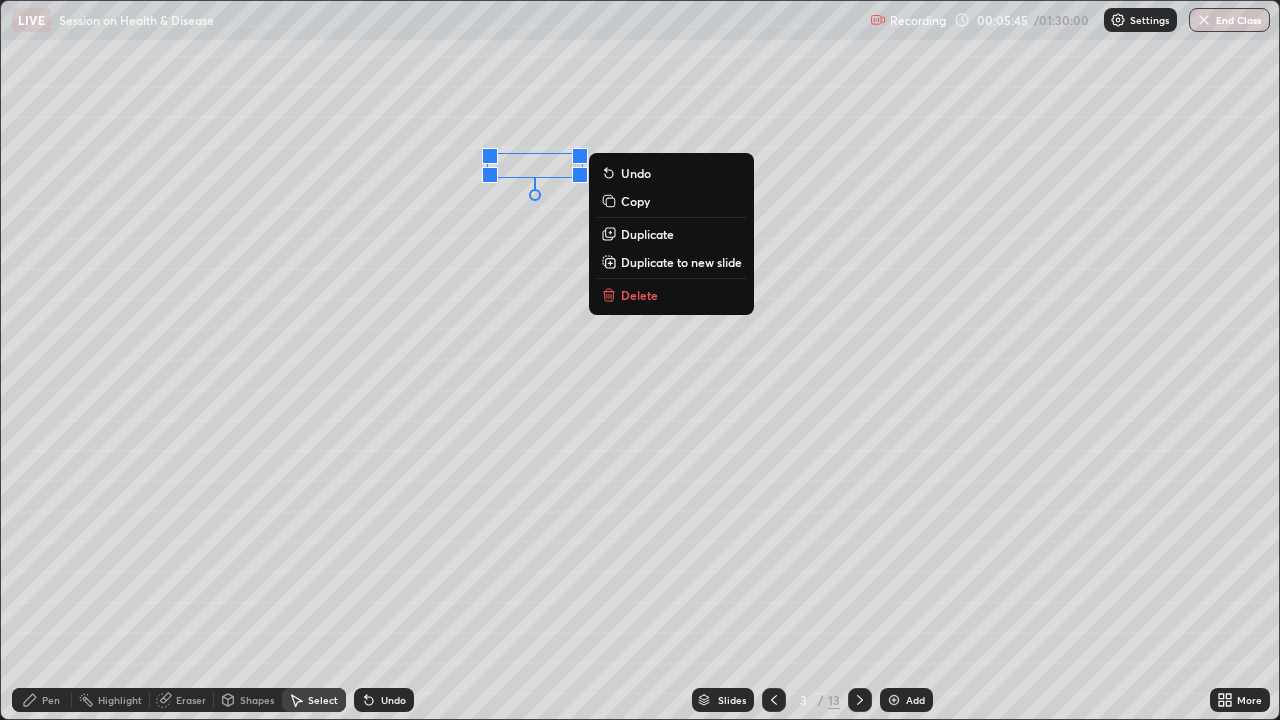 click on "0 ° Undo Copy Duplicate Duplicate to new slide Delete" at bounding box center [640, 360] 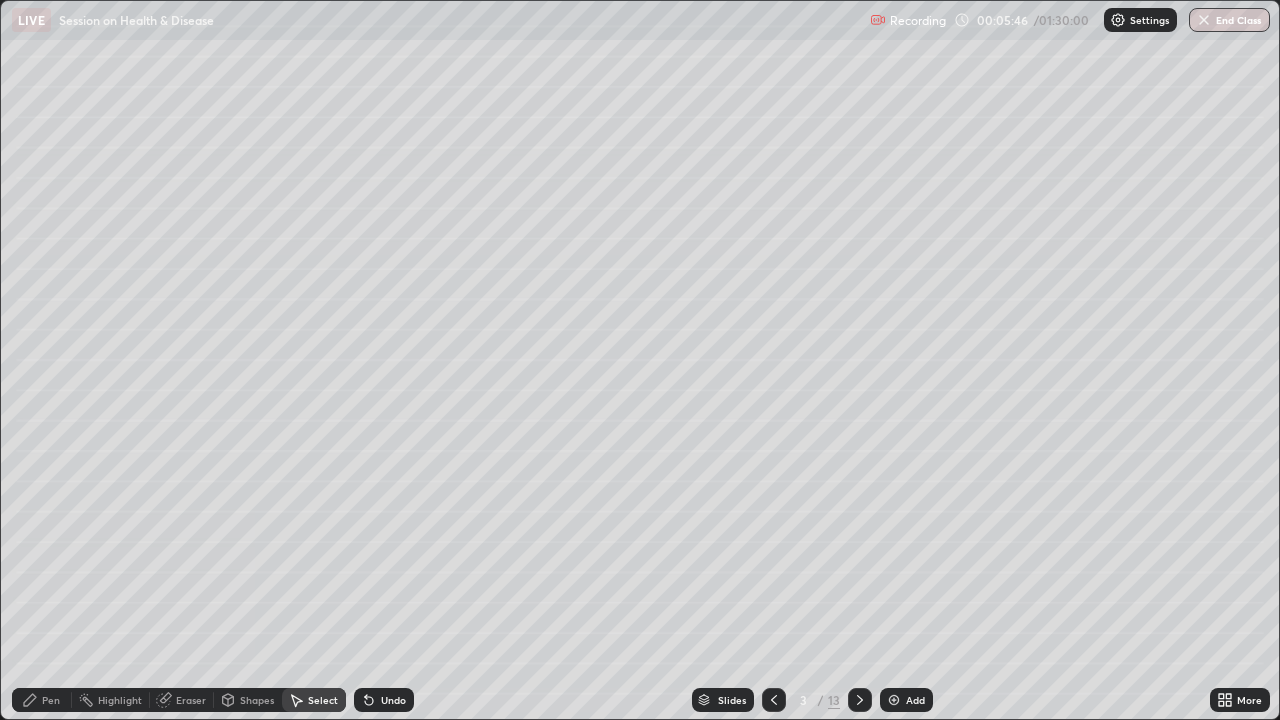 click on "Pen" at bounding box center (51, 700) 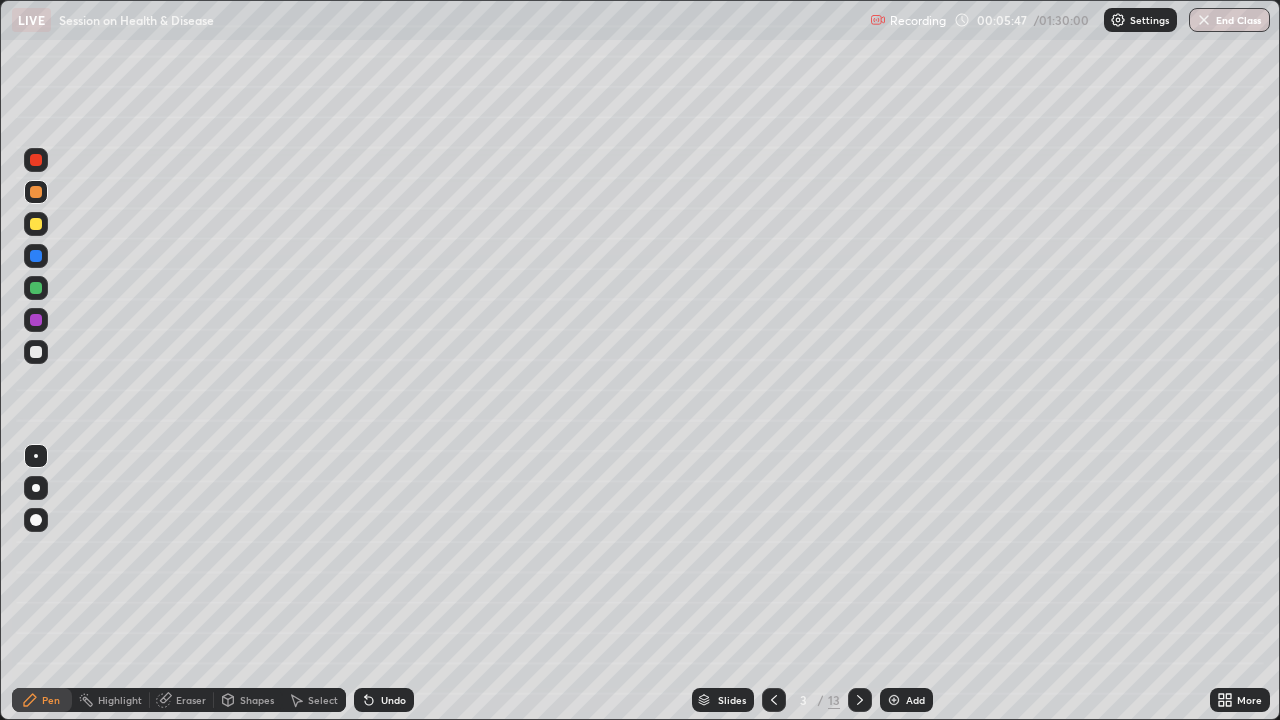 click at bounding box center (36, 352) 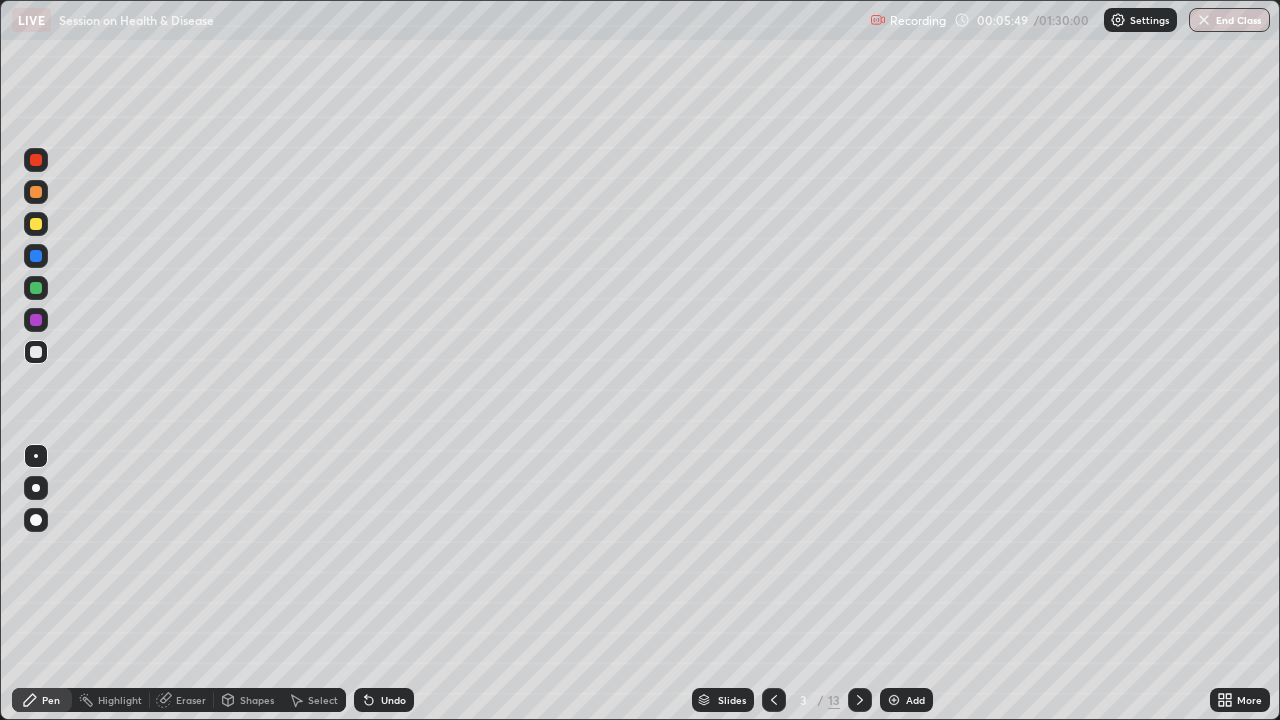 click at bounding box center [36, 192] 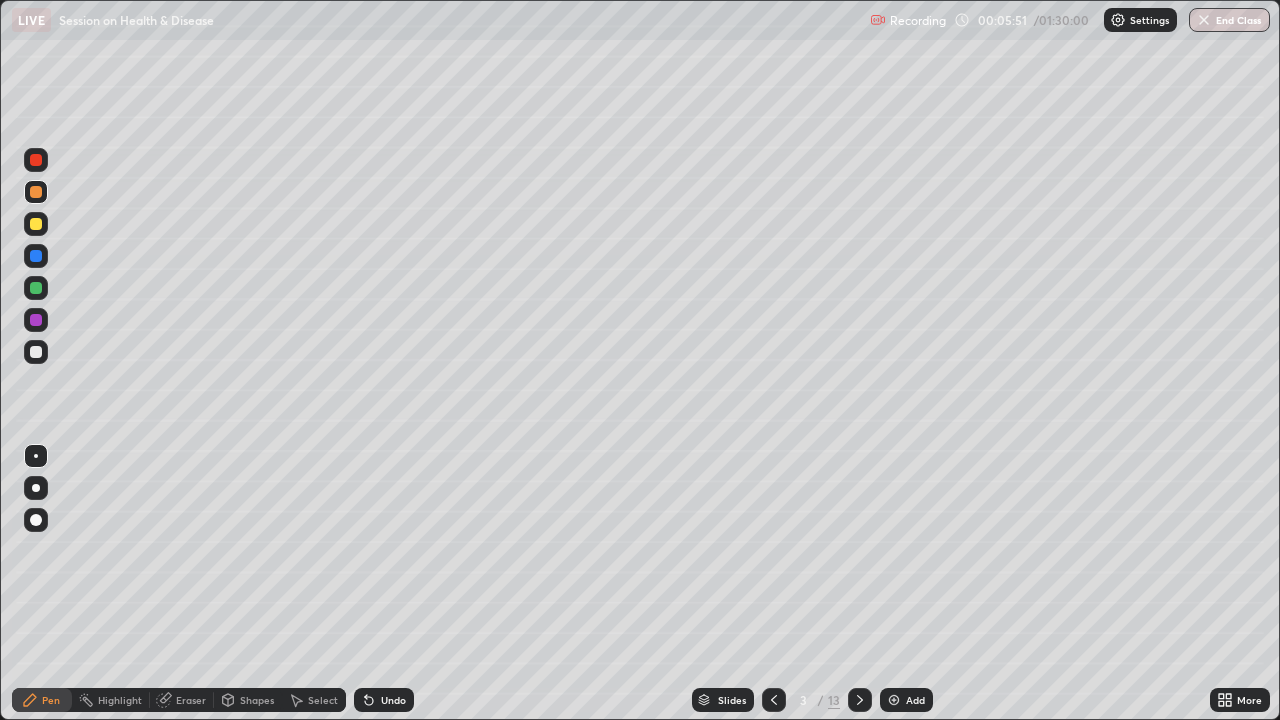 click on "Undo" at bounding box center (384, 700) 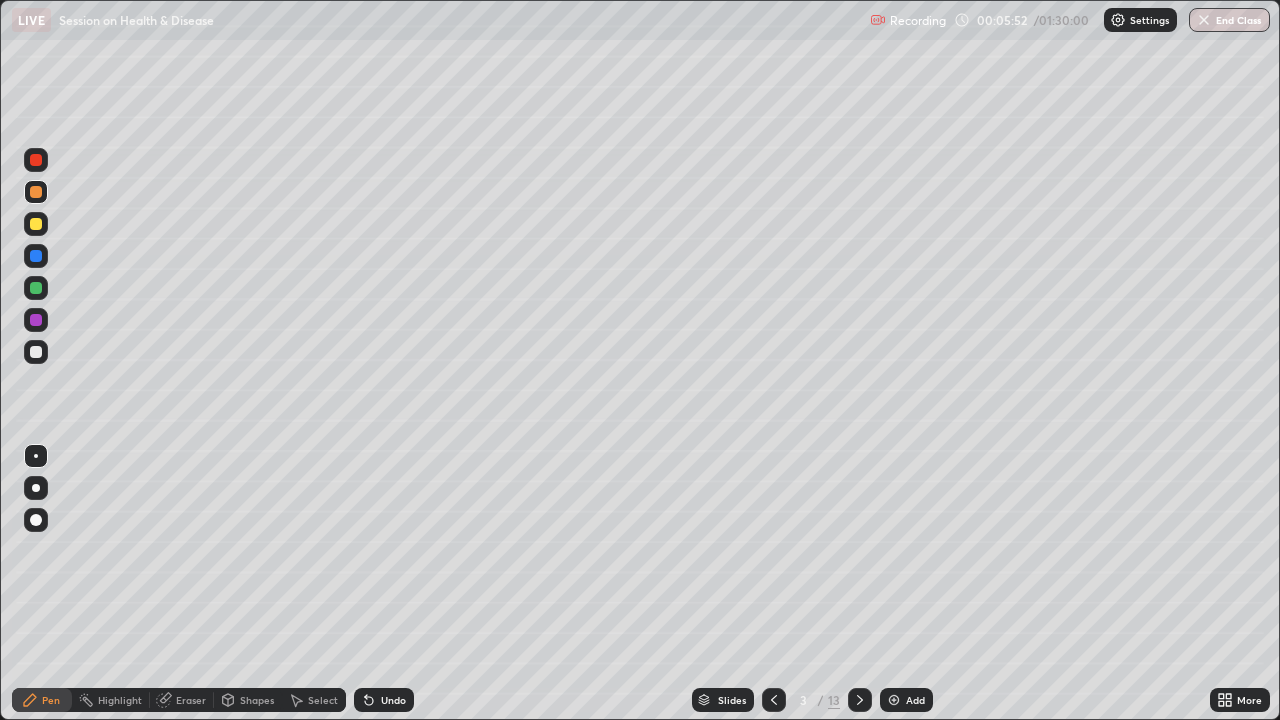 click on "Undo" at bounding box center [384, 700] 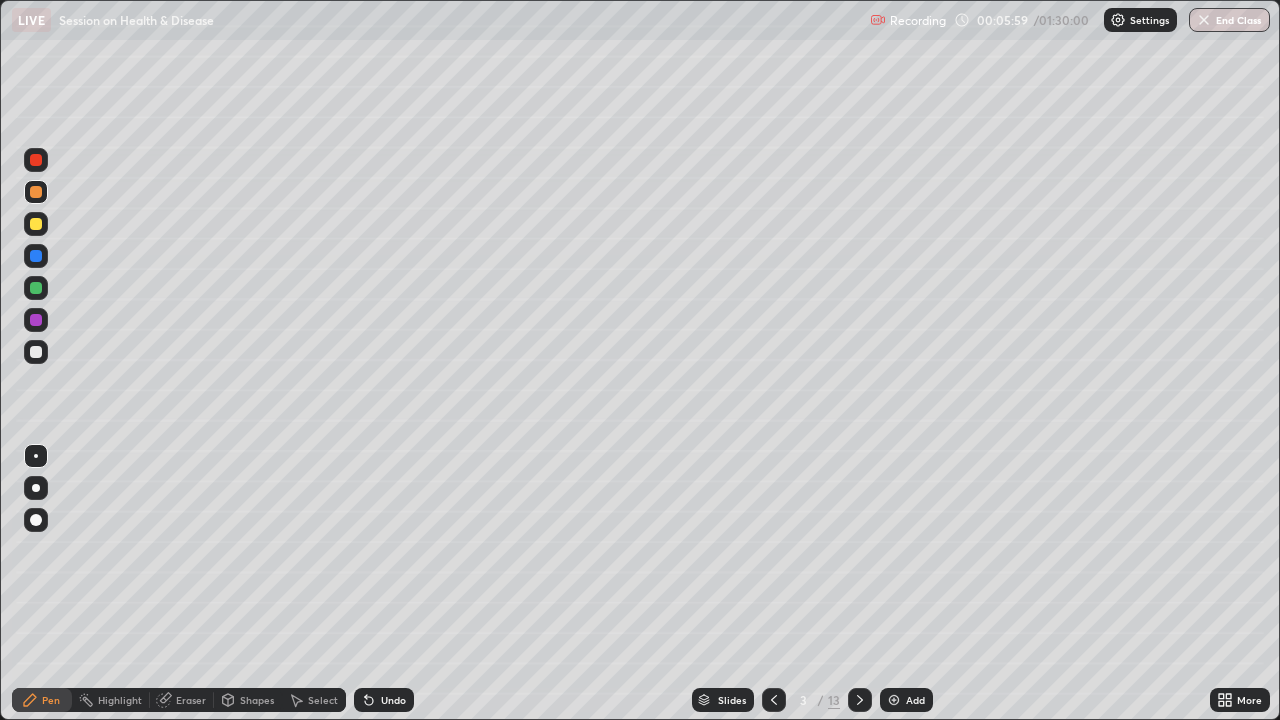 click at bounding box center [36, 352] 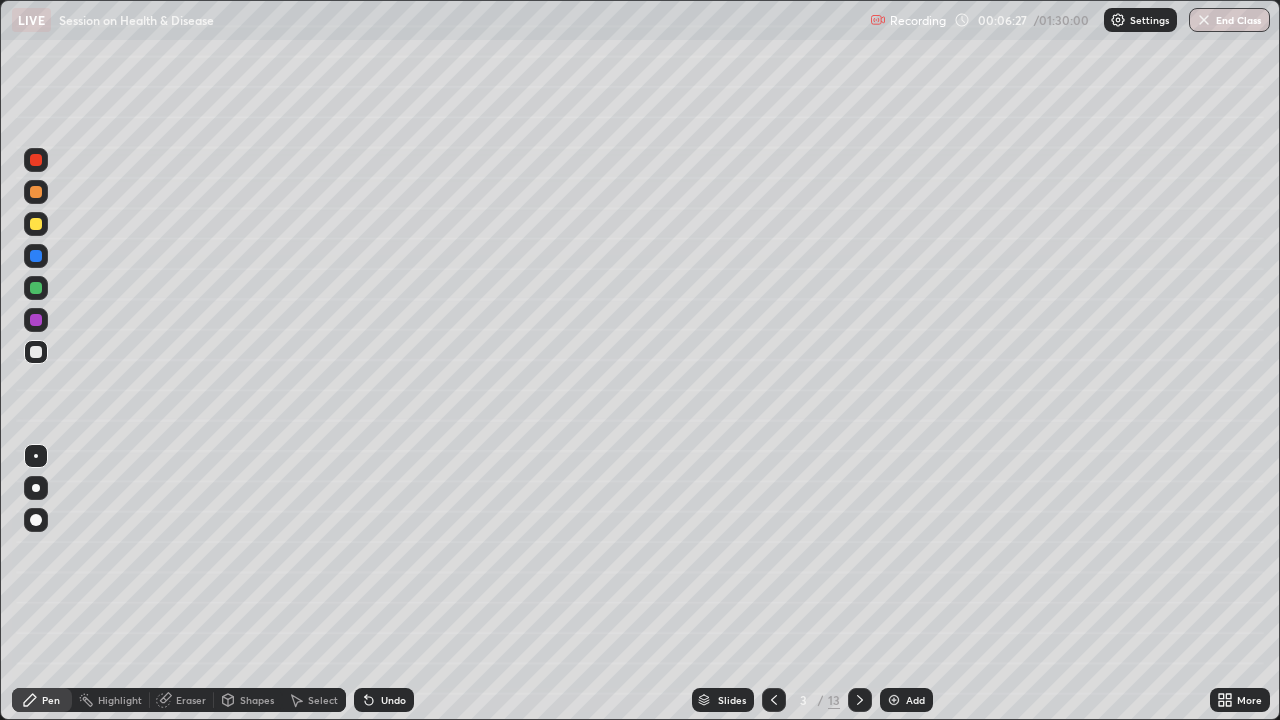 click at bounding box center (36, 320) 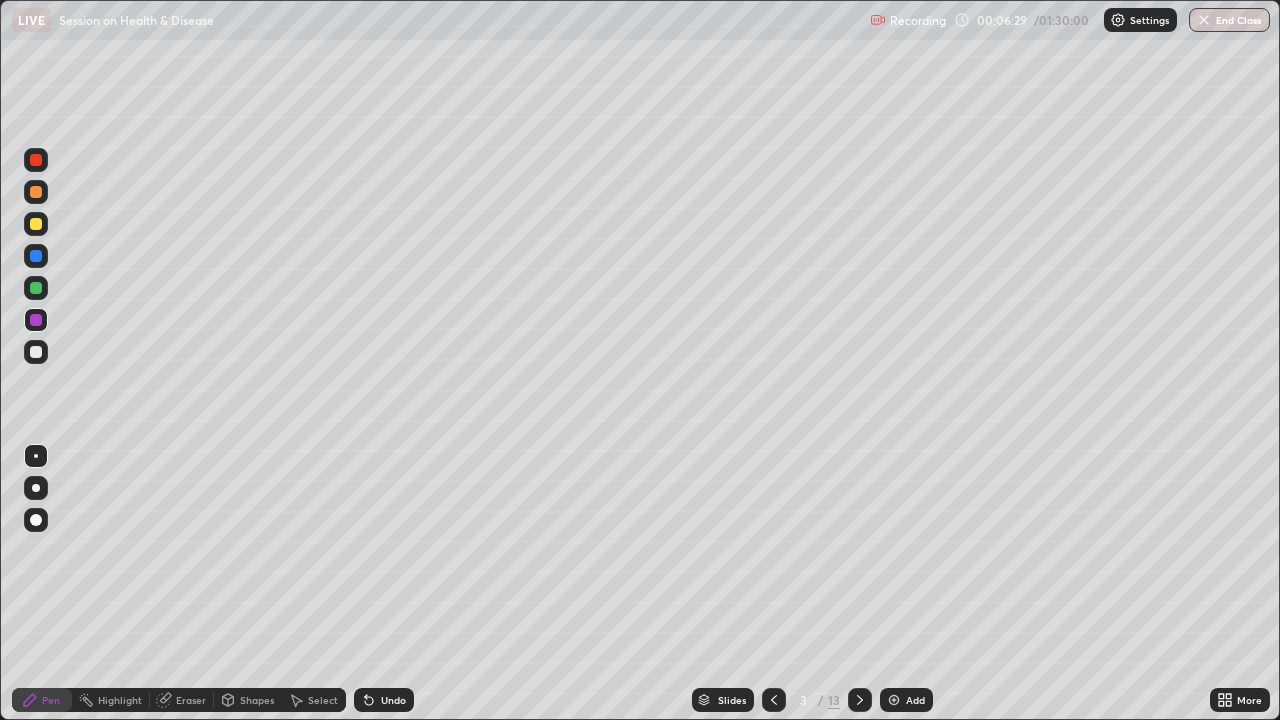 click at bounding box center (36, 192) 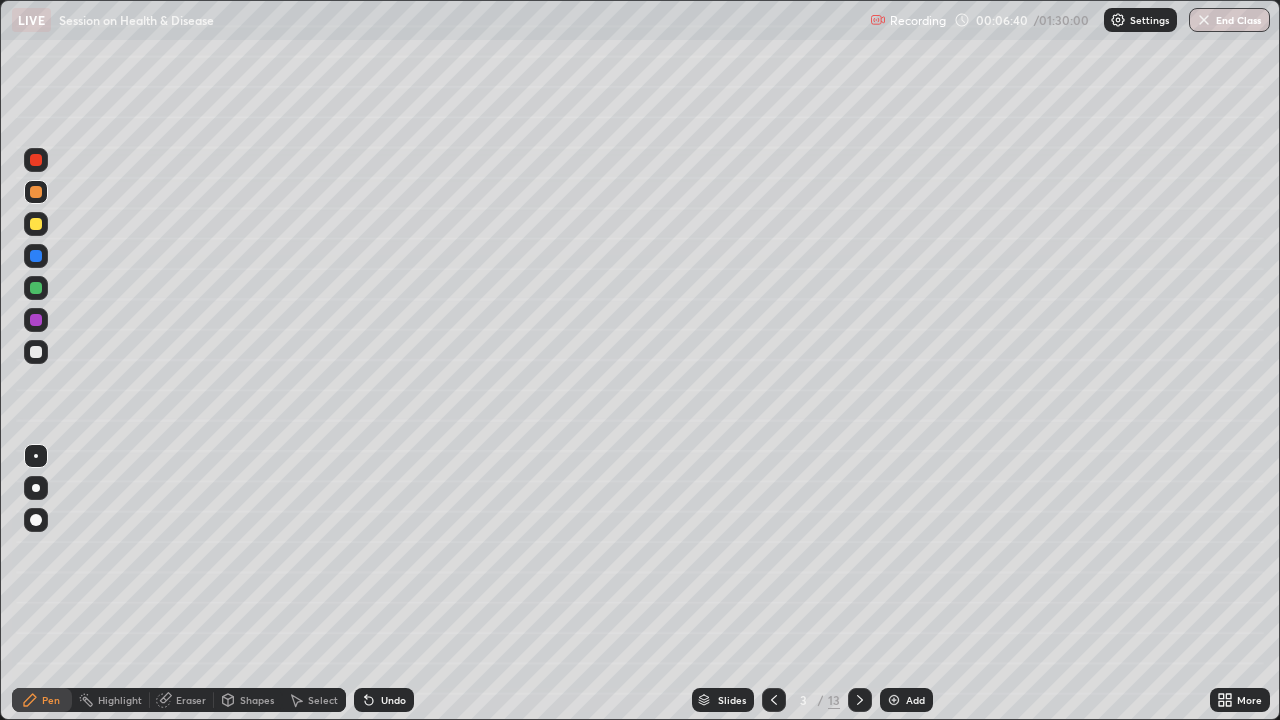 click at bounding box center [36, 352] 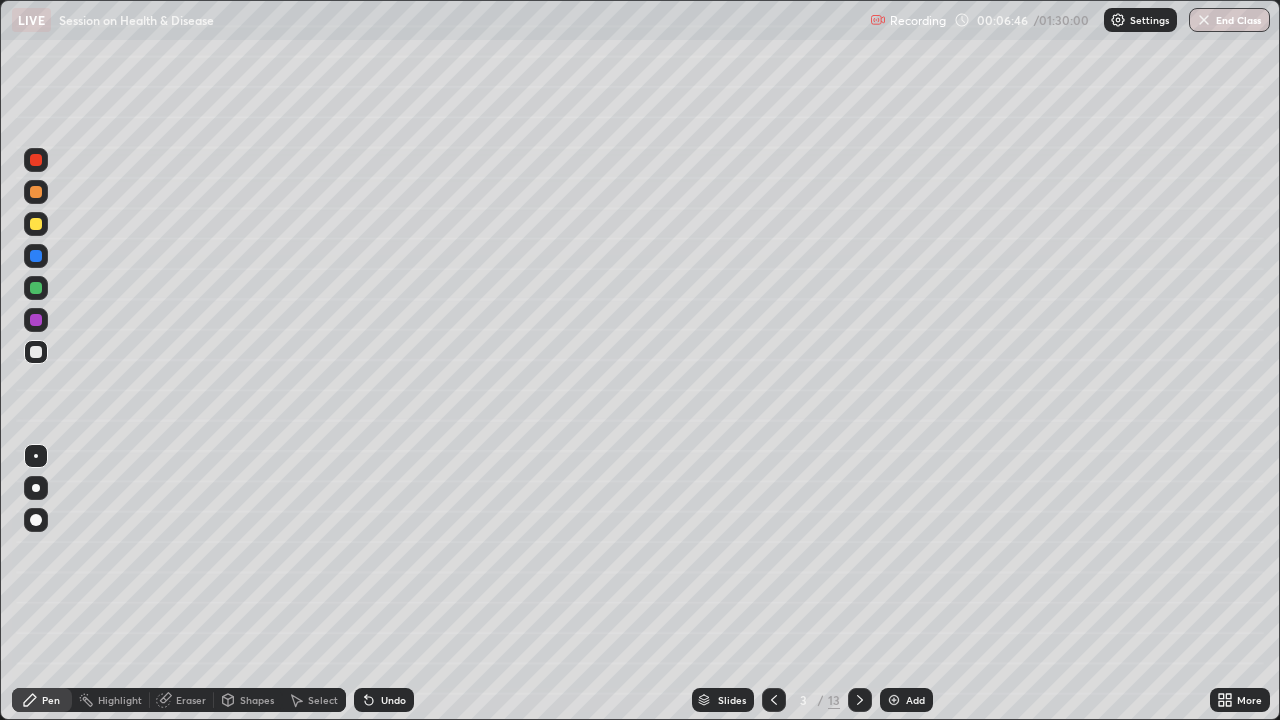click at bounding box center [36, 192] 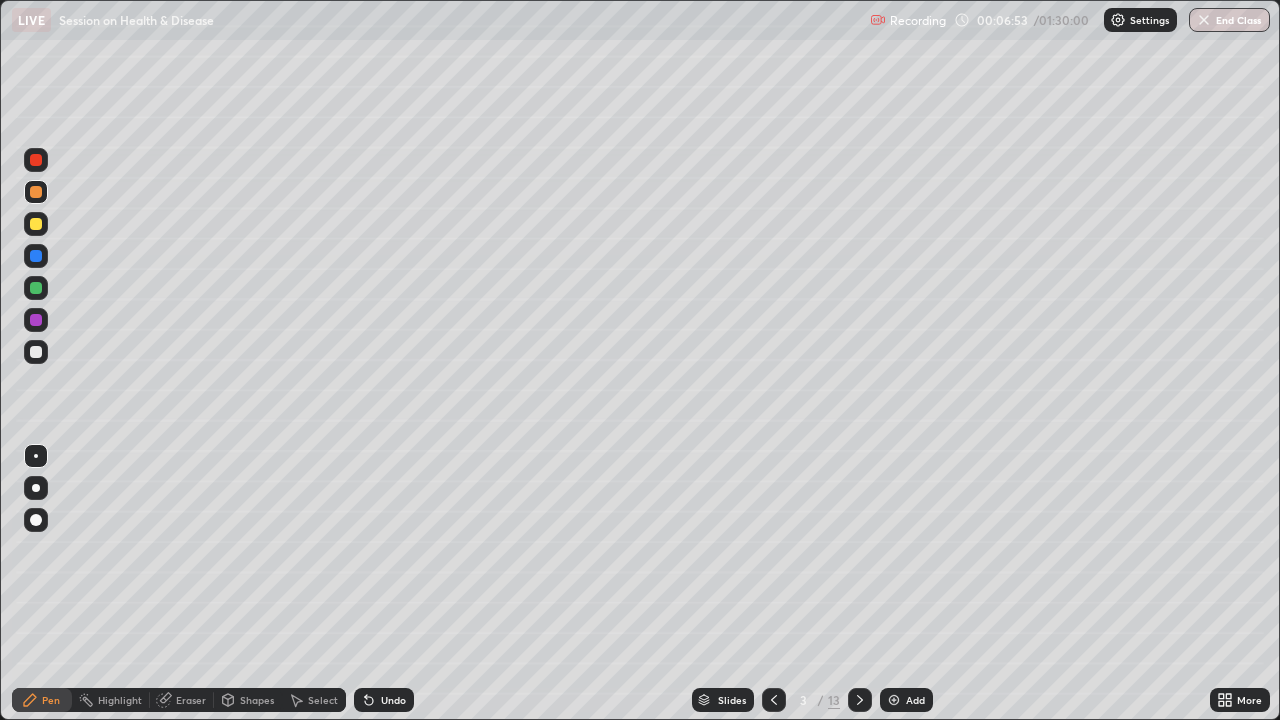 click at bounding box center [36, 352] 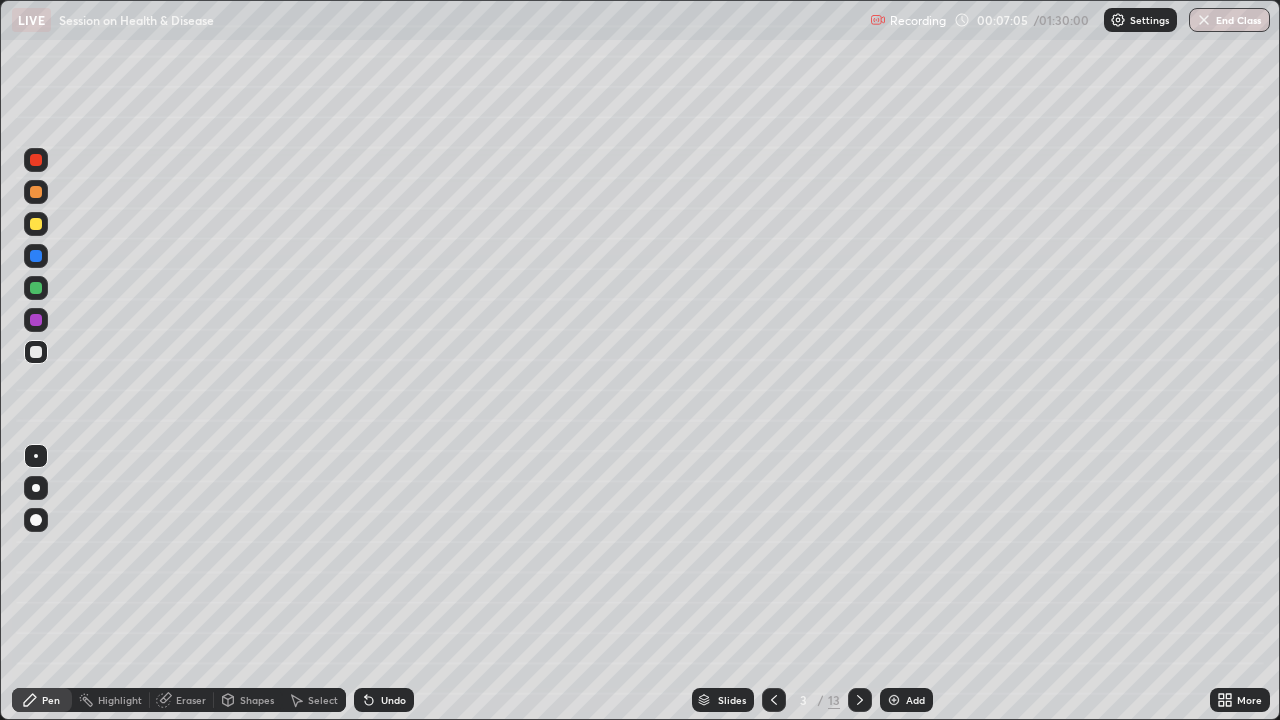 click on "Undo" at bounding box center (393, 700) 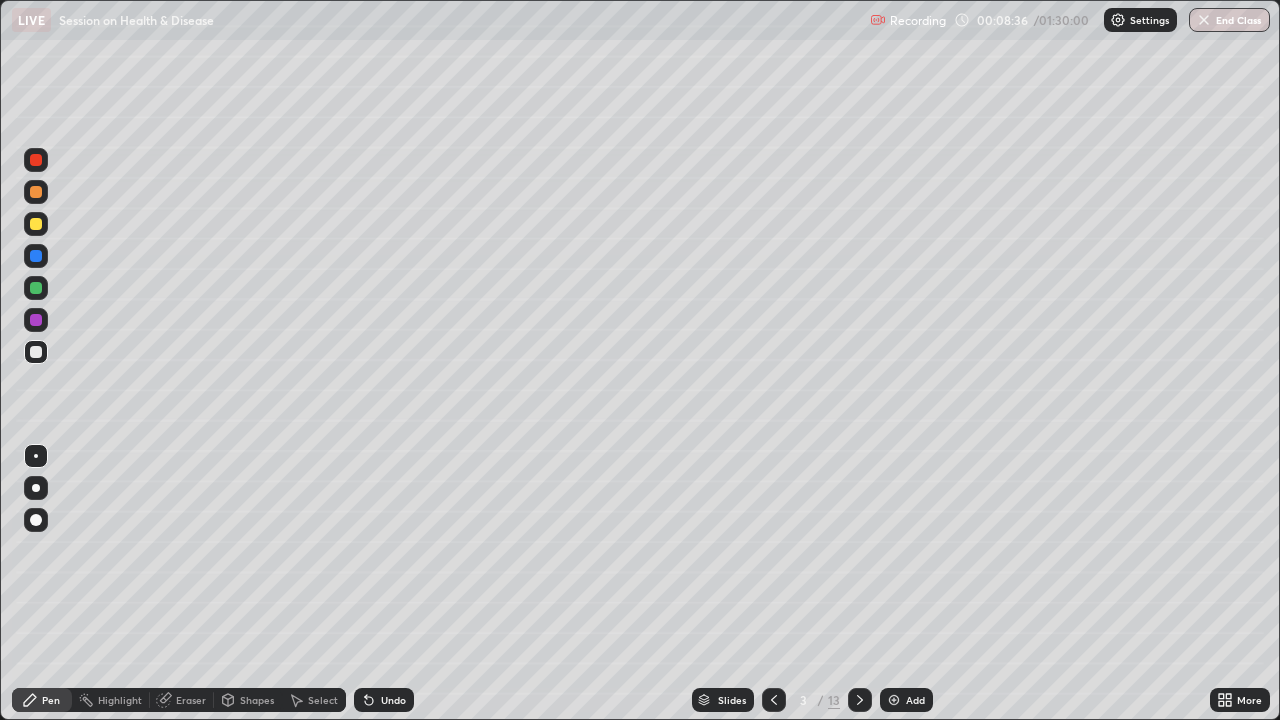 click on "Select" at bounding box center (323, 700) 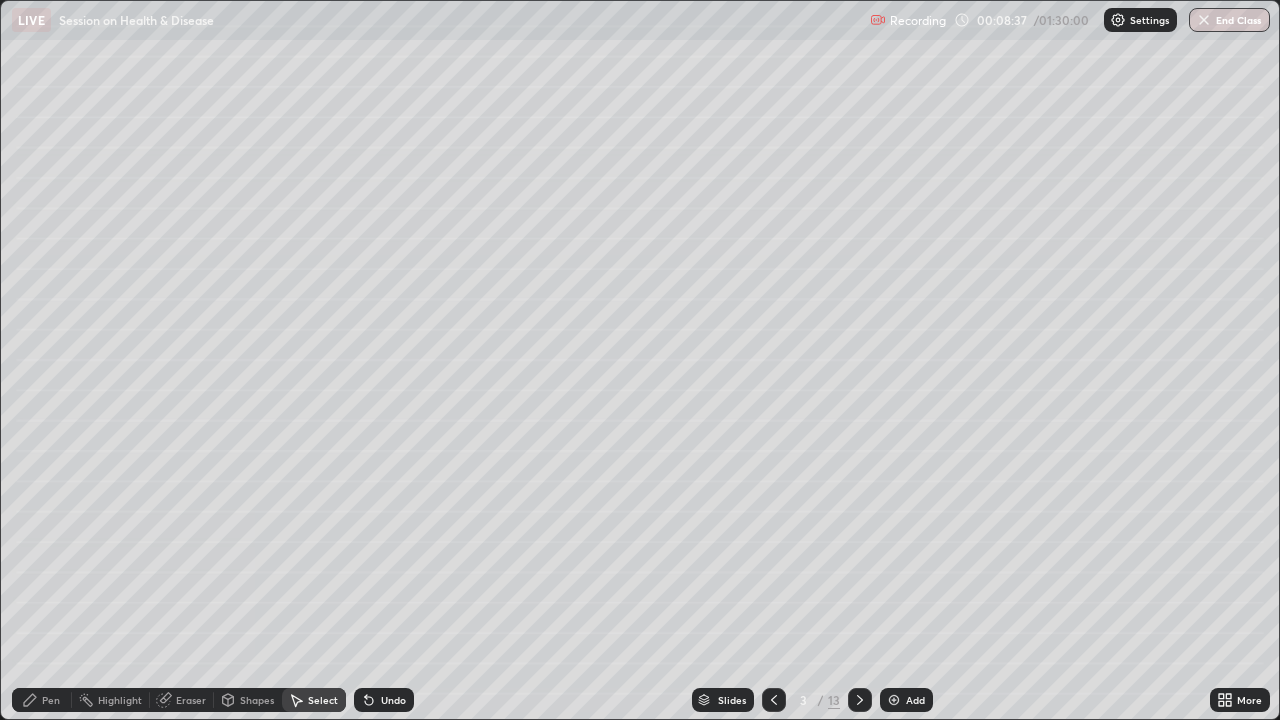click on "Eraser" at bounding box center [182, 700] 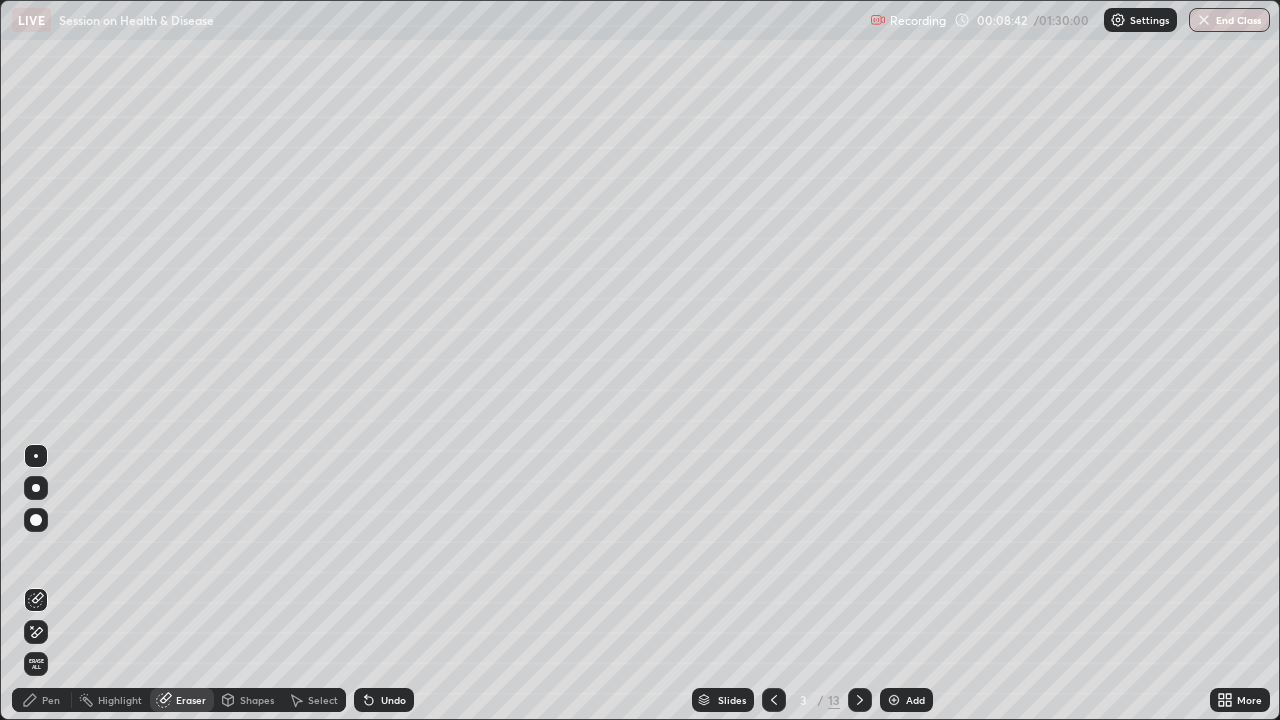click on "Select" at bounding box center (323, 700) 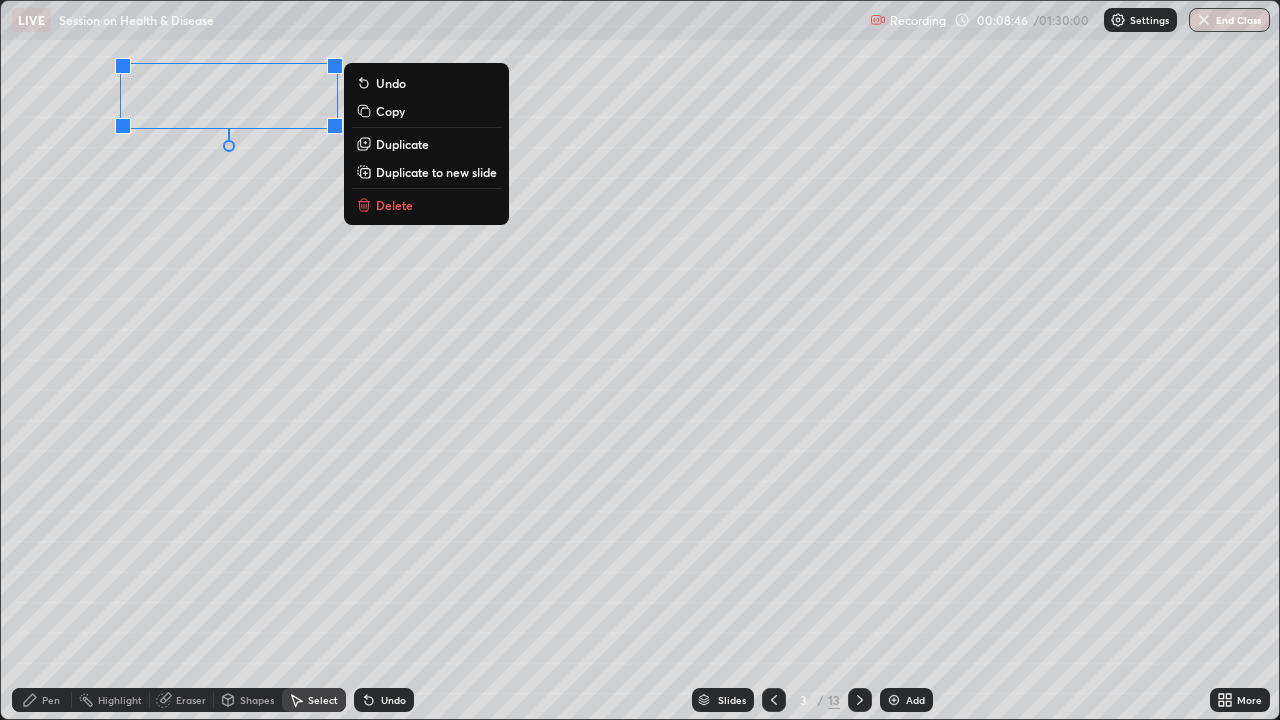 click on "0 ° Undo Copy Duplicate Duplicate to new slide Delete" at bounding box center [640, 360] 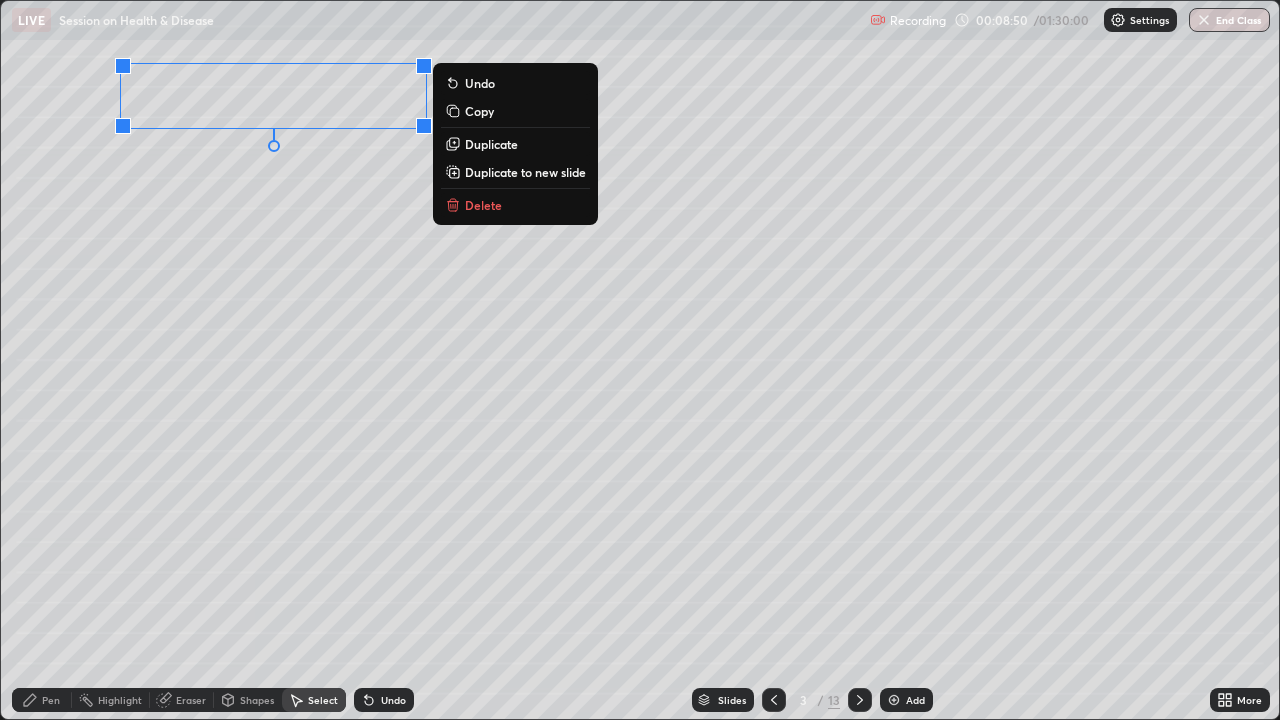 click on "Delete" at bounding box center (483, 205) 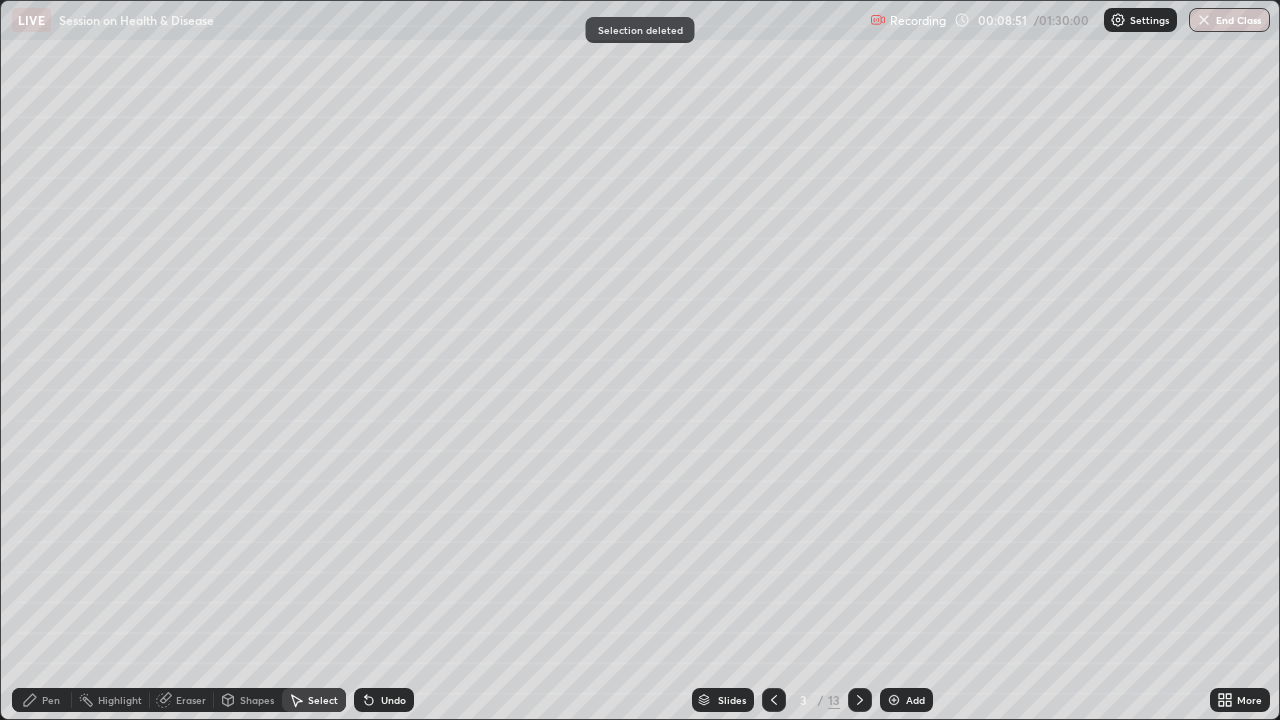 click on "Pen" at bounding box center (42, 700) 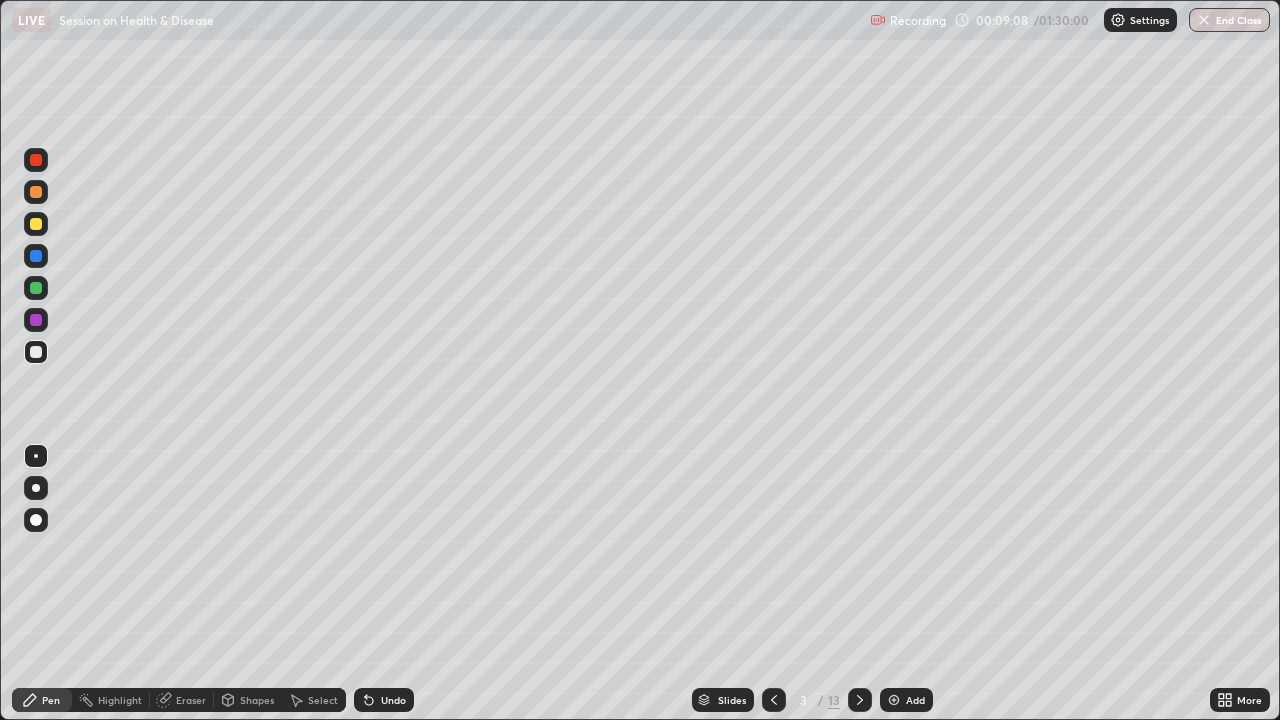 click at bounding box center (36, 288) 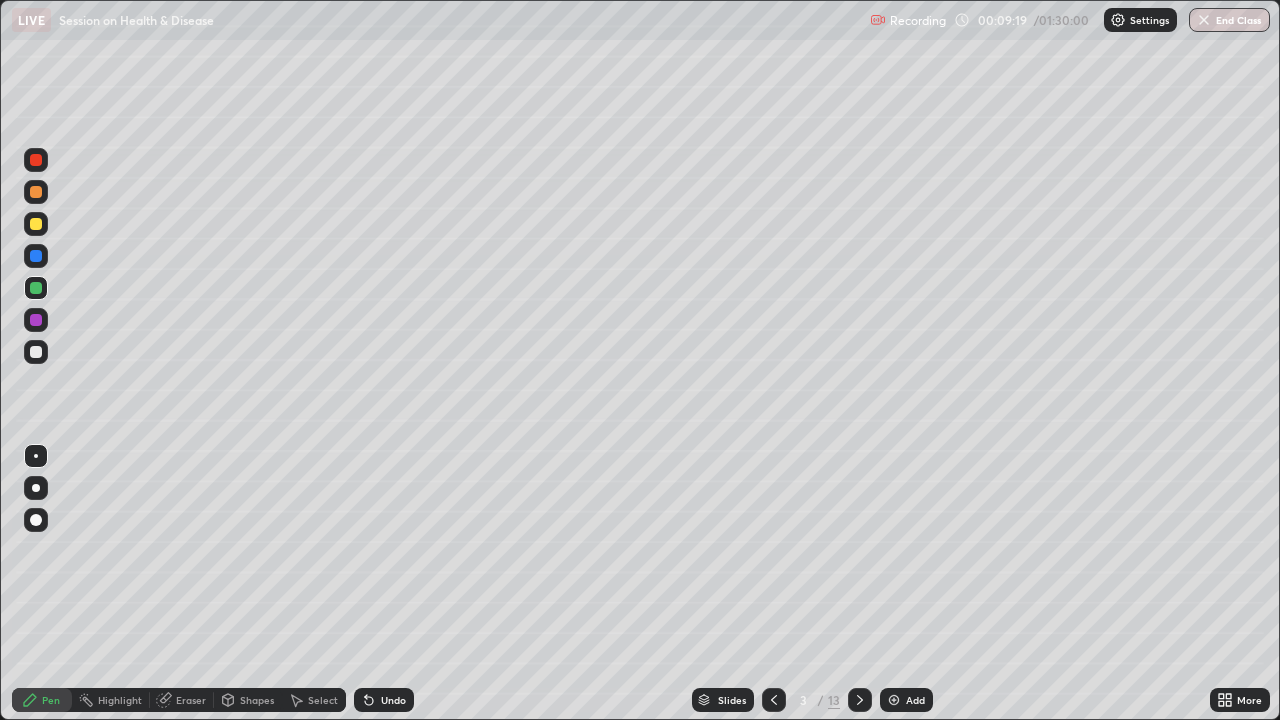 click at bounding box center (36, 256) 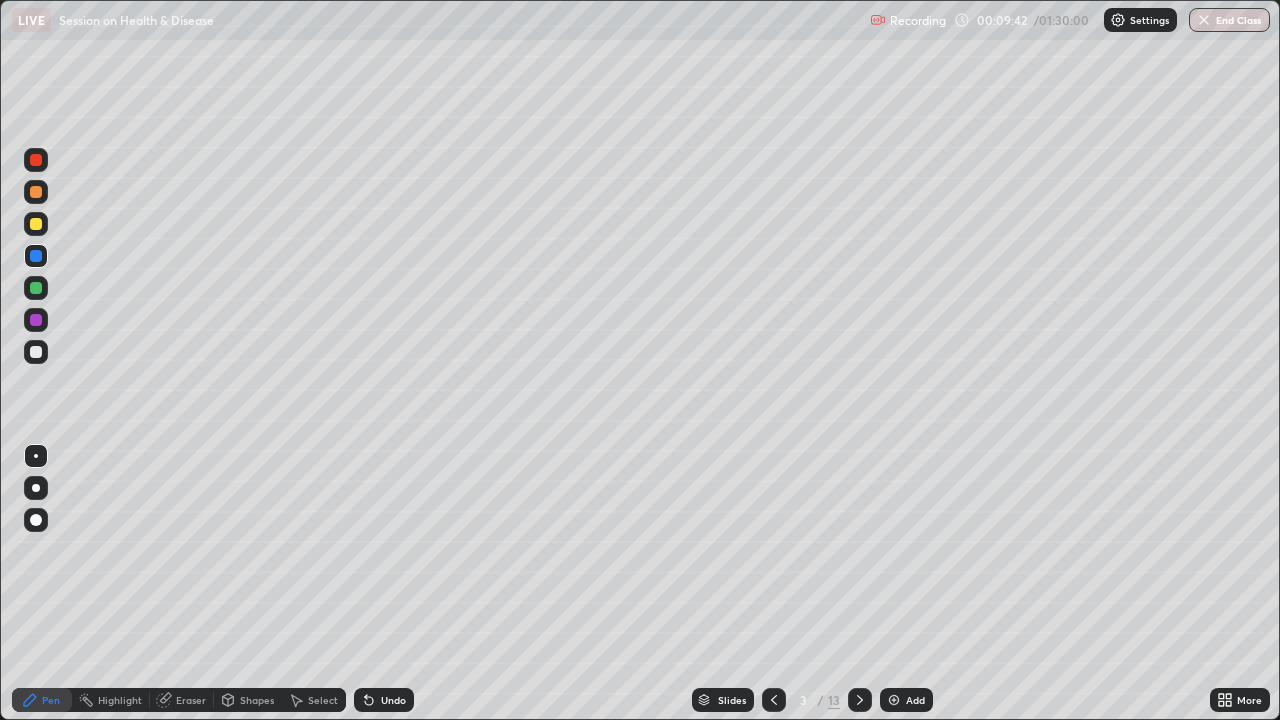click at bounding box center (36, 352) 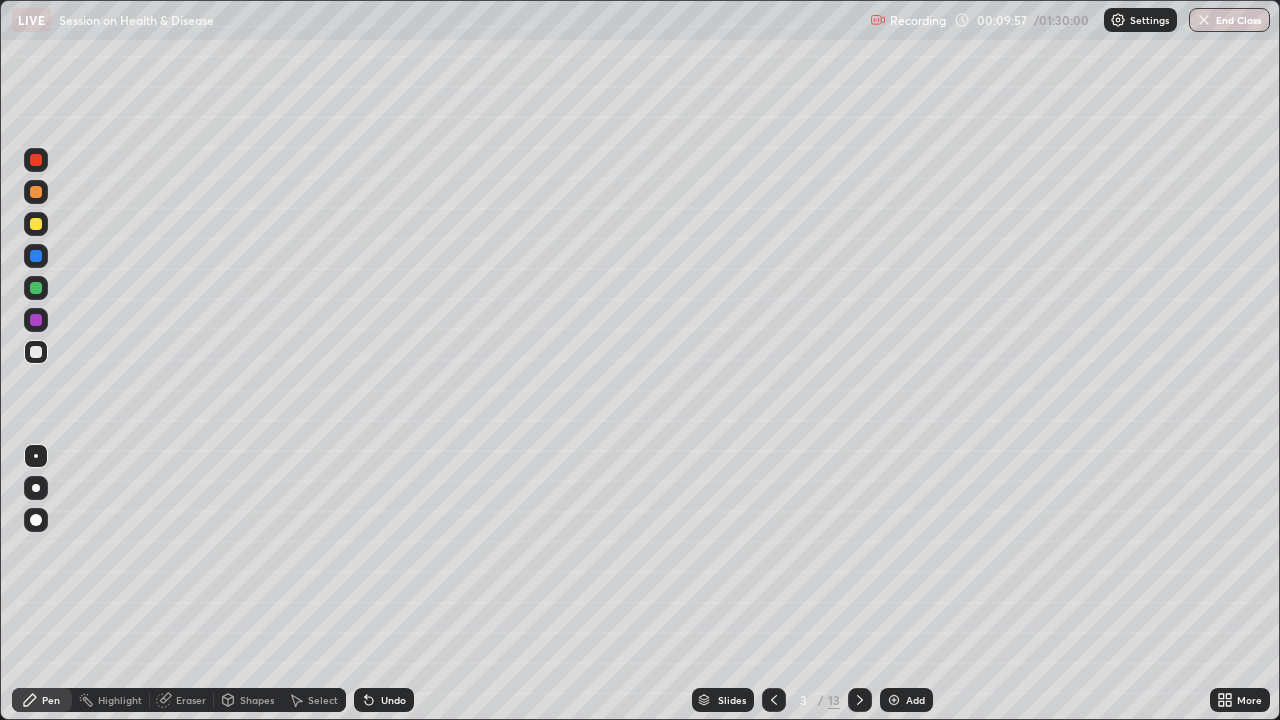 click on "Eraser" at bounding box center [191, 700] 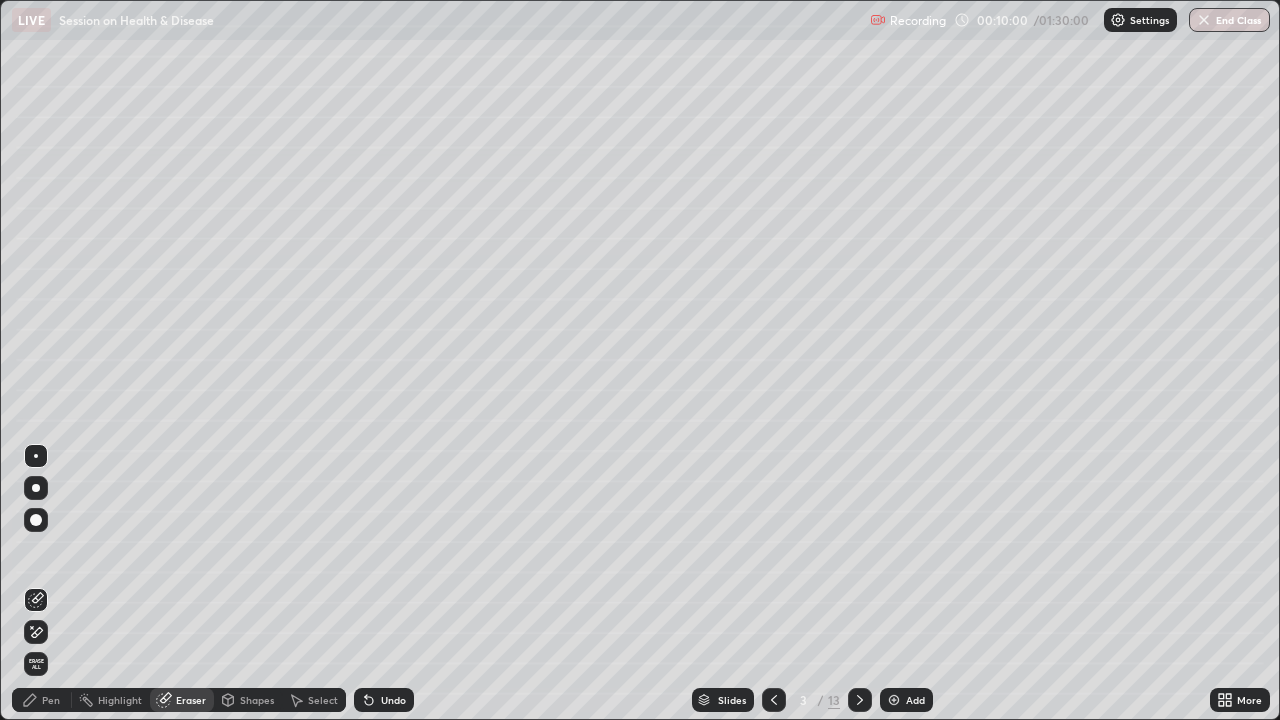 click on "Pen" at bounding box center [51, 700] 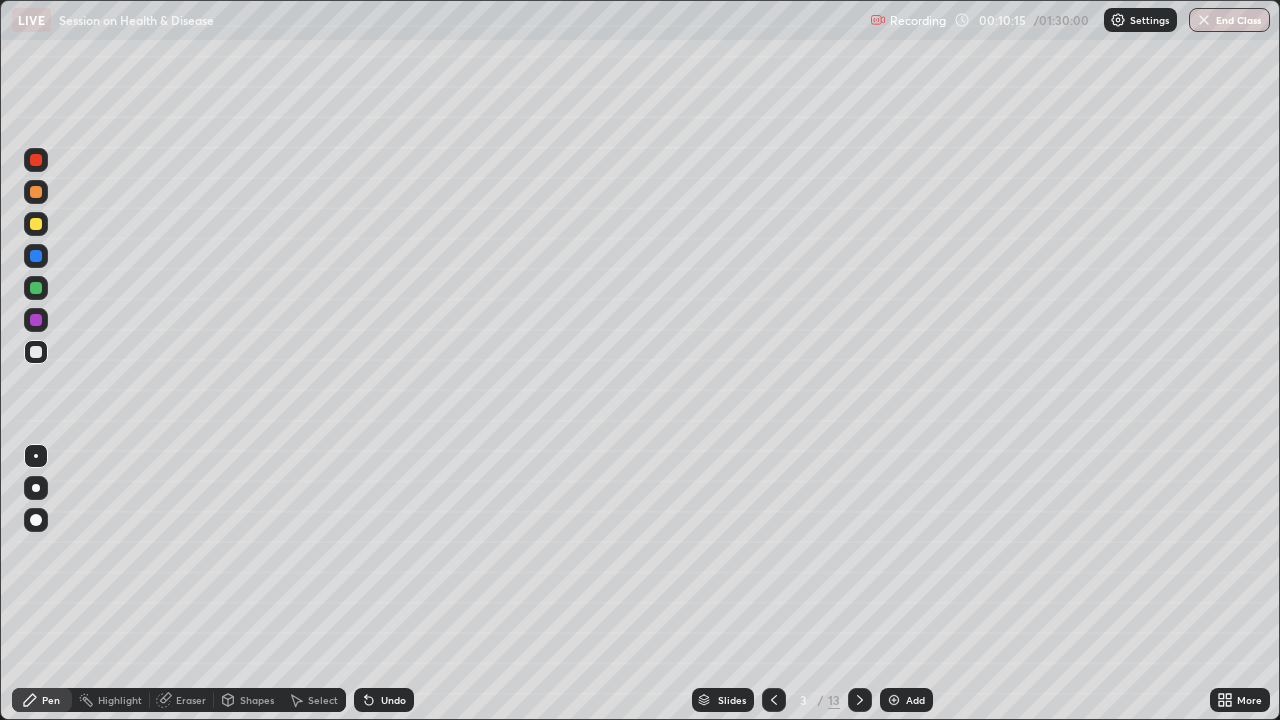 click at bounding box center [36, 192] 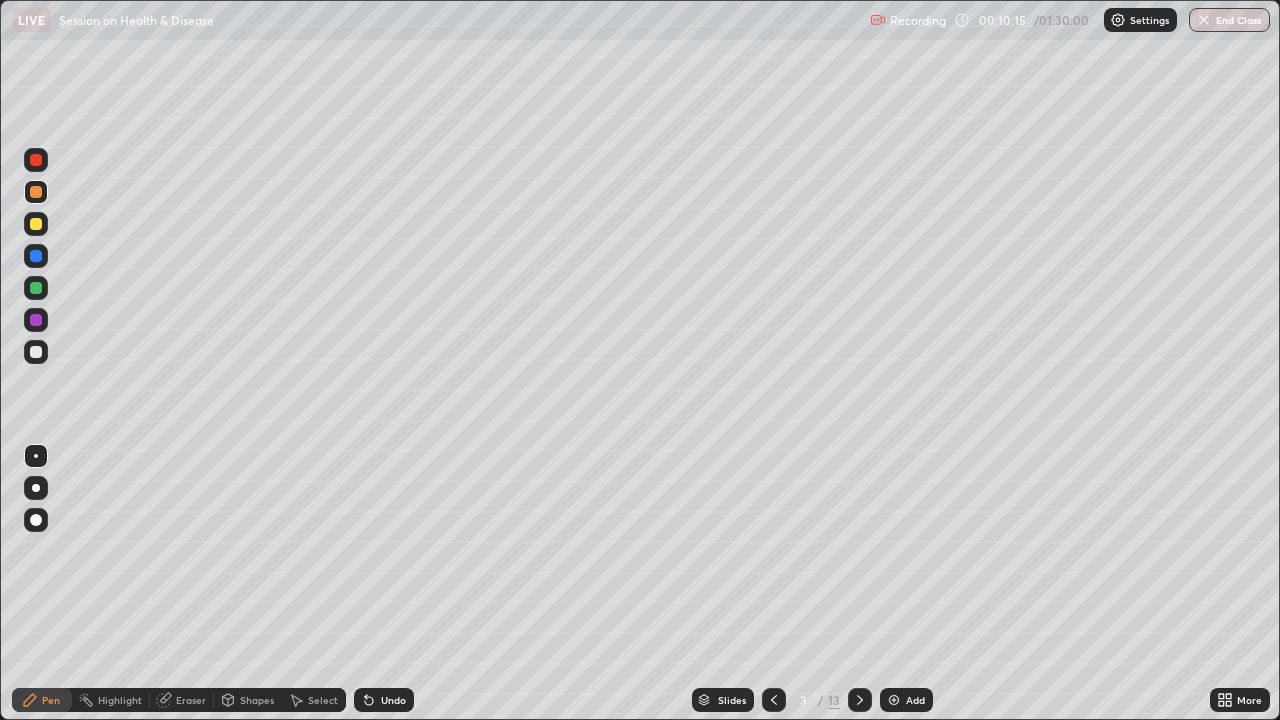 click at bounding box center [36, 160] 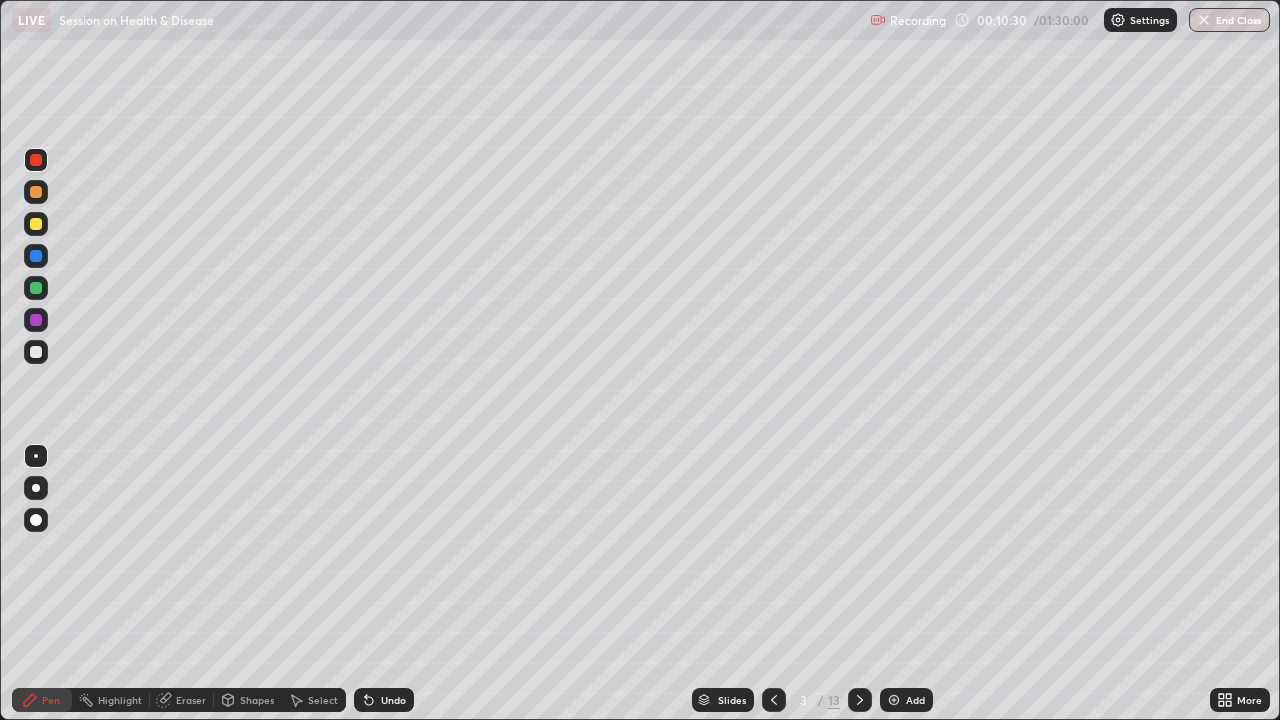 click at bounding box center (36, 320) 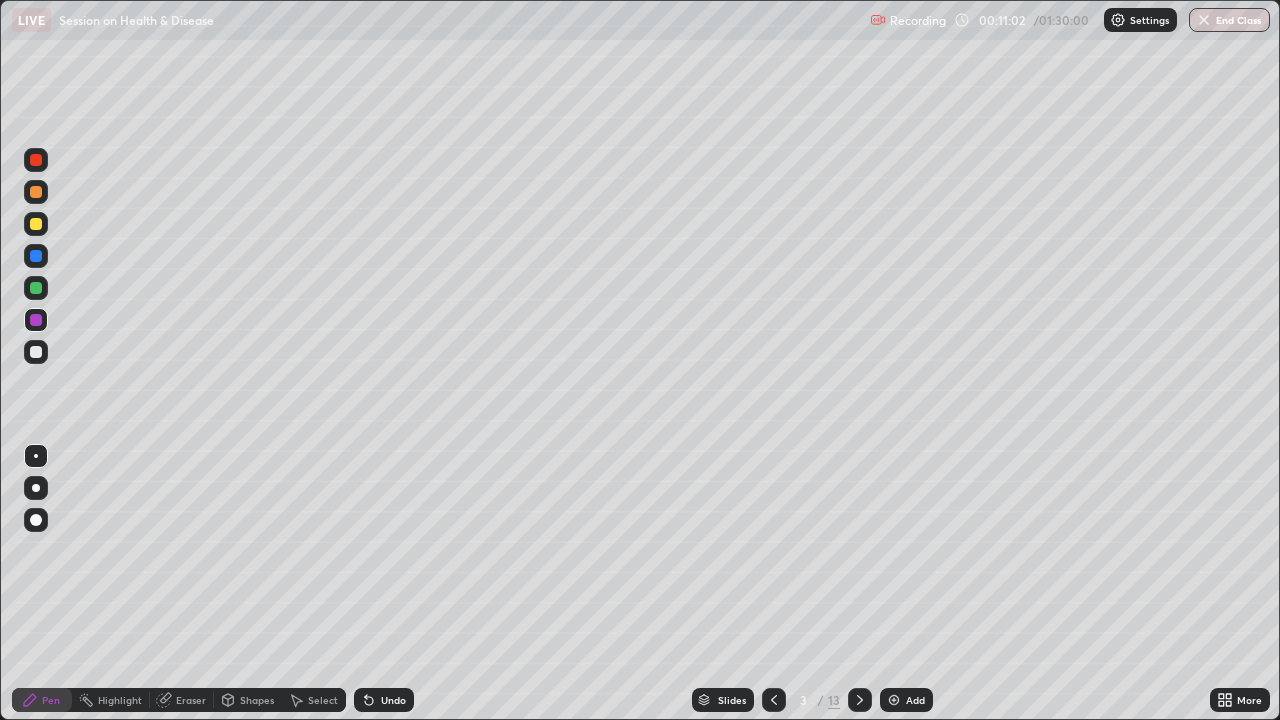 click on "Undo" at bounding box center (393, 700) 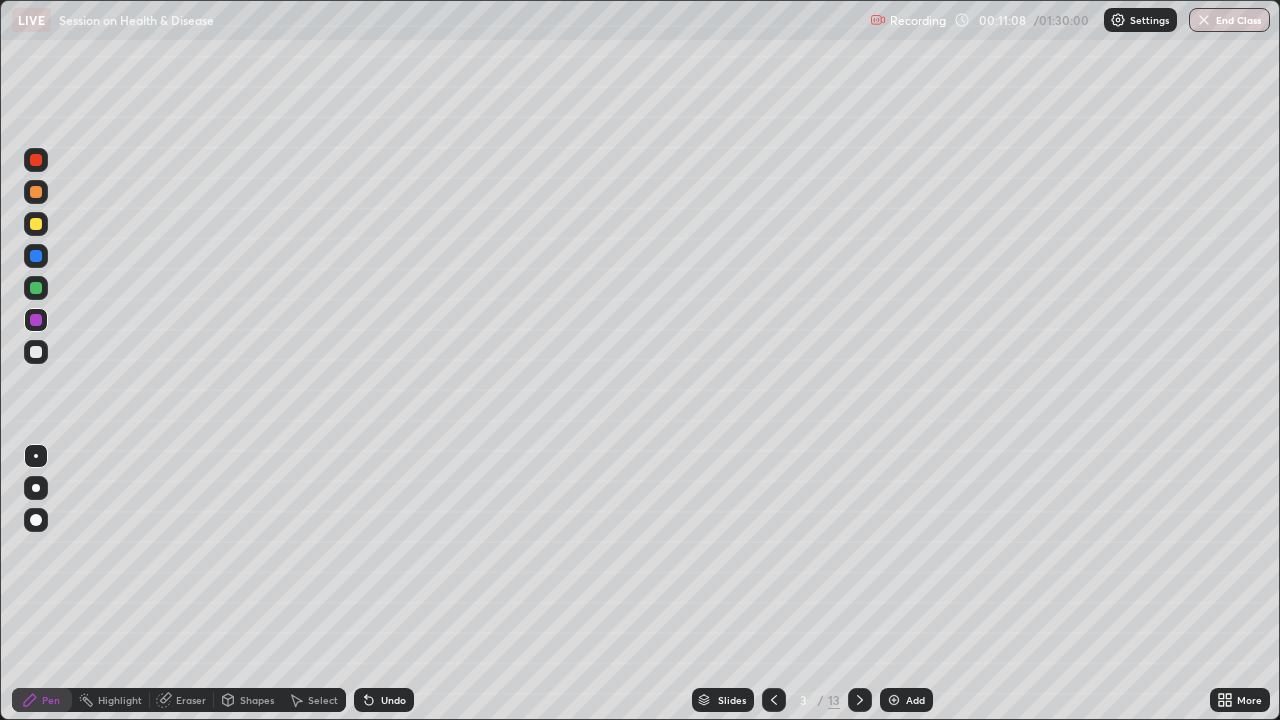 click on "Undo" at bounding box center (384, 700) 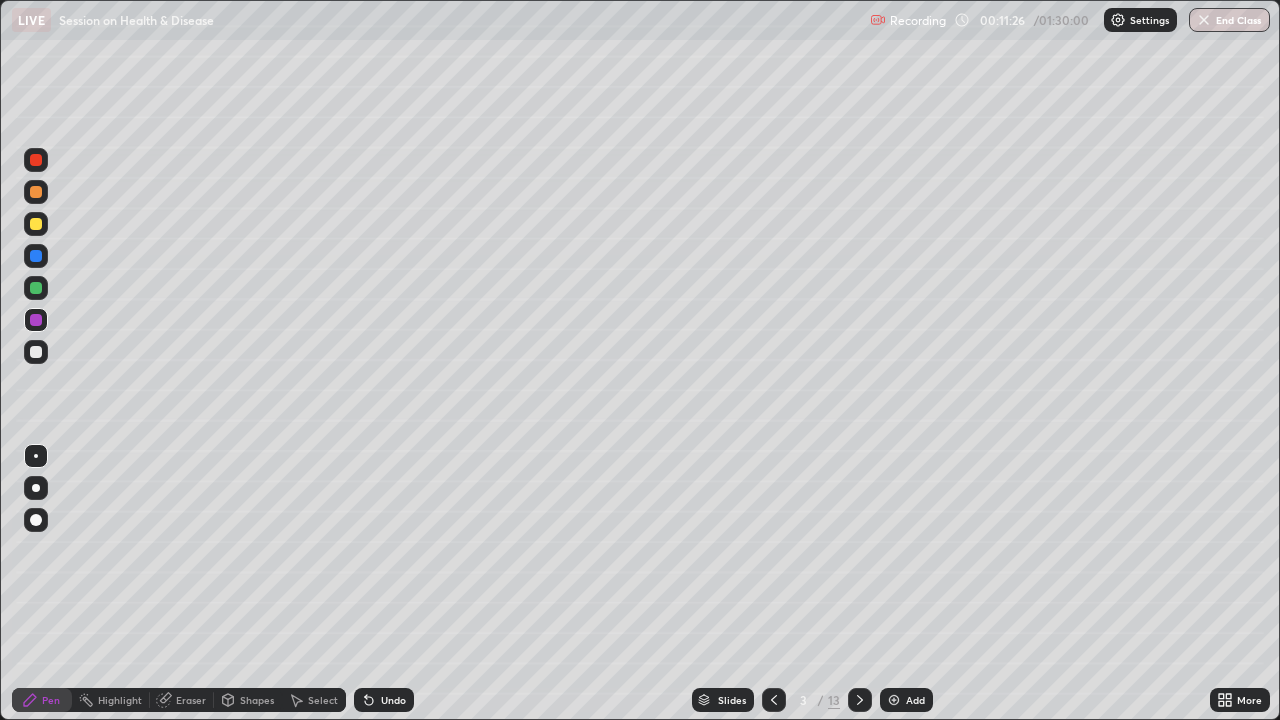 click at bounding box center (36, 224) 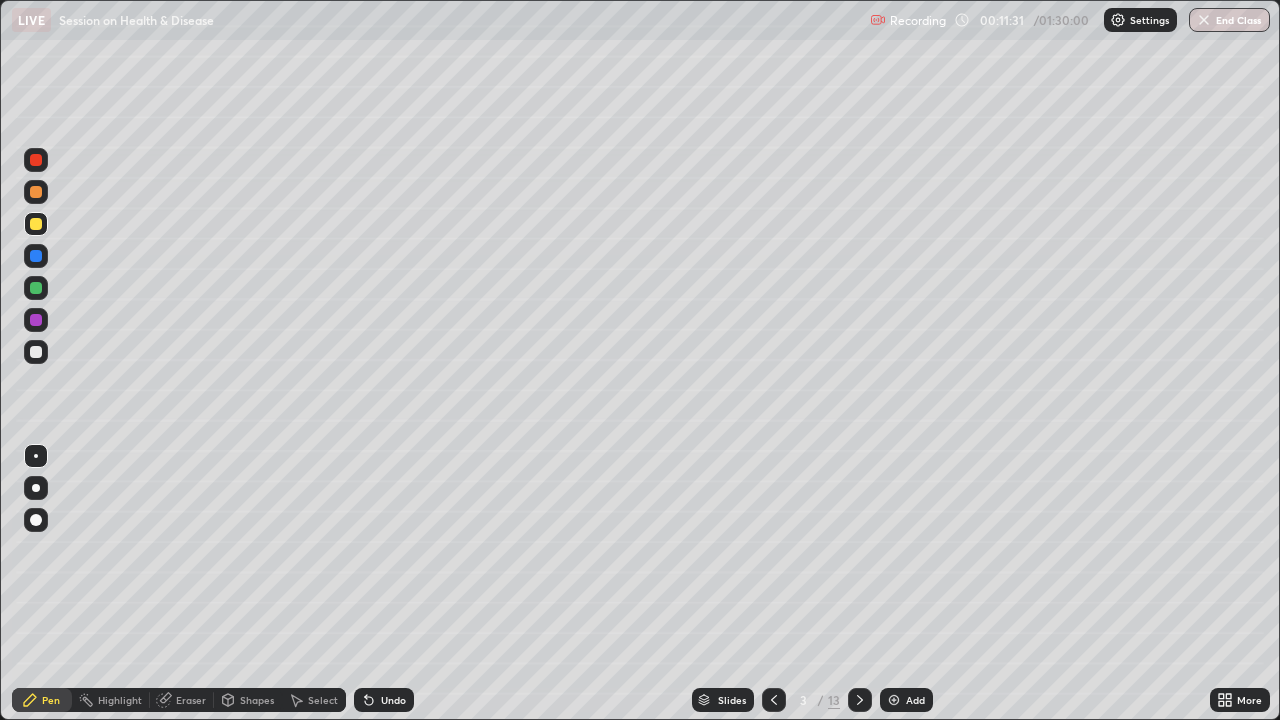 click 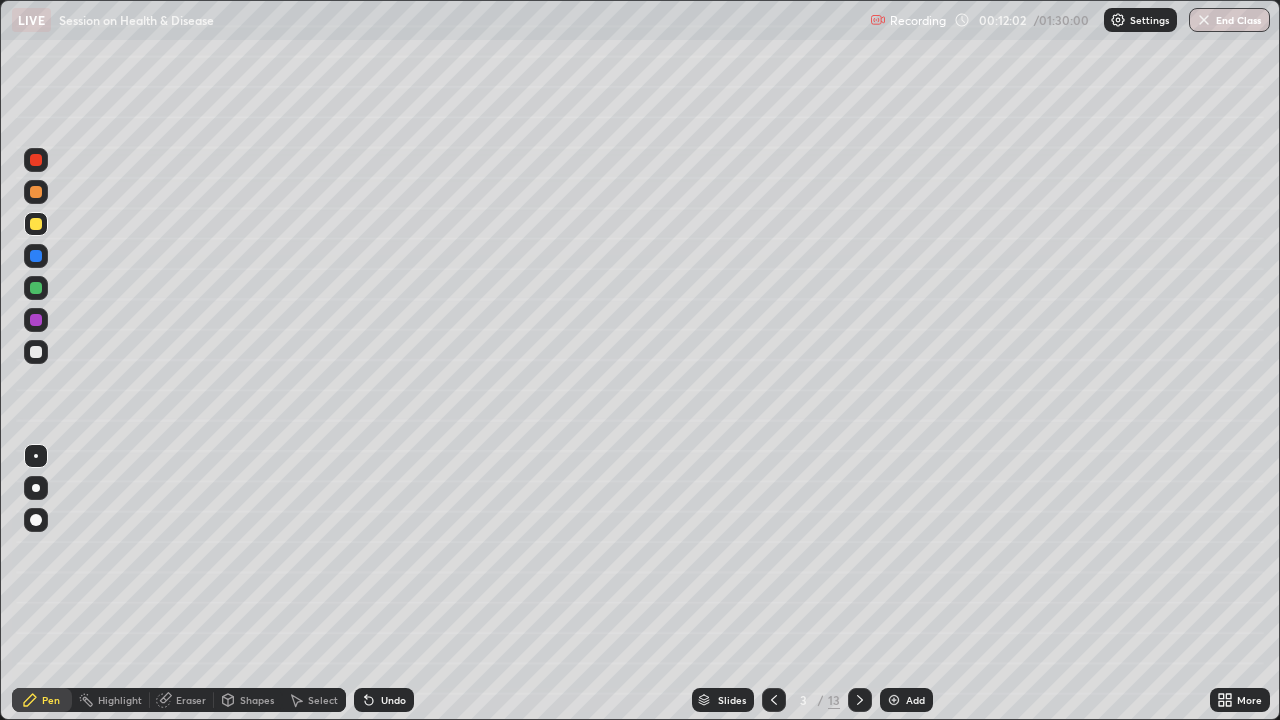 click at bounding box center (36, 288) 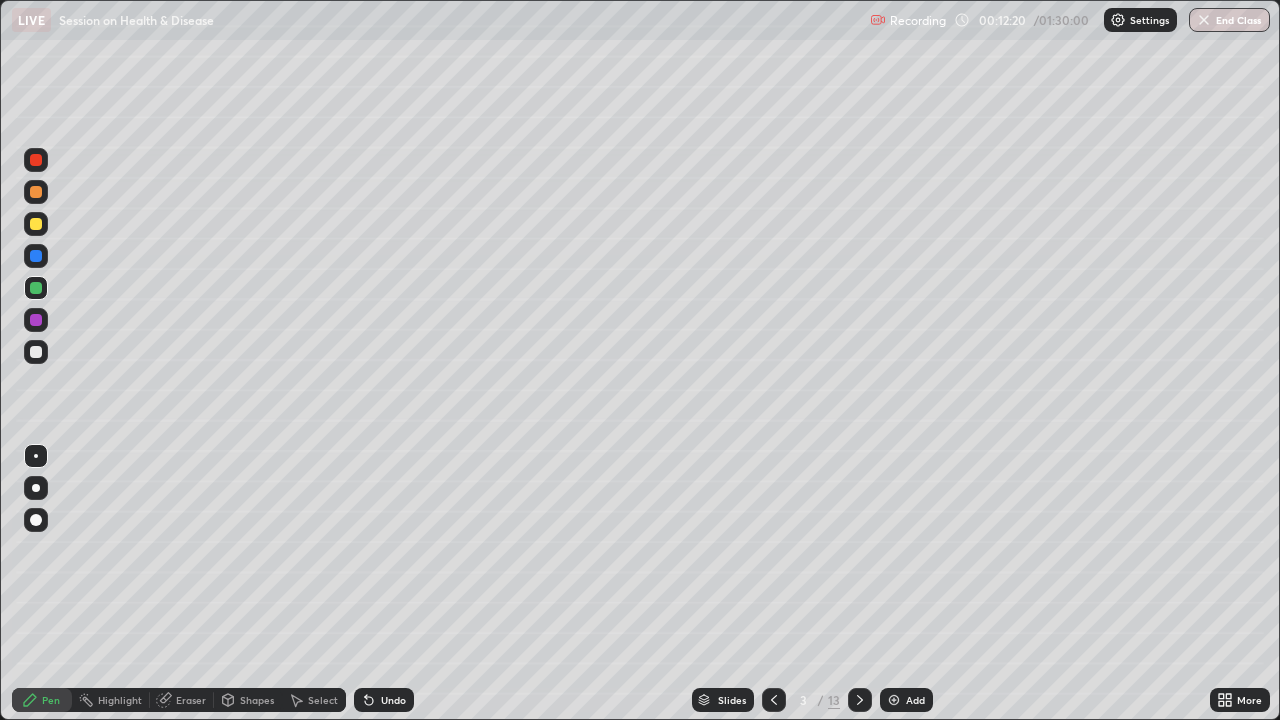 click on "Undo" at bounding box center [393, 700] 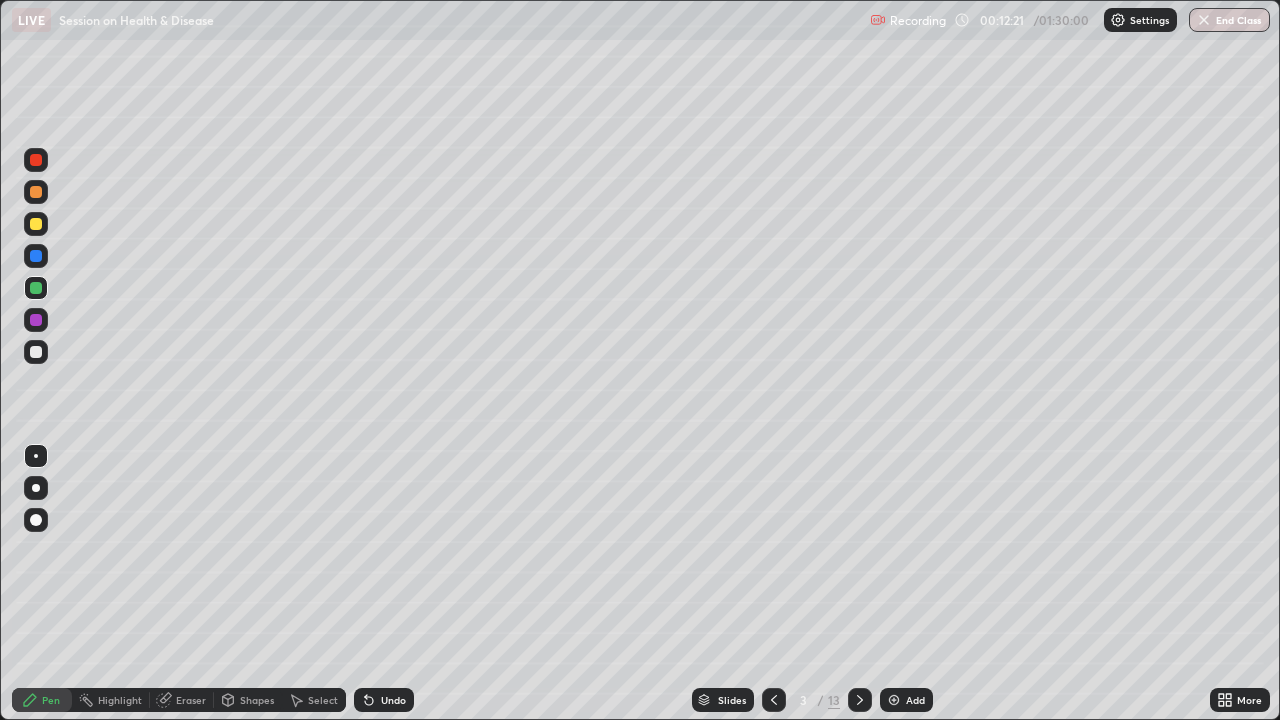 click on "Undo" at bounding box center (393, 700) 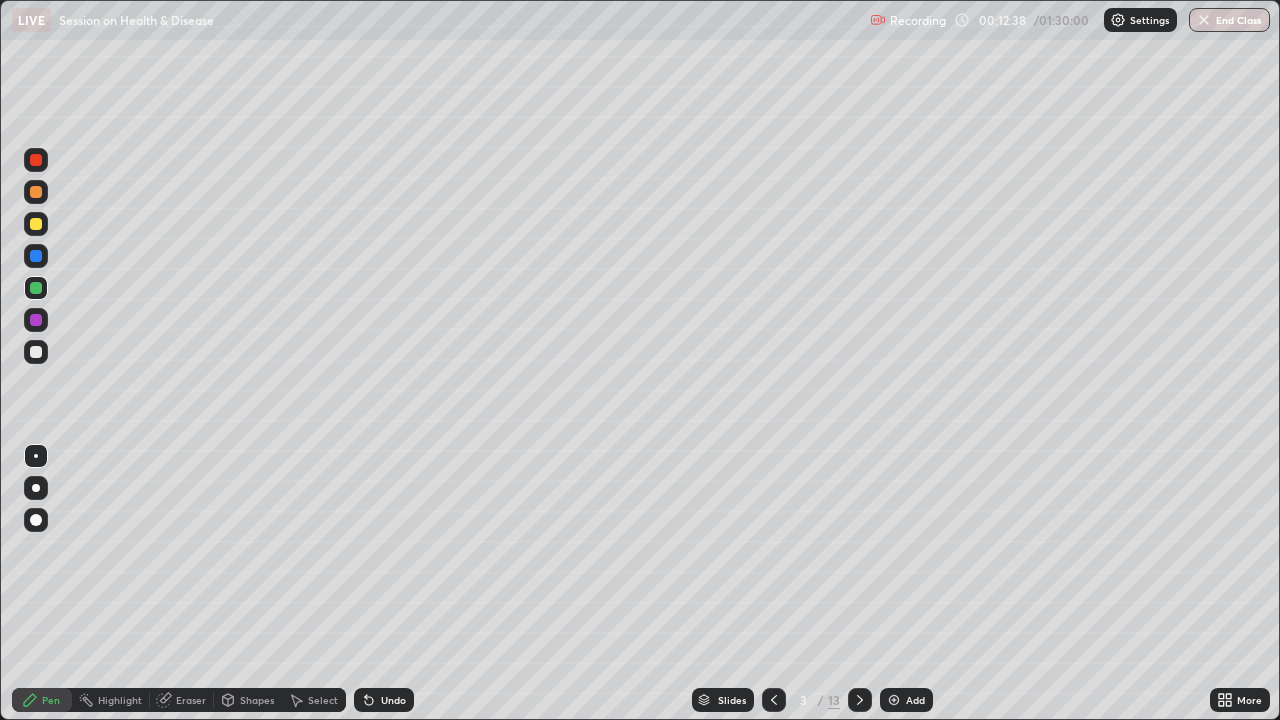 click on "Select" at bounding box center (314, 700) 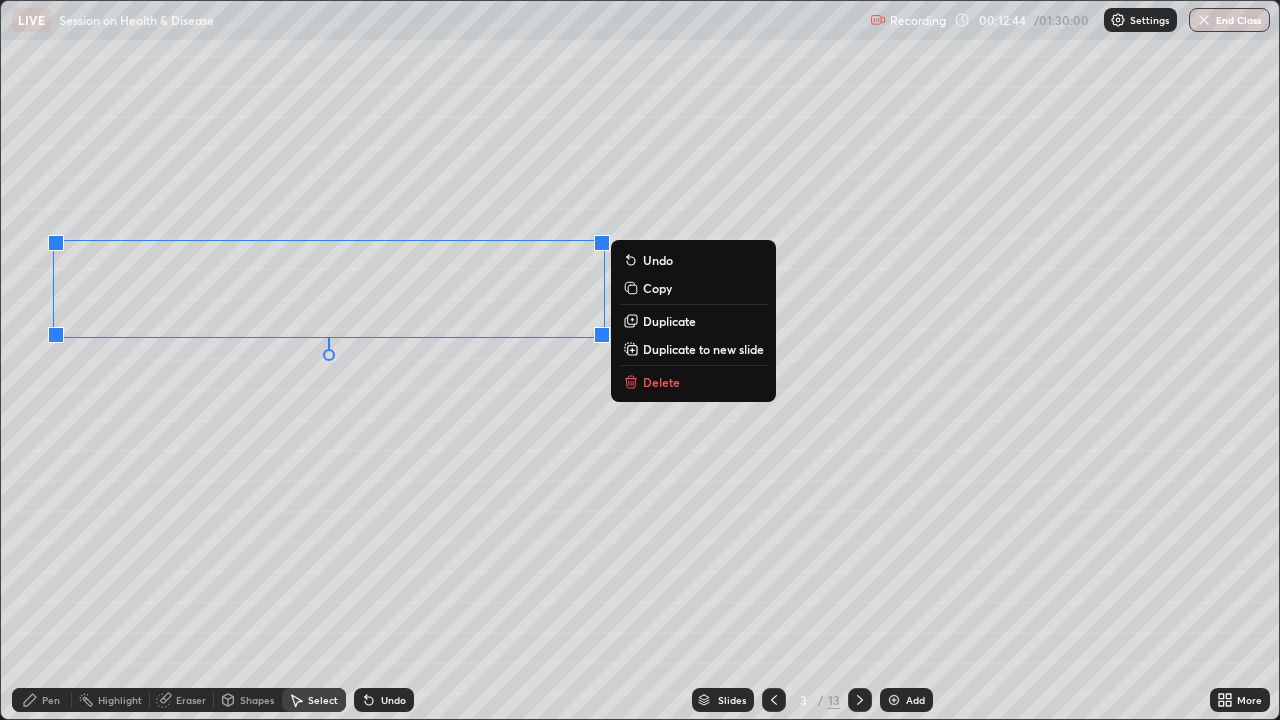 click on "0 ° Undo Copy Duplicate Duplicate to new slide Delete" at bounding box center [640, 360] 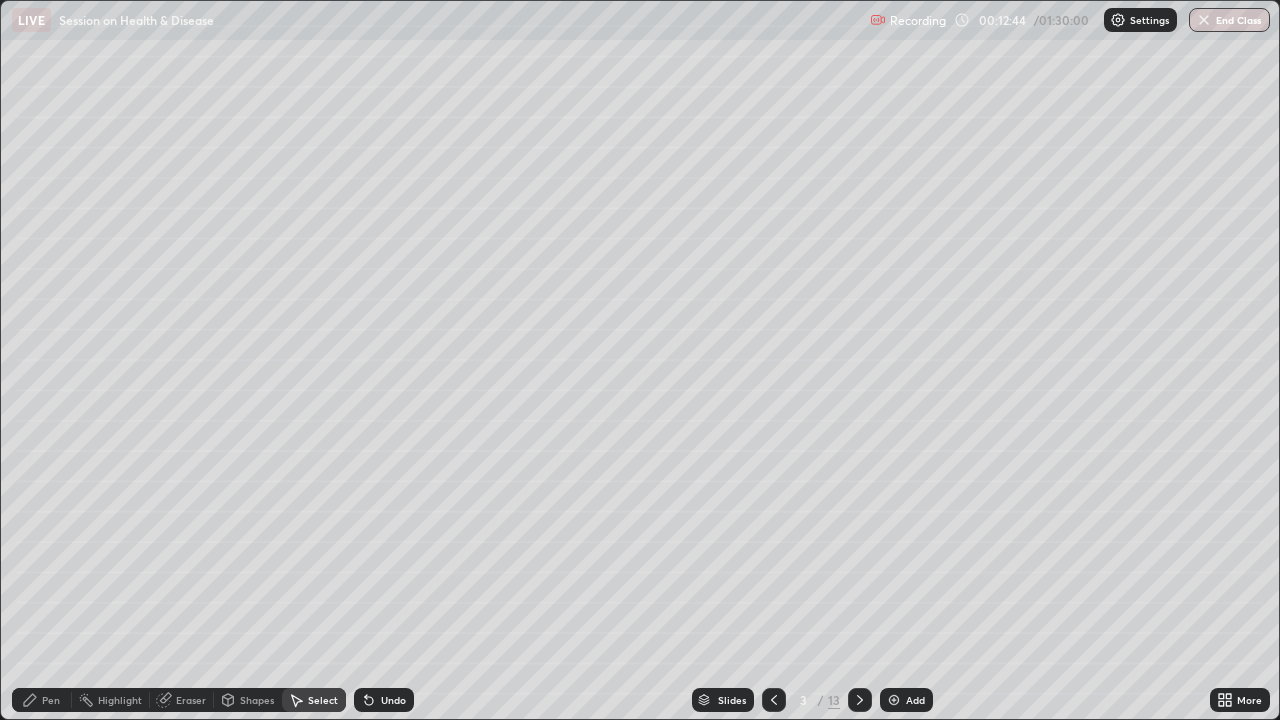 click on "0 ° Undo Copy Duplicate Duplicate to new slide Delete" at bounding box center [640, 360] 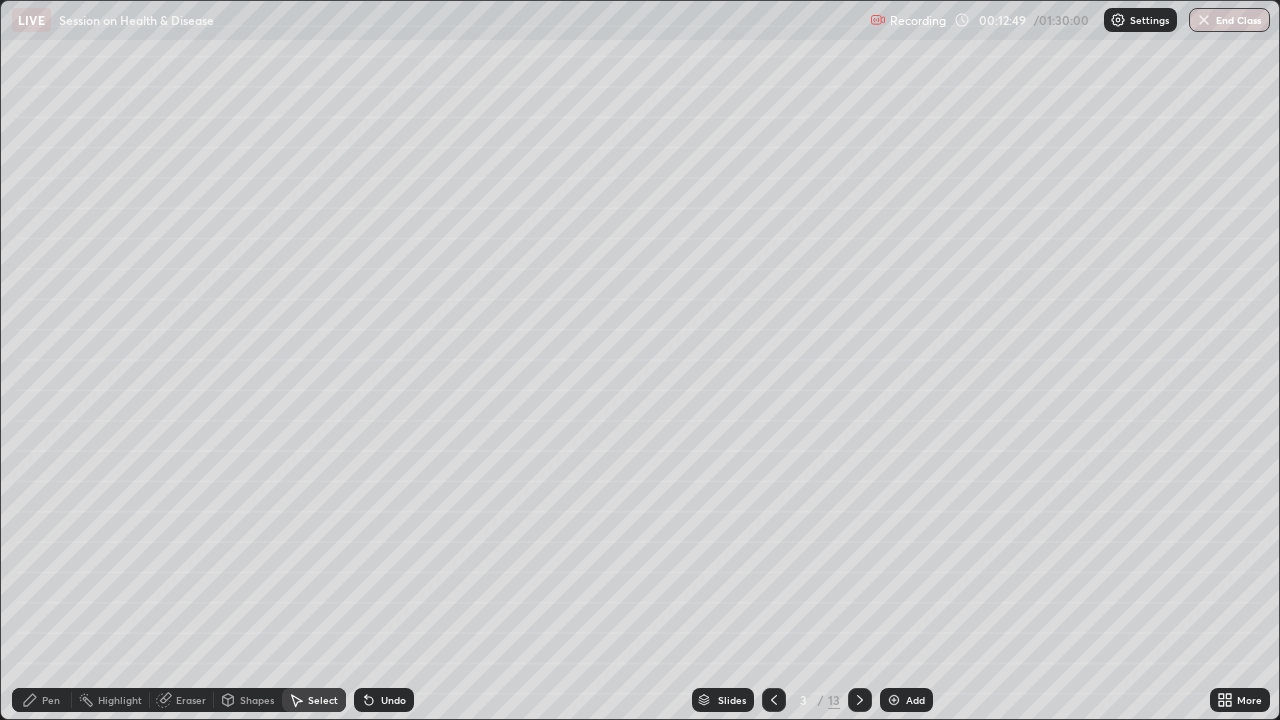 click on "Pen" at bounding box center (42, 700) 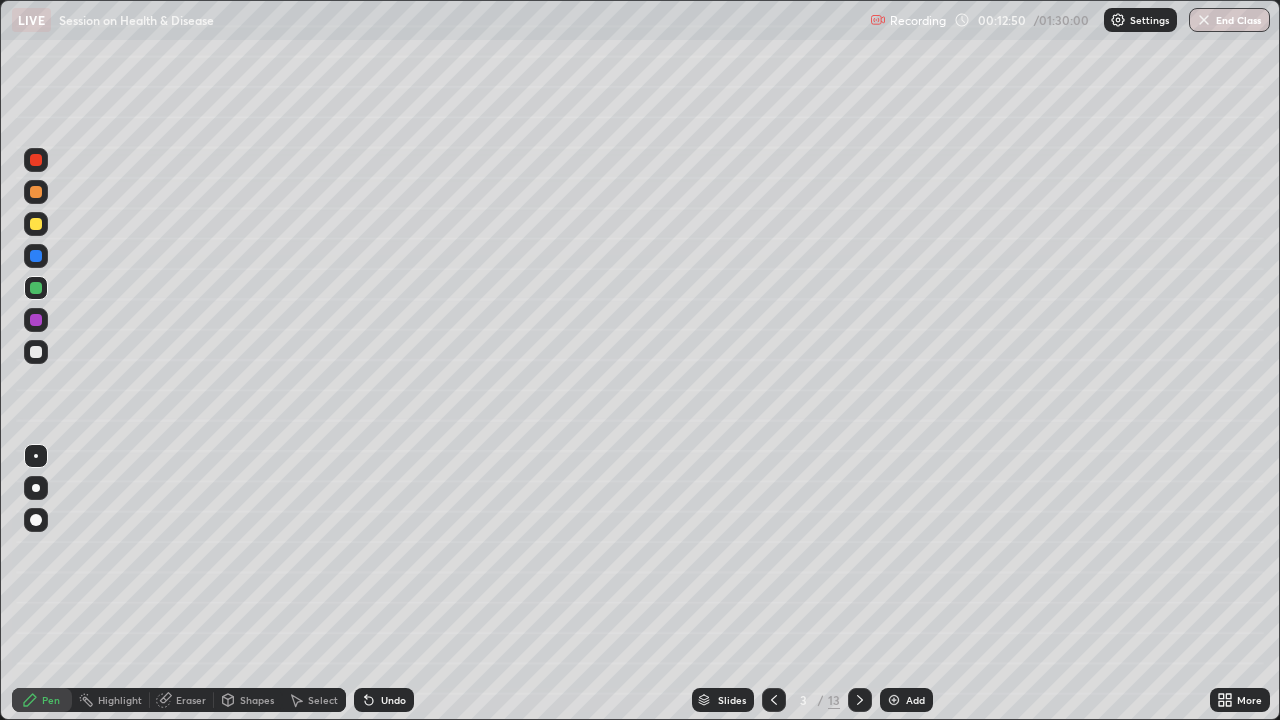 click at bounding box center (36, 352) 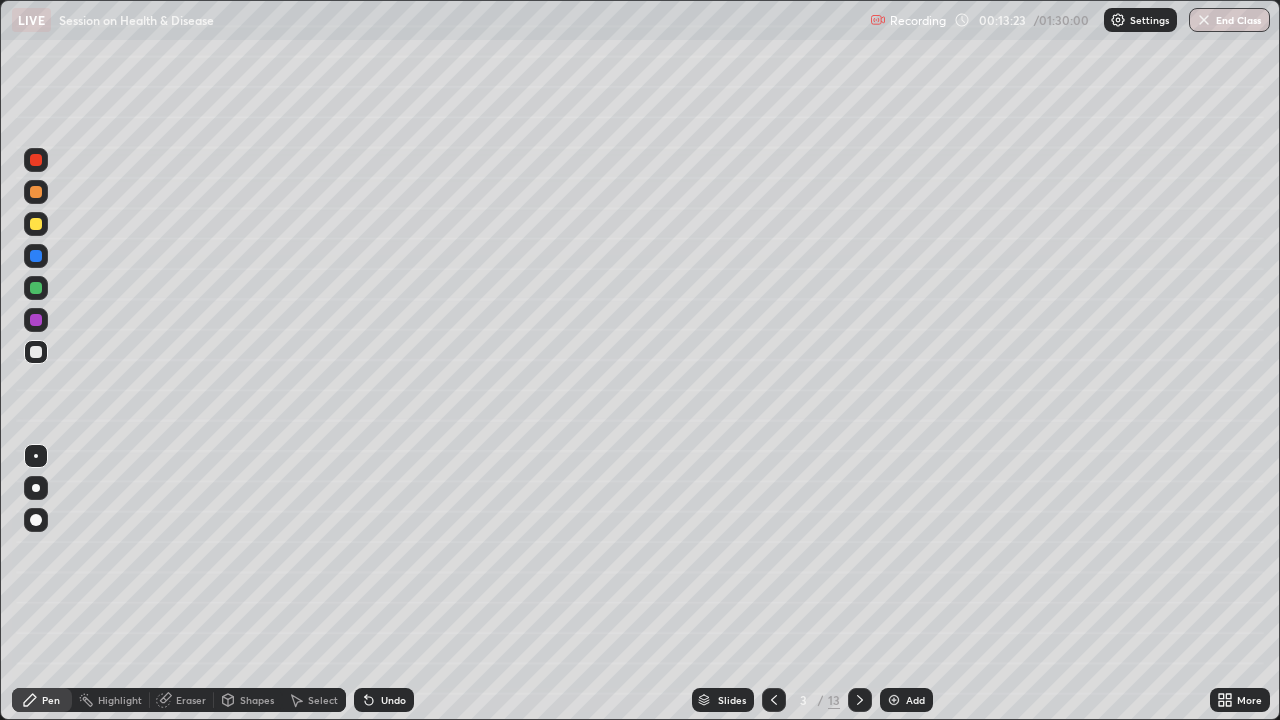 click on "Undo" at bounding box center (393, 700) 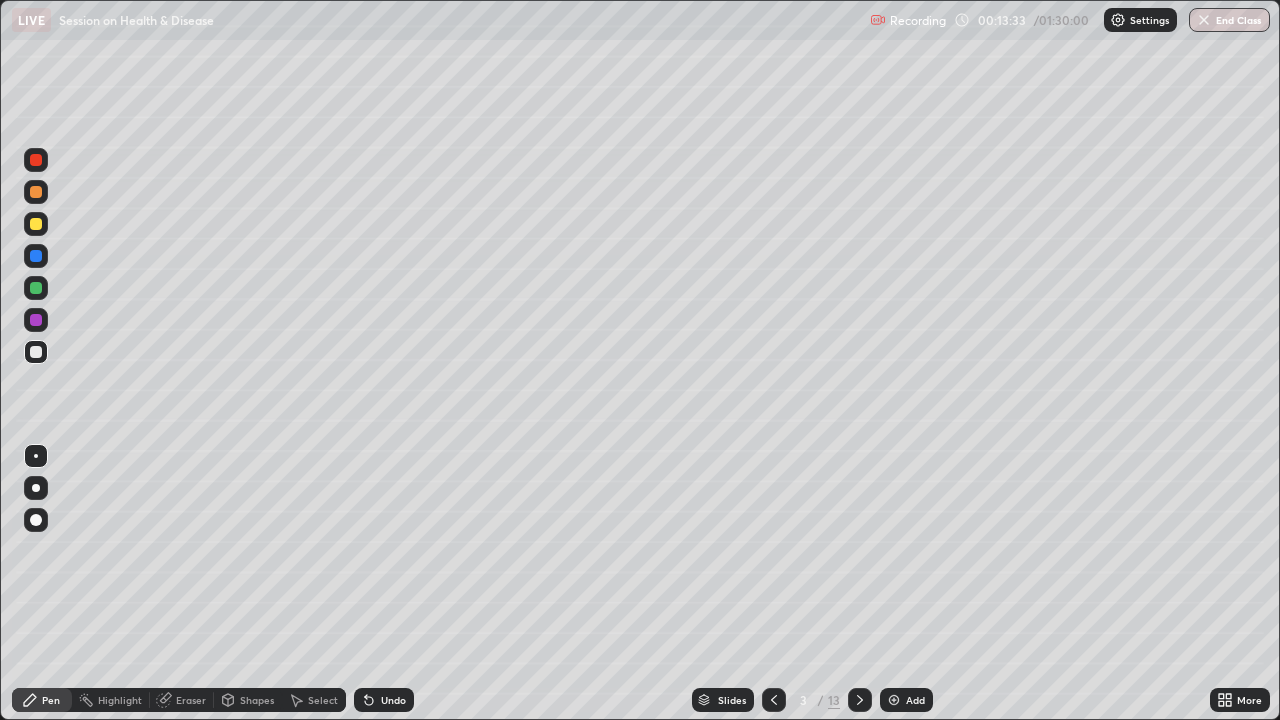 click at bounding box center (36, 192) 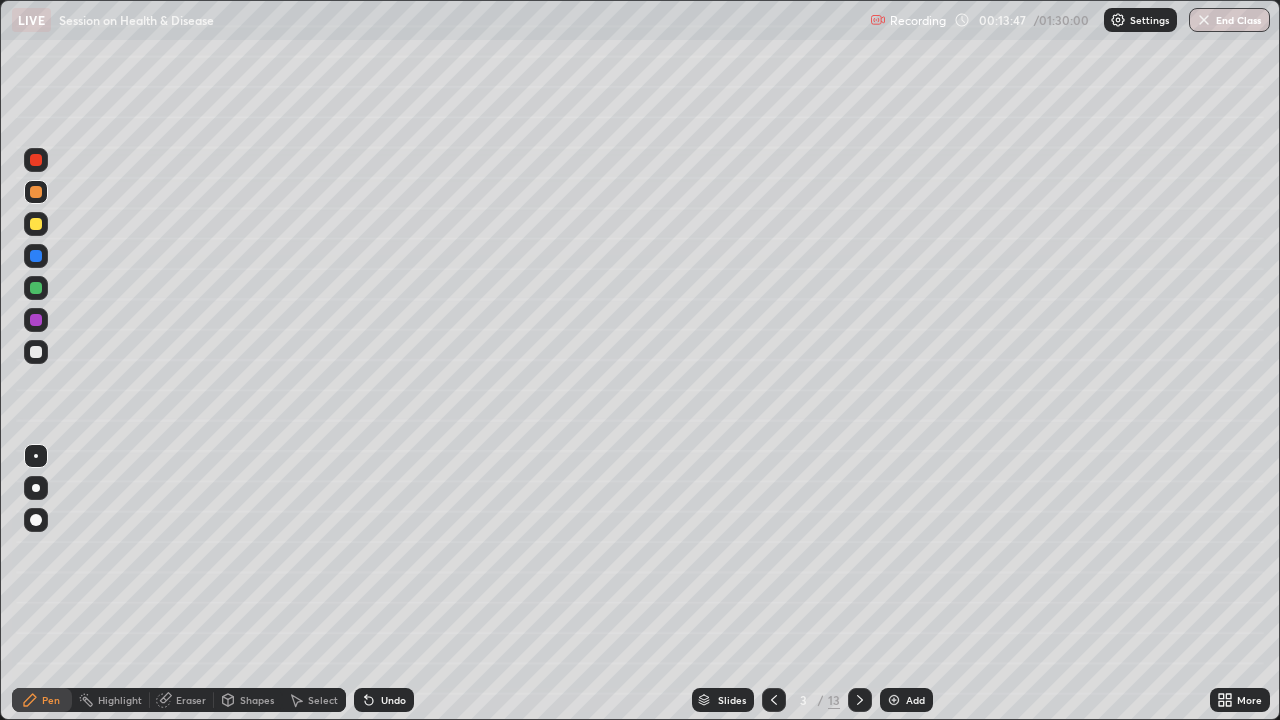 click on "Select" at bounding box center (323, 700) 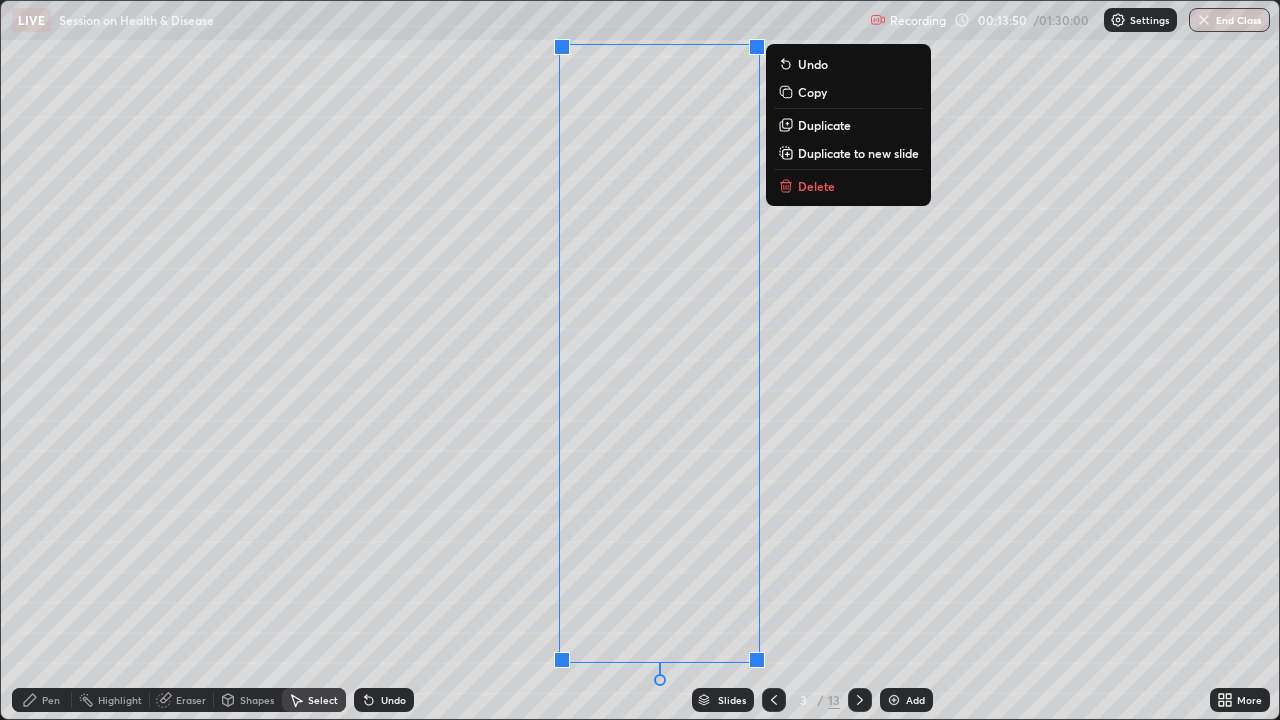 click on "0 ° Undo Copy Duplicate Duplicate to new slide Delete" at bounding box center [640, 360] 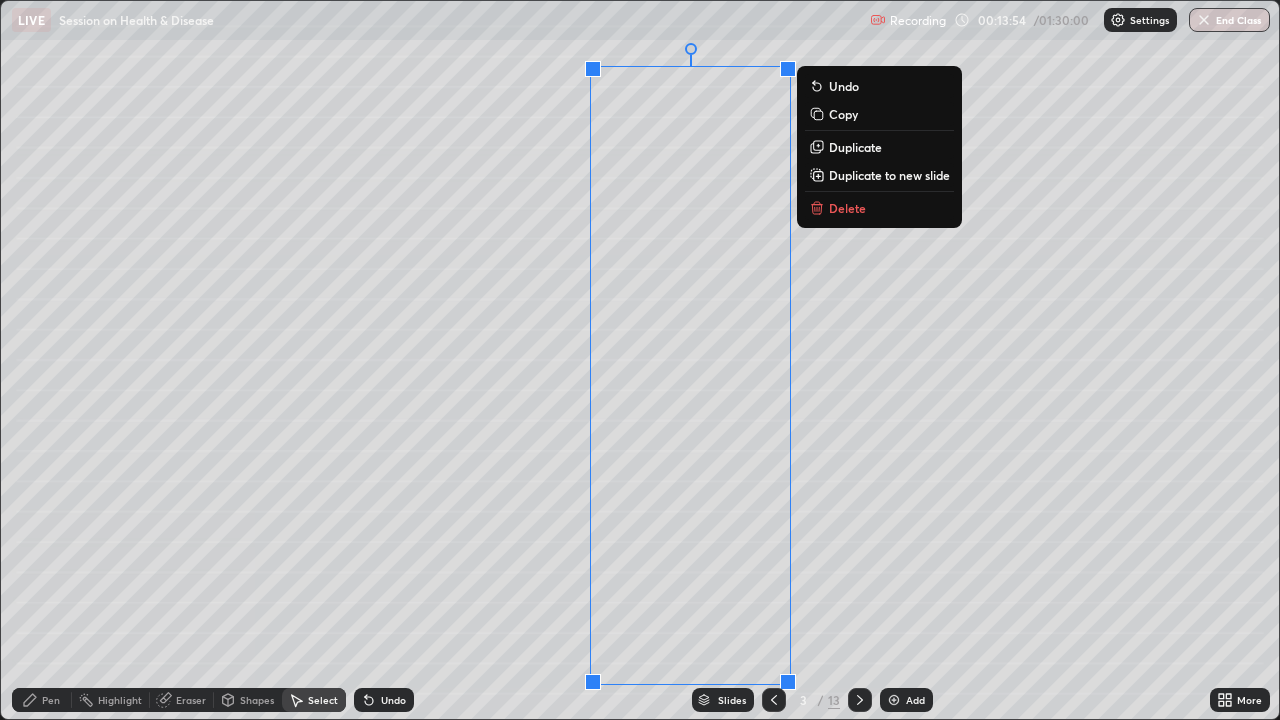 click on "Undo" at bounding box center (393, 700) 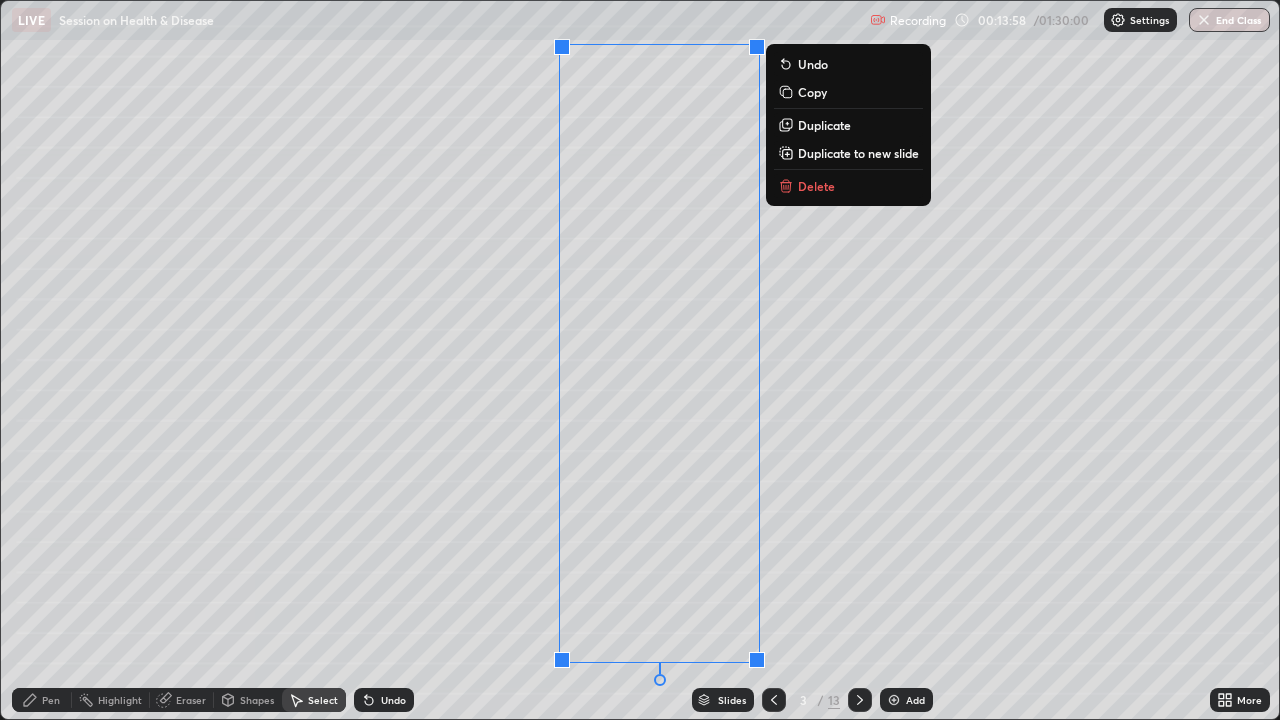 click on "0 ° Undo Copy Duplicate Duplicate to new slide Delete" at bounding box center (640, 360) 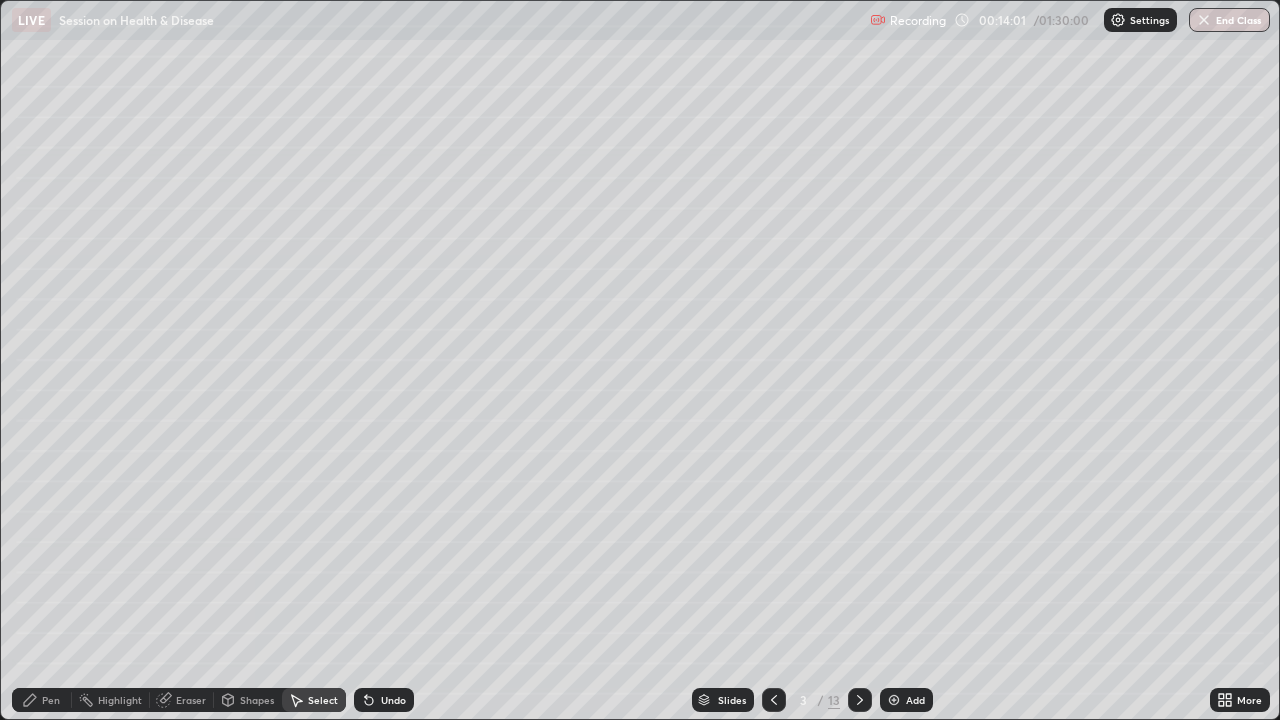 click on "Pen" at bounding box center [42, 700] 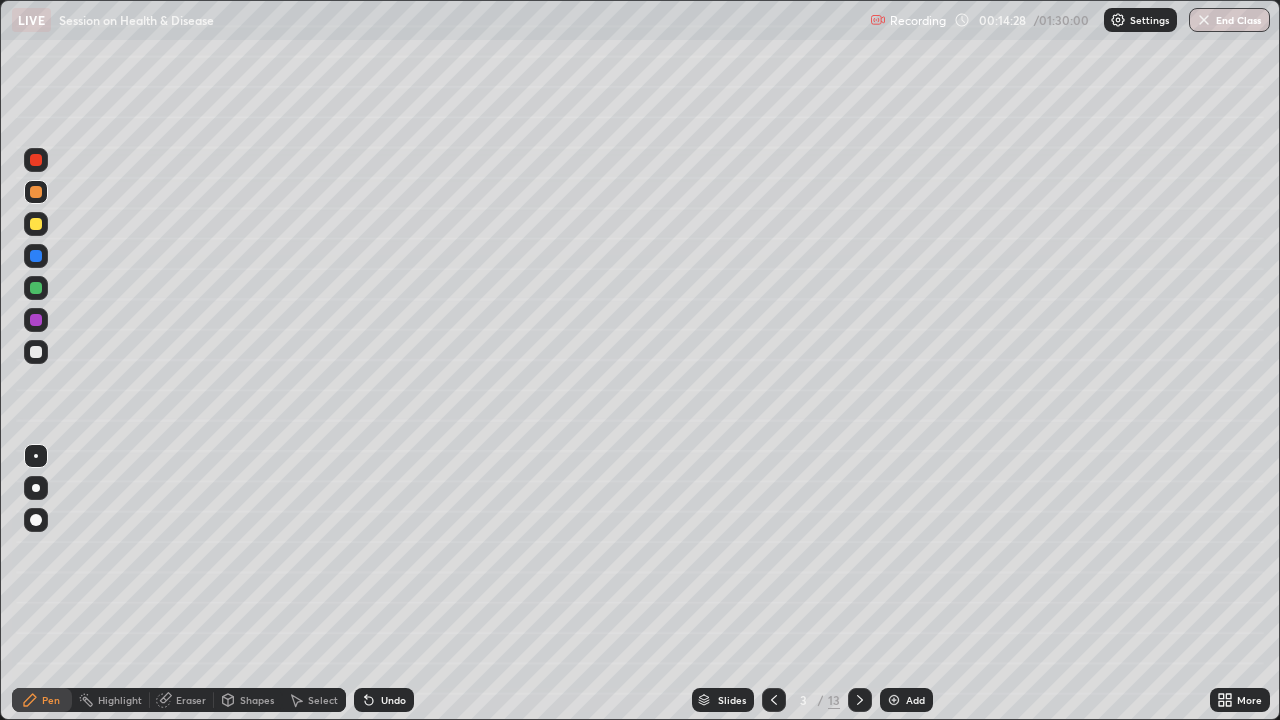 click at bounding box center [36, 352] 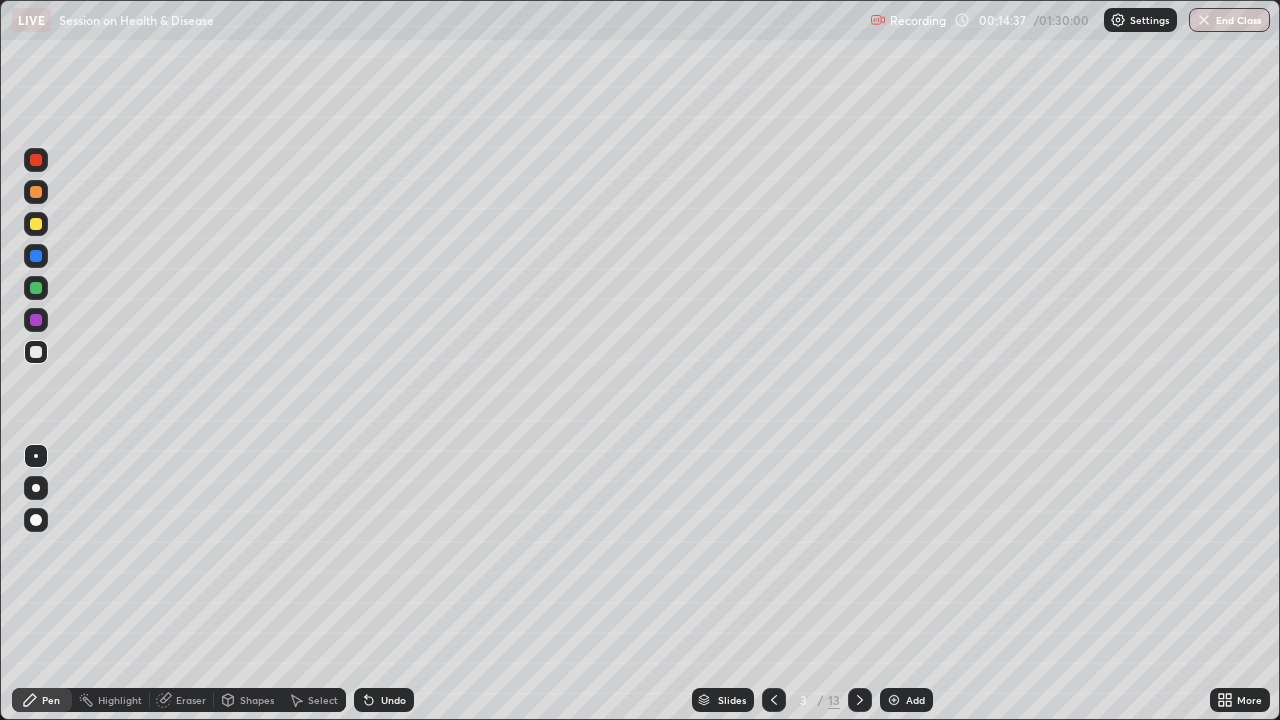 click 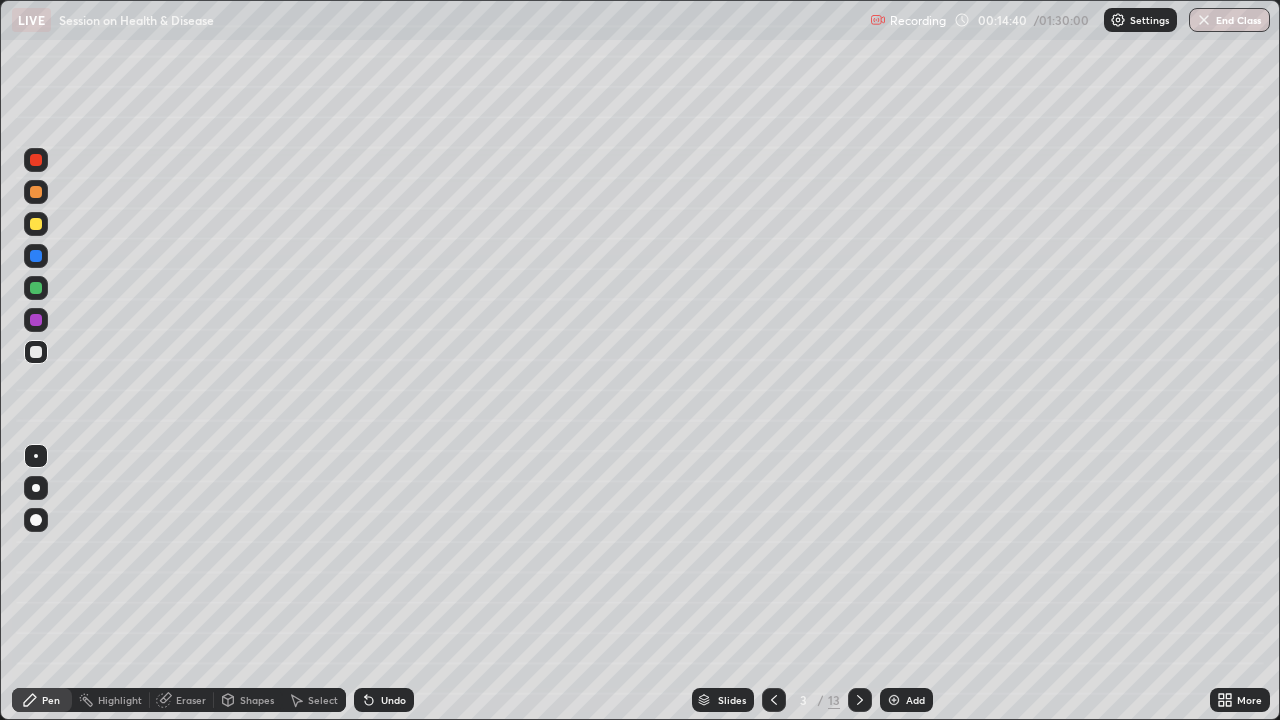 click at bounding box center [36, 192] 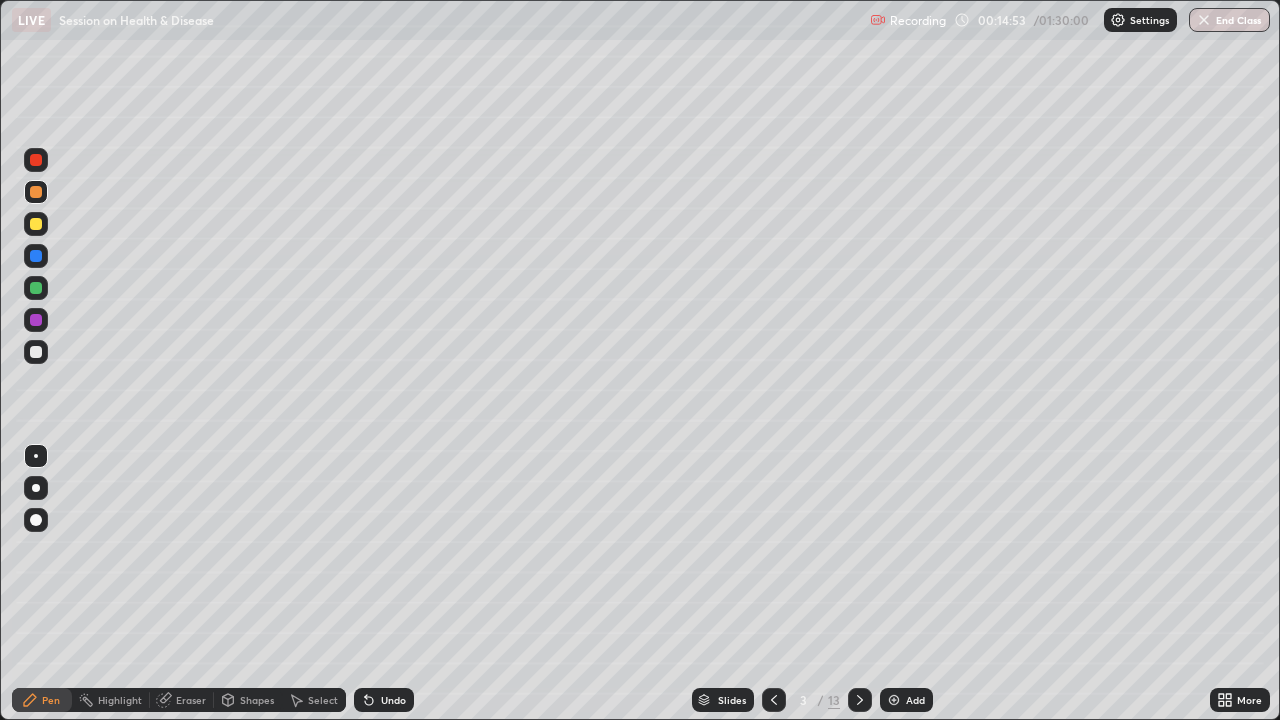 click on "Select" at bounding box center [323, 700] 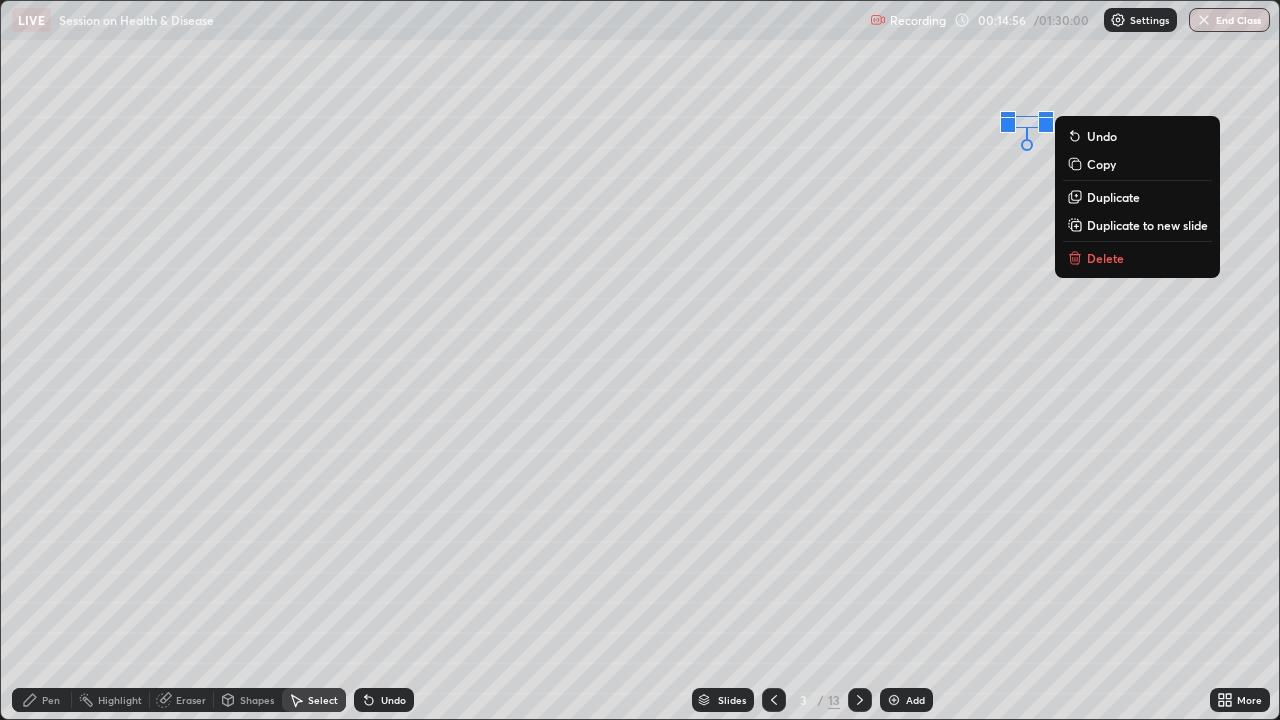 click on "Undo" at bounding box center [384, 700] 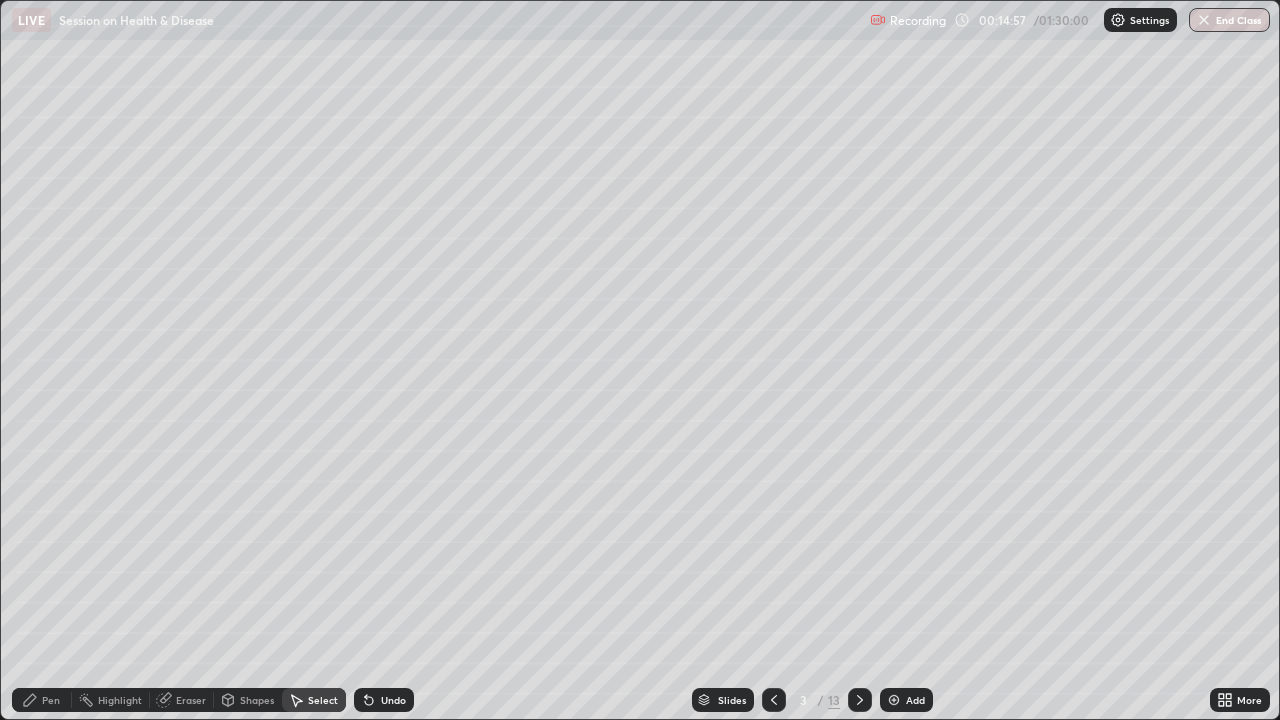 click on "Undo" at bounding box center [384, 700] 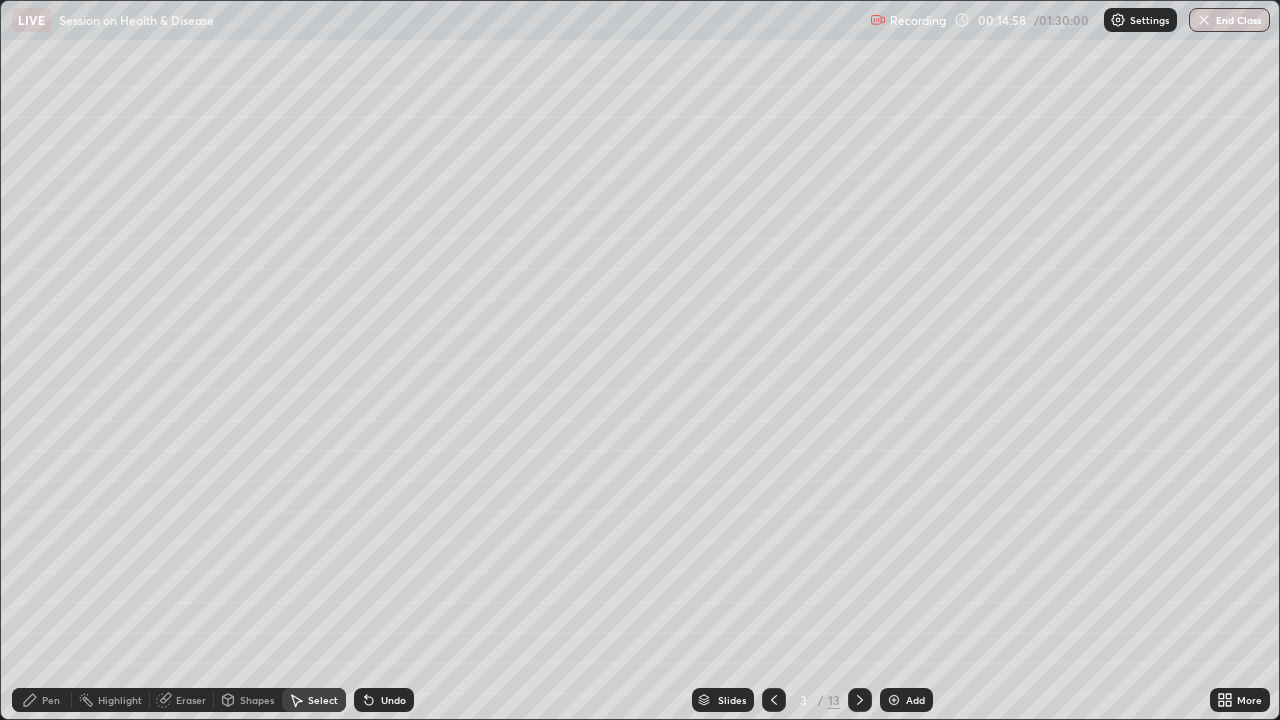 click on "Undo" at bounding box center (393, 700) 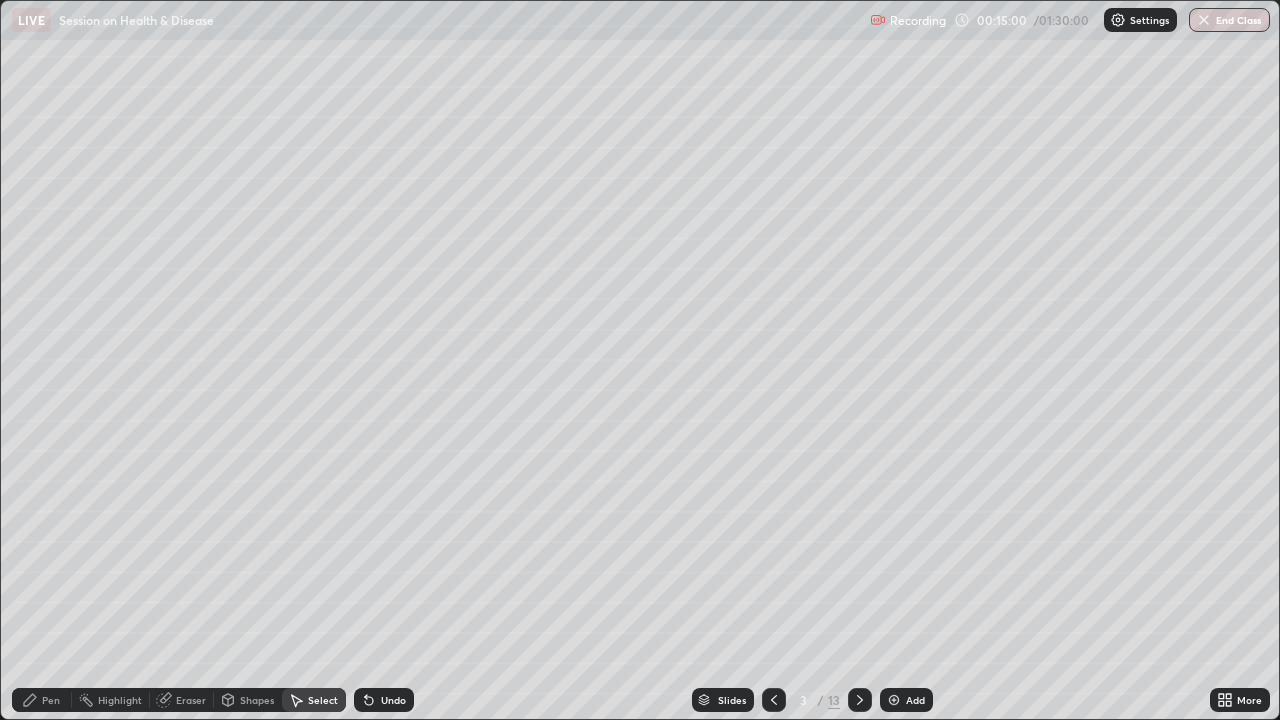 click on "Pen" at bounding box center [42, 700] 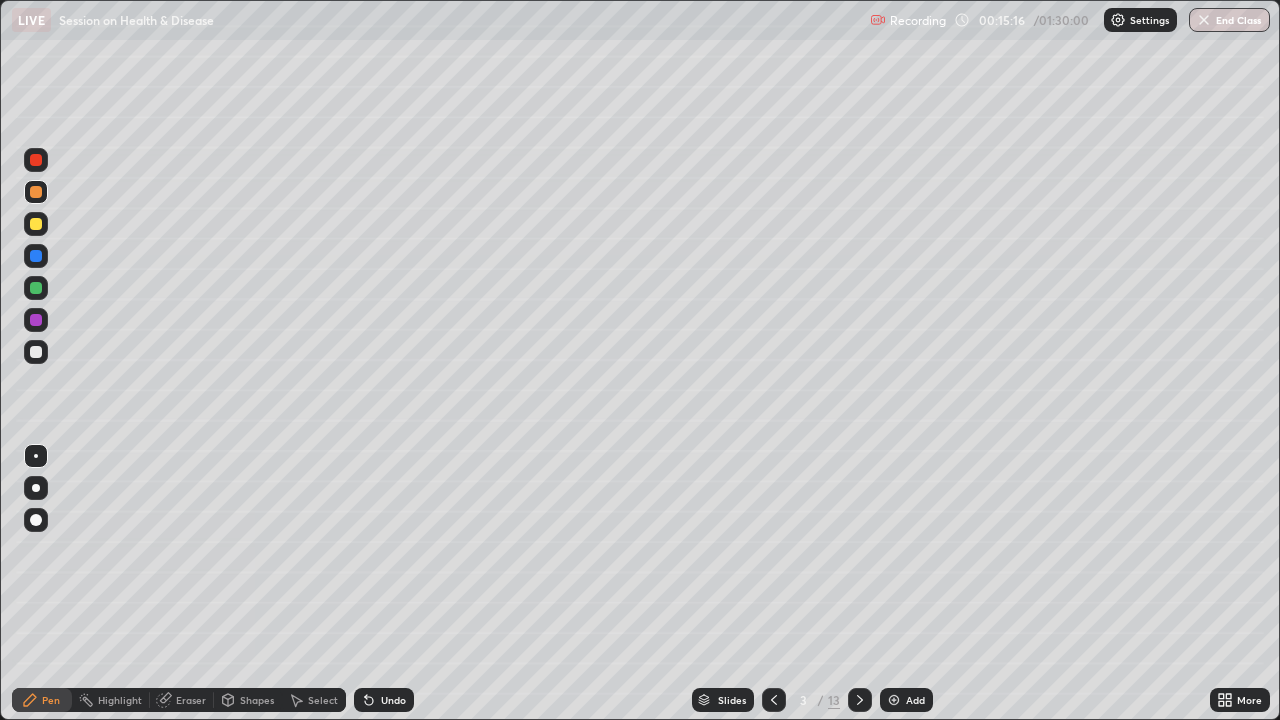 click at bounding box center (36, 352) 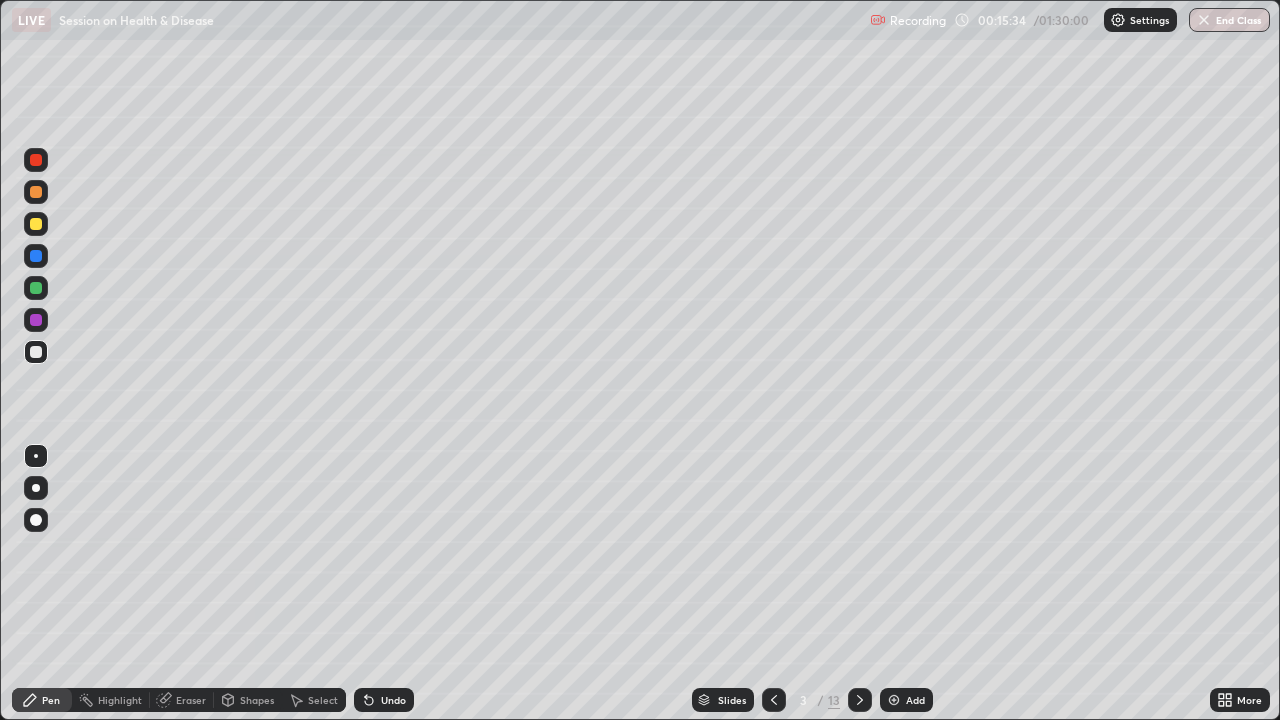 click on "Undo" at bounding box center (393, 700) 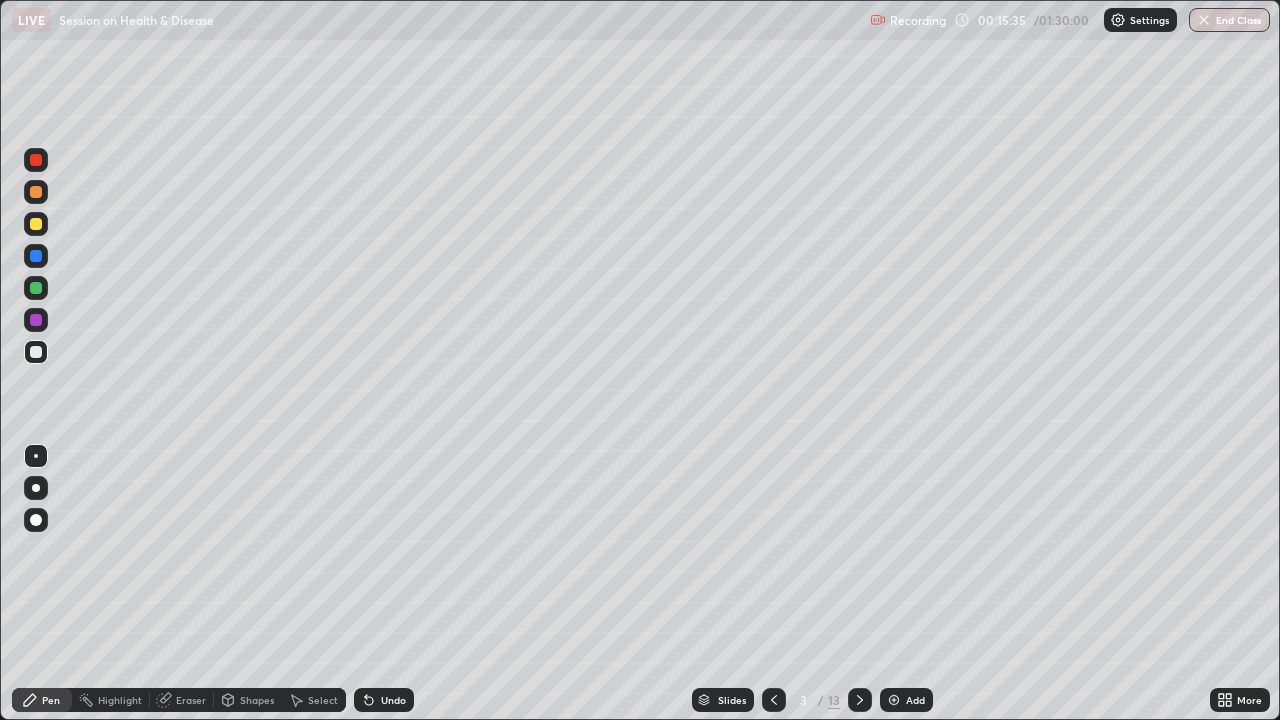 click at bounding box center (36, 192) 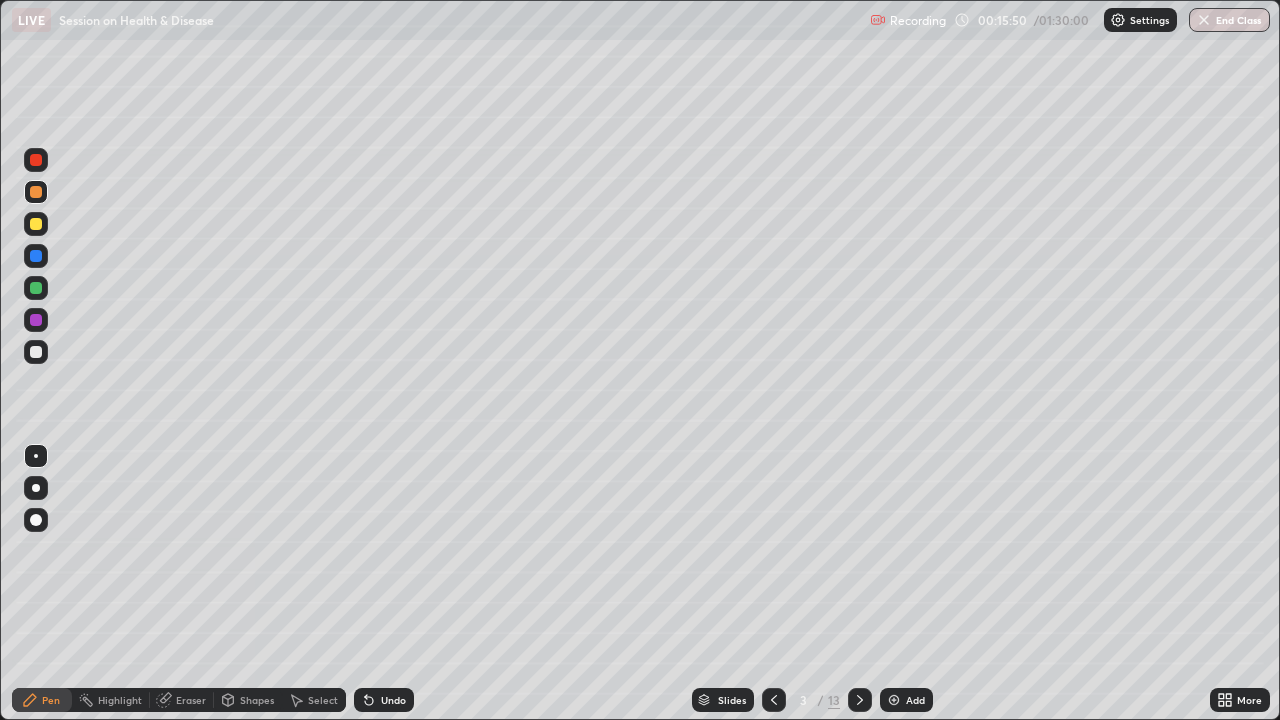 click at bounding box center (36, 256) 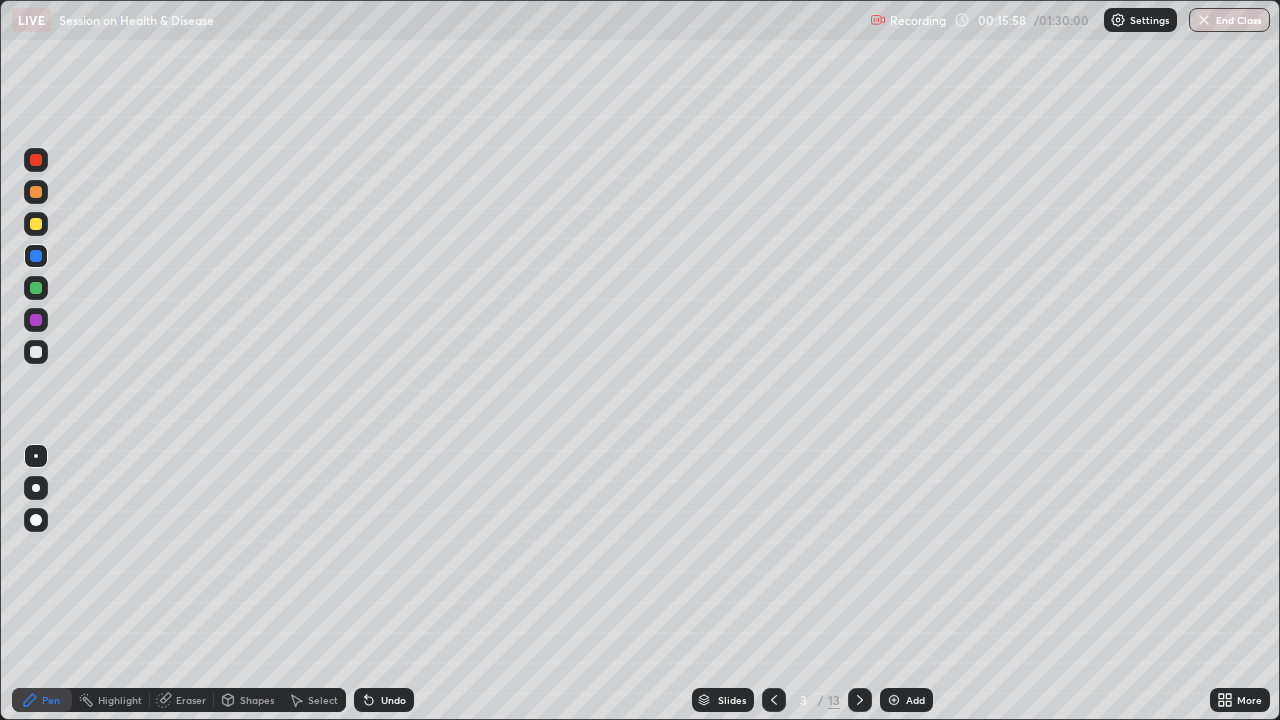 click at bounding box center [36, 352] 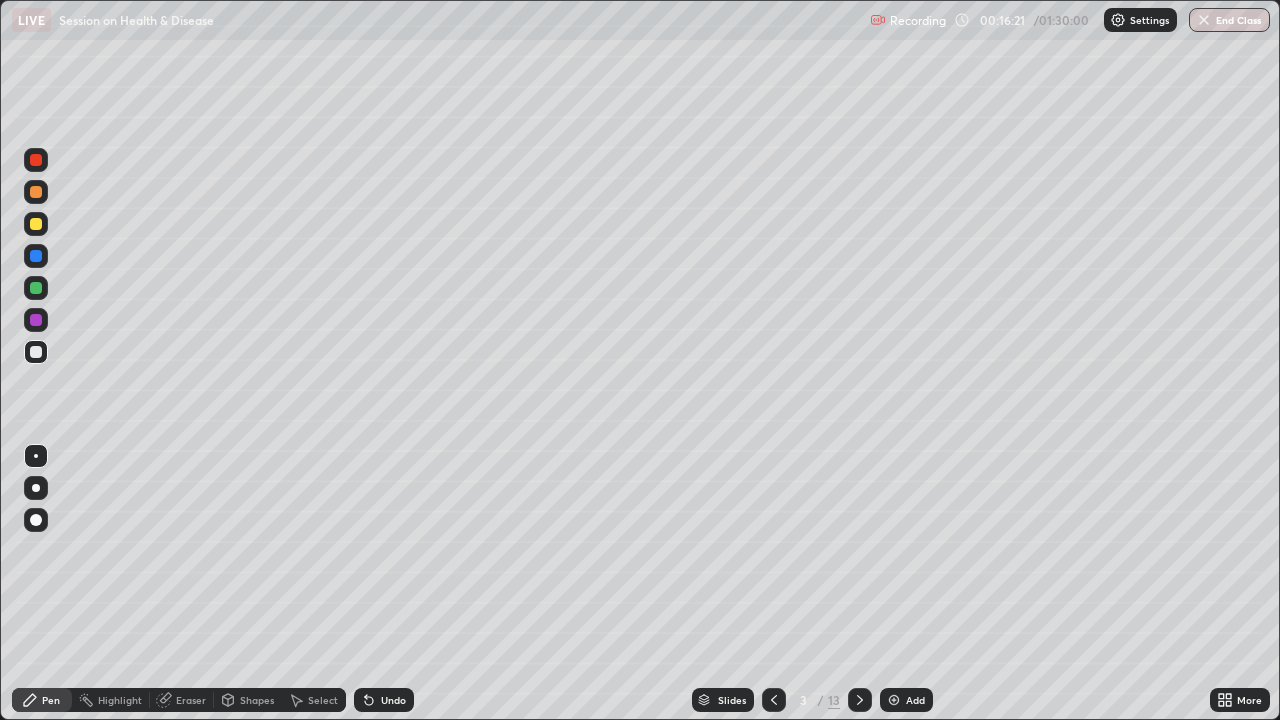 click on "Undo" at bounding box center (393, 700) 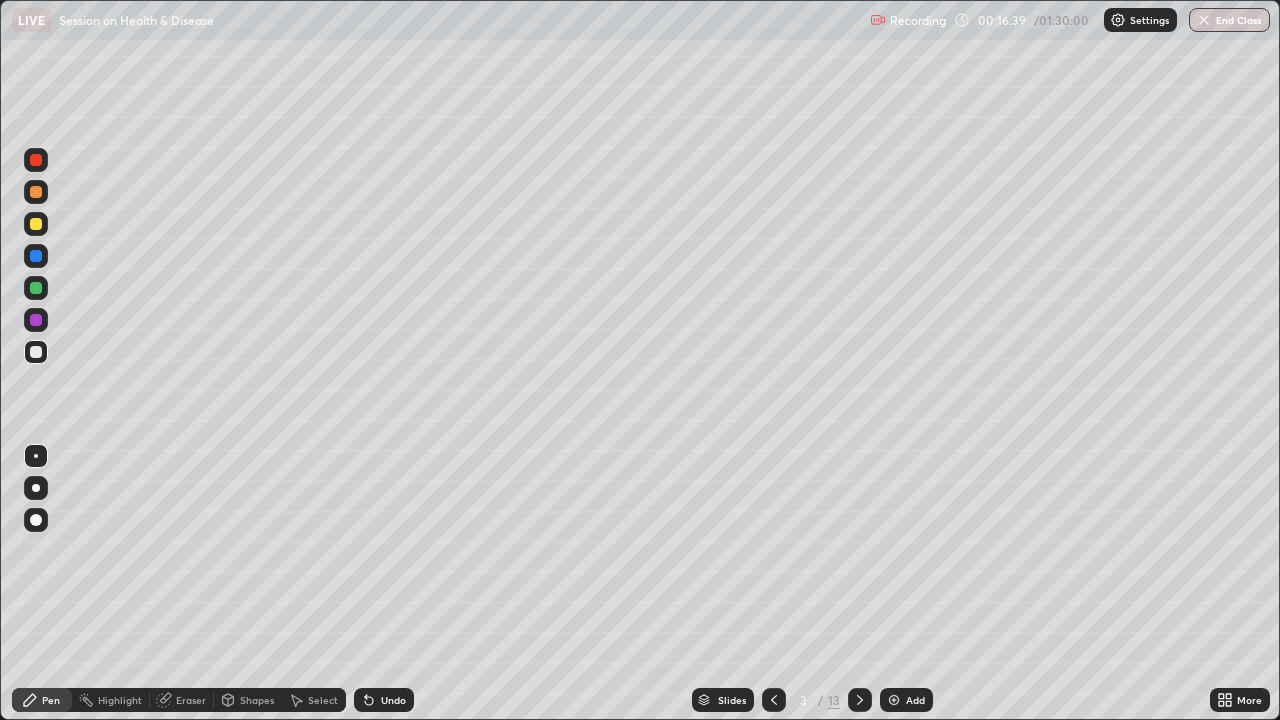click on "Undo" at bounding box center [393, 700] 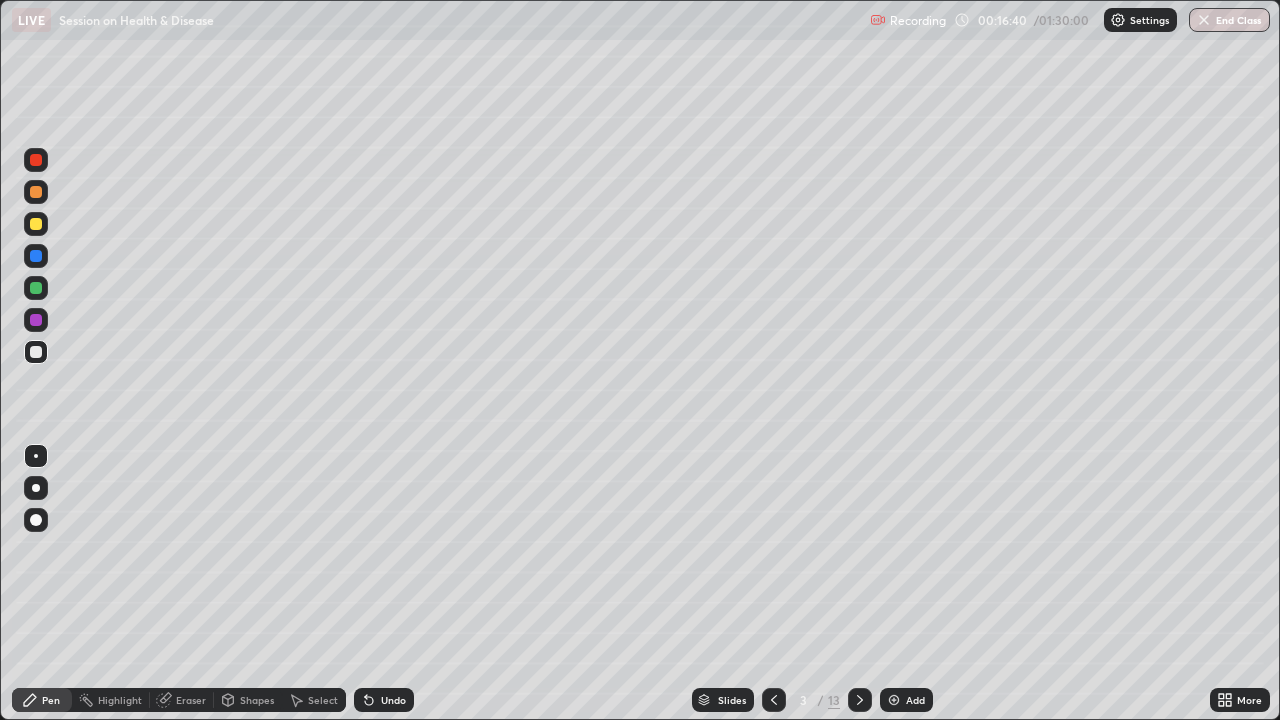 click on "Undo" at bounding box center (384, 700) 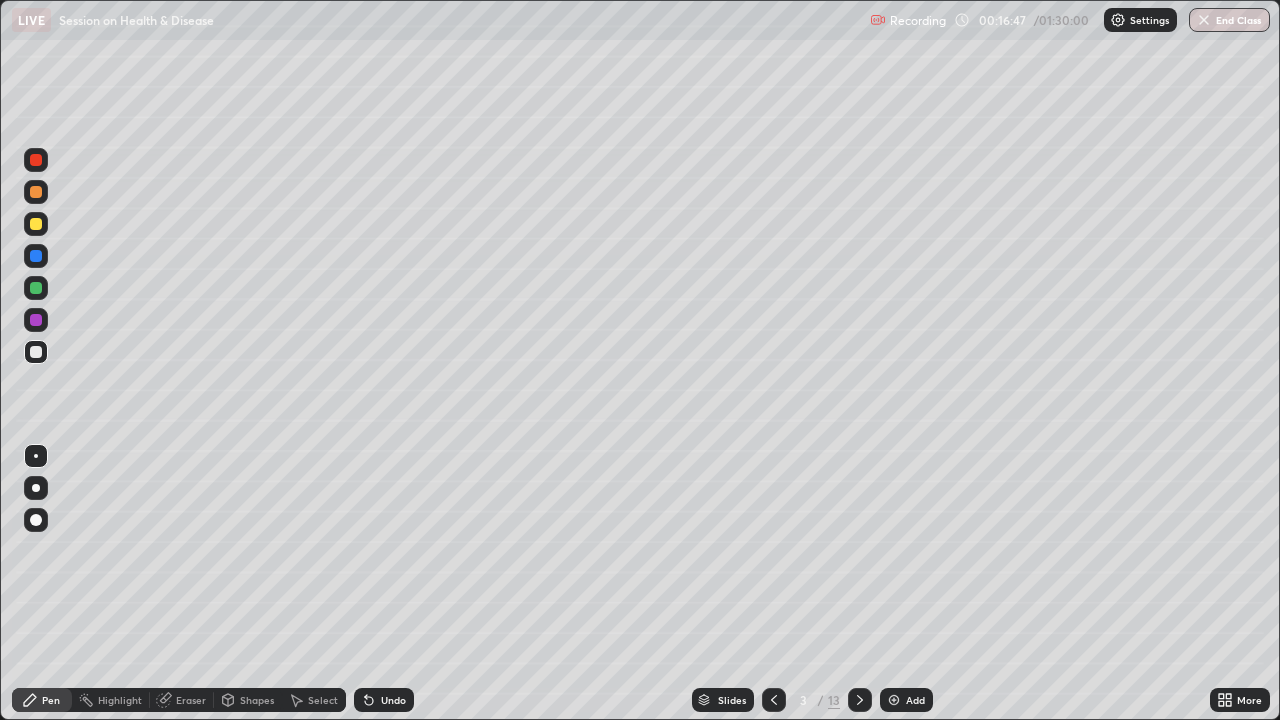 click at bounding box center [36, 288] 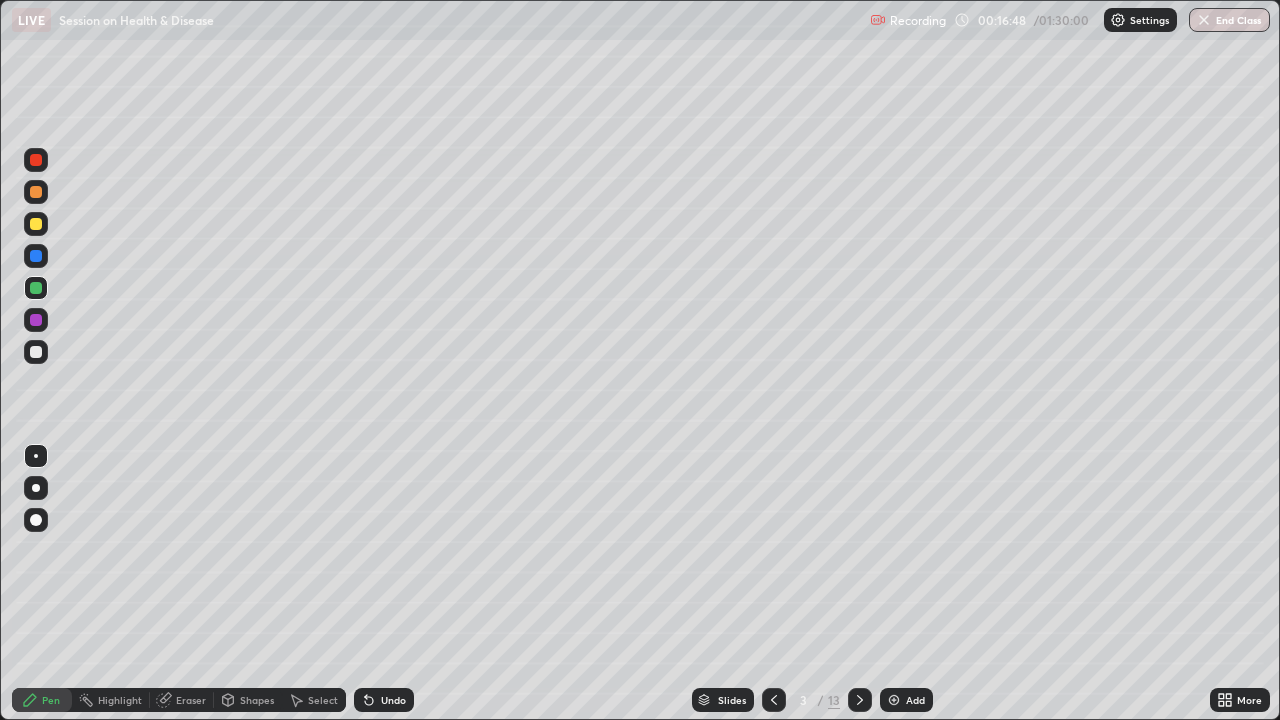 click at bounding box center (36, 256) 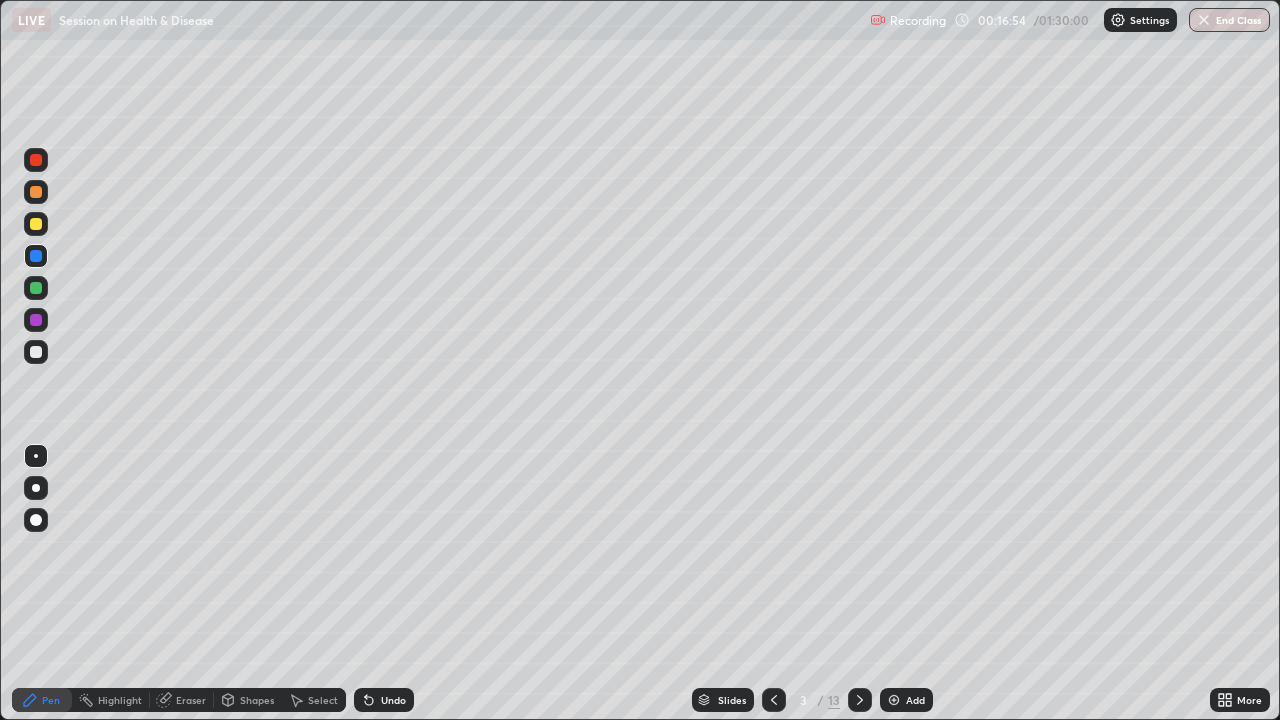 click on "Undo" at bounding box center (393, 700) 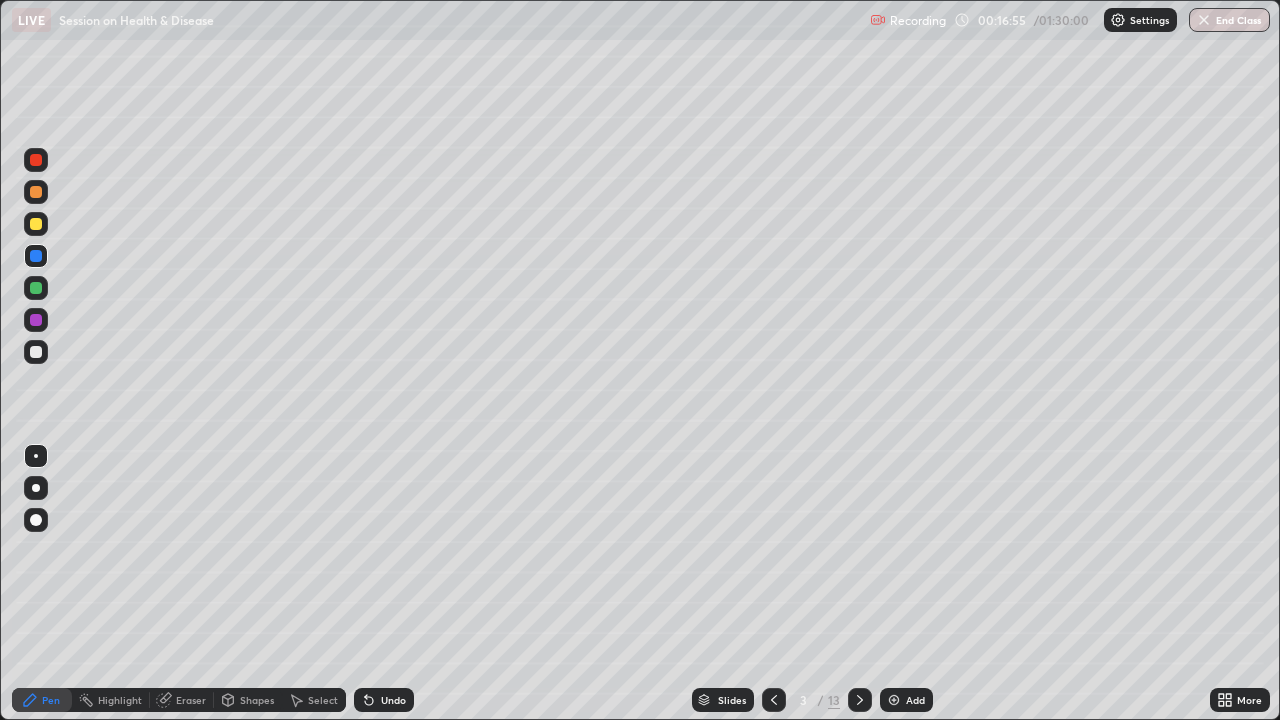 click on "Undo" at bounding box center (384, 700) 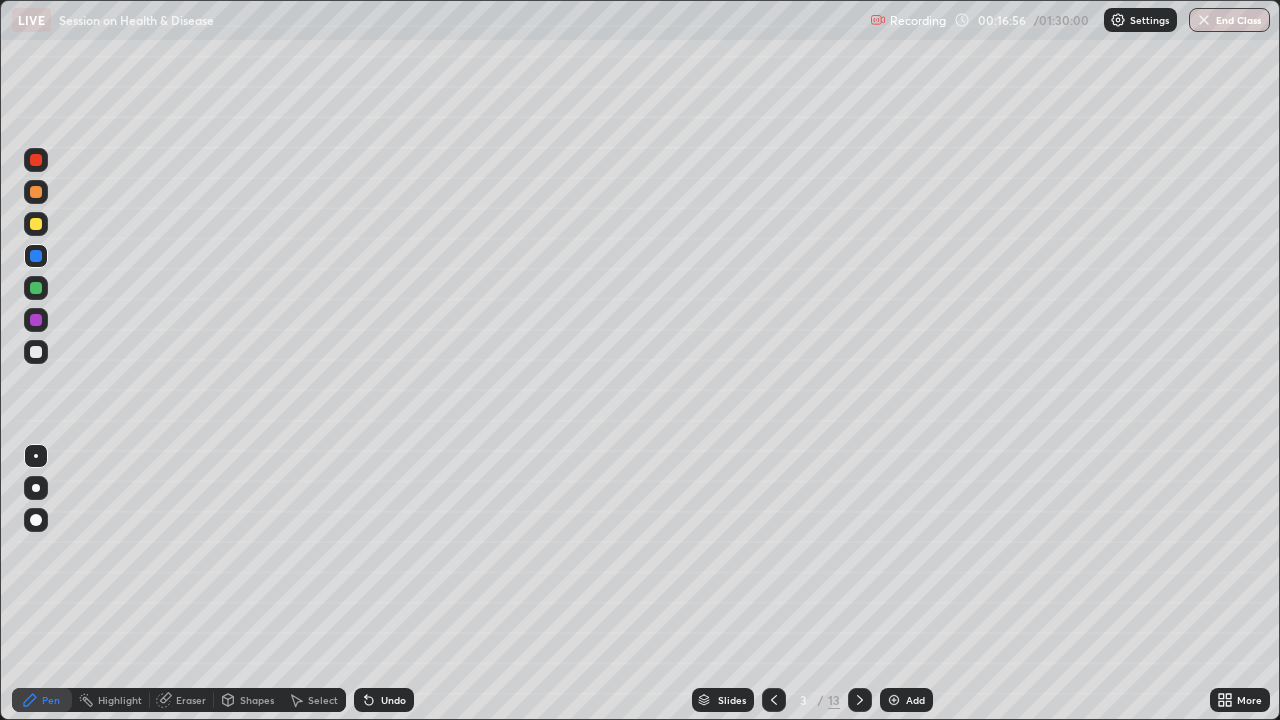 click 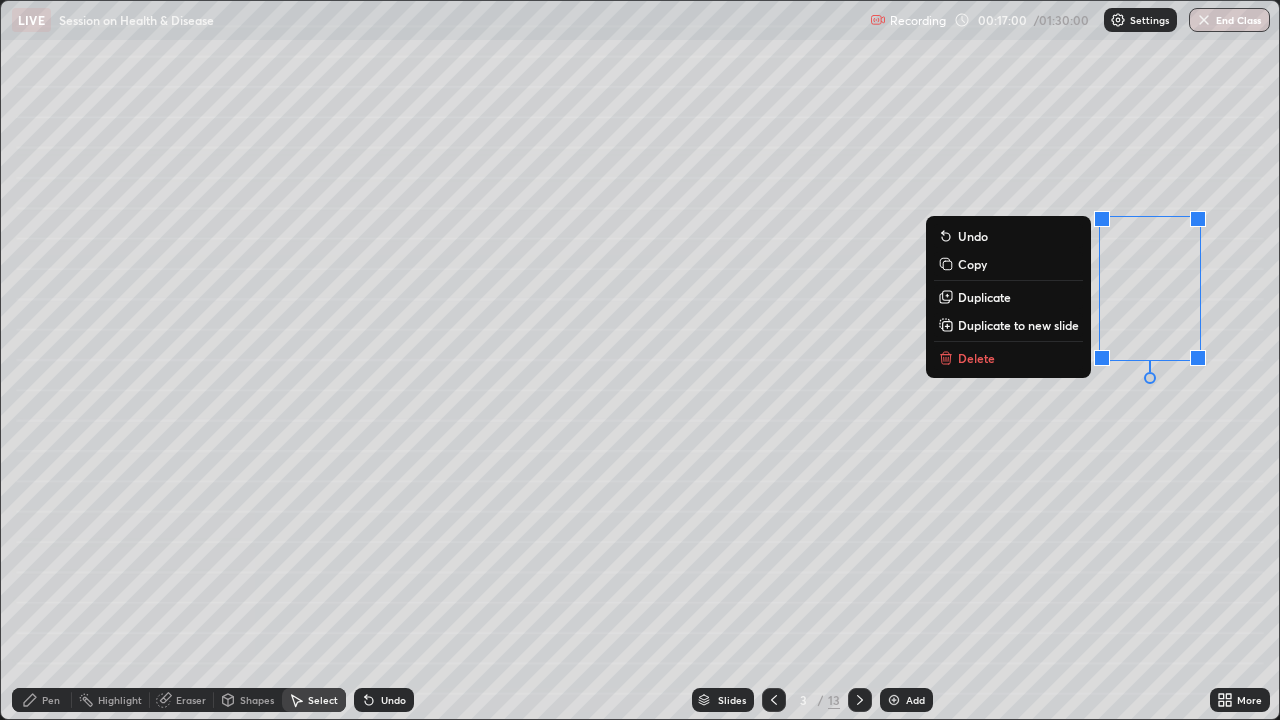 click on "0 ° Undo Copy Duplicate Duplicate to new slide Delete" at bounding box center [640, 360] 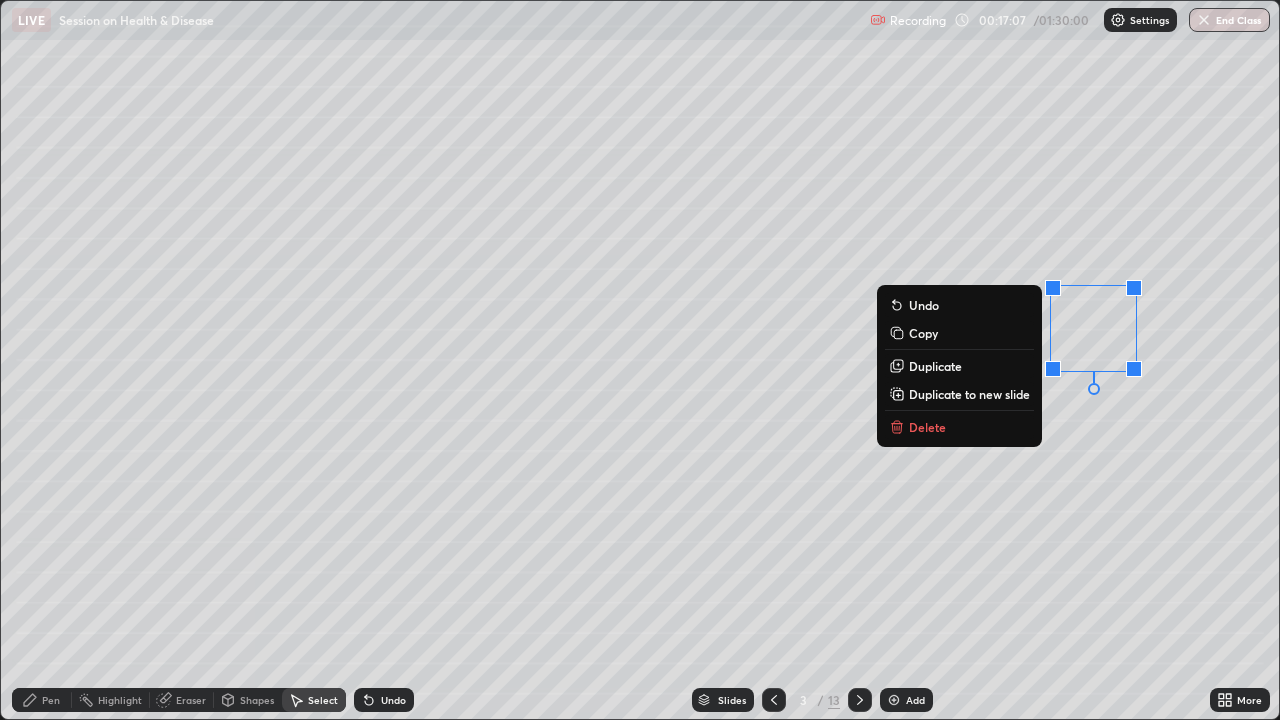 click on "0 ° Undo Copy Duplicate Duplicate to new slide Delete" at bounding box center (640, 360) 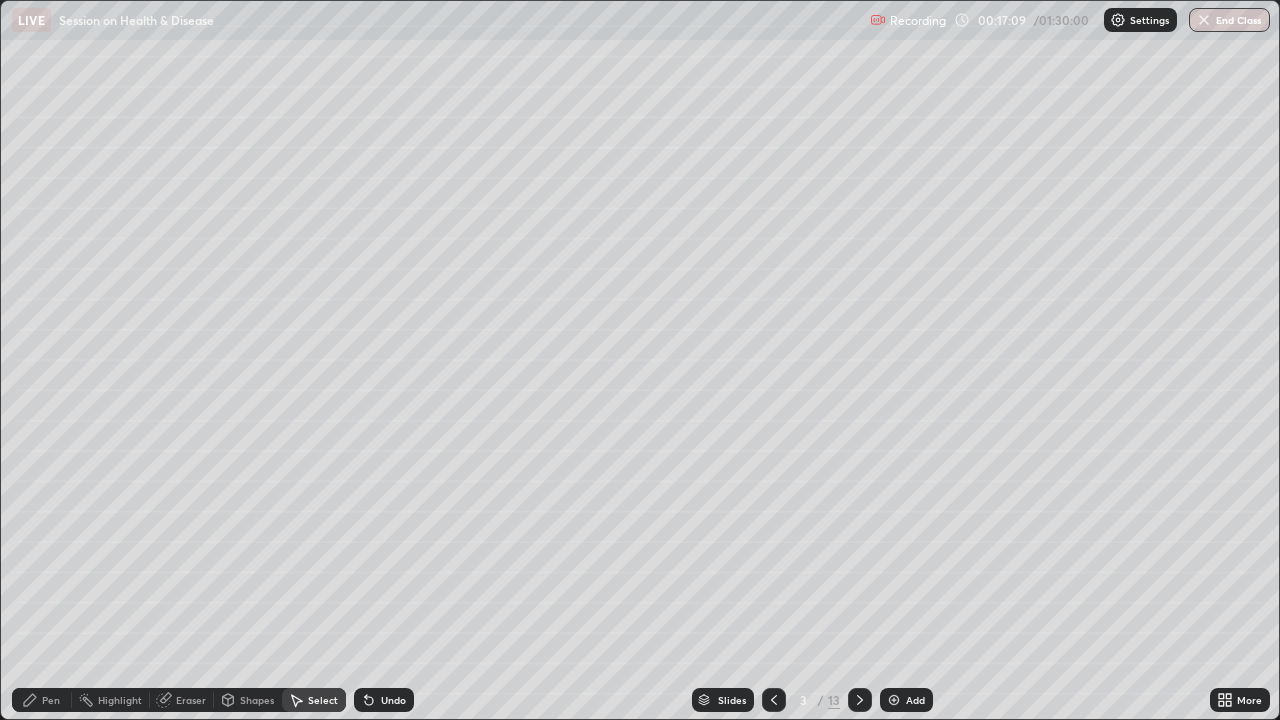 click on "Pen" at bounding box center (51, 700) 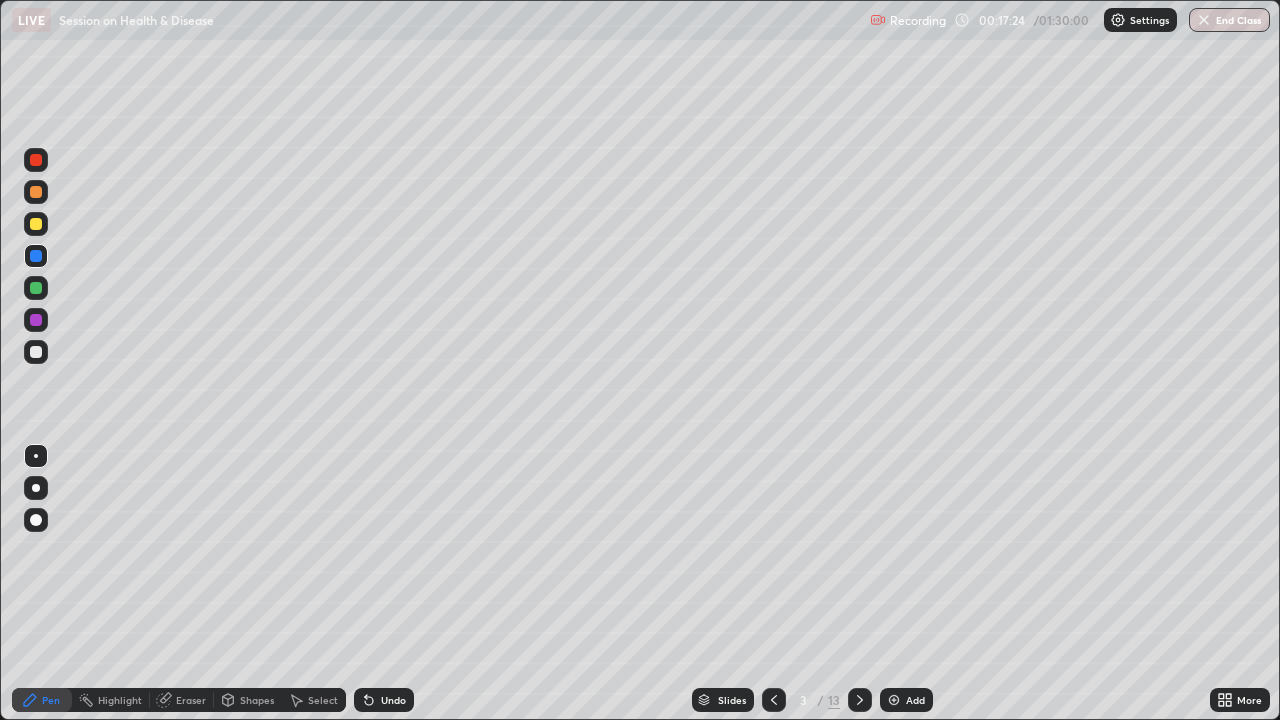 click at bounding box center (36, 192) 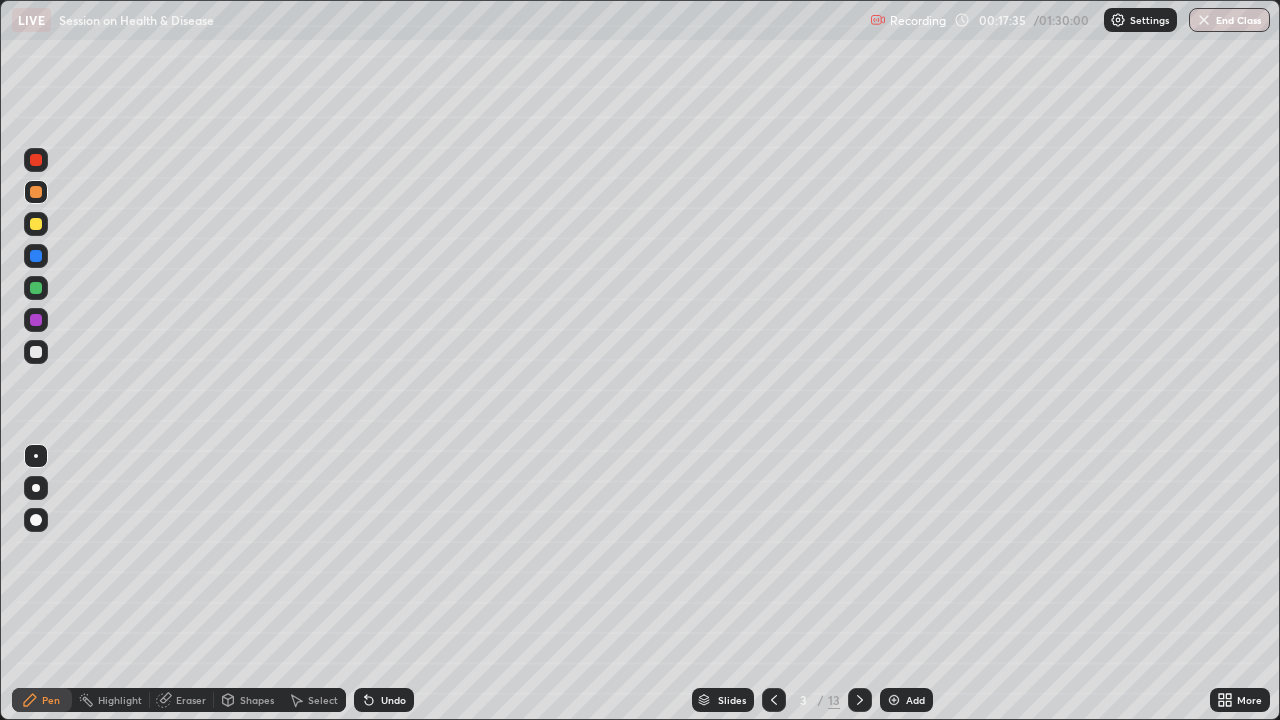 click at bounding box center [36, 160] 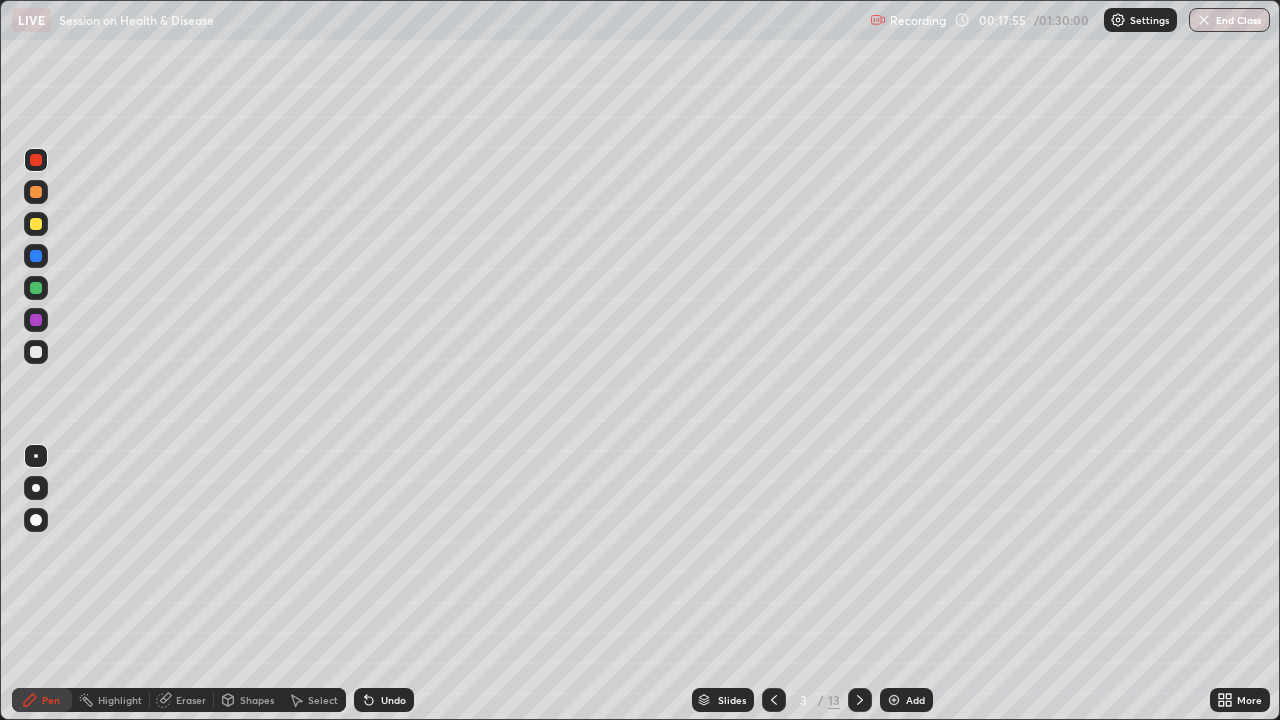 click at bounding box center [36, 352] 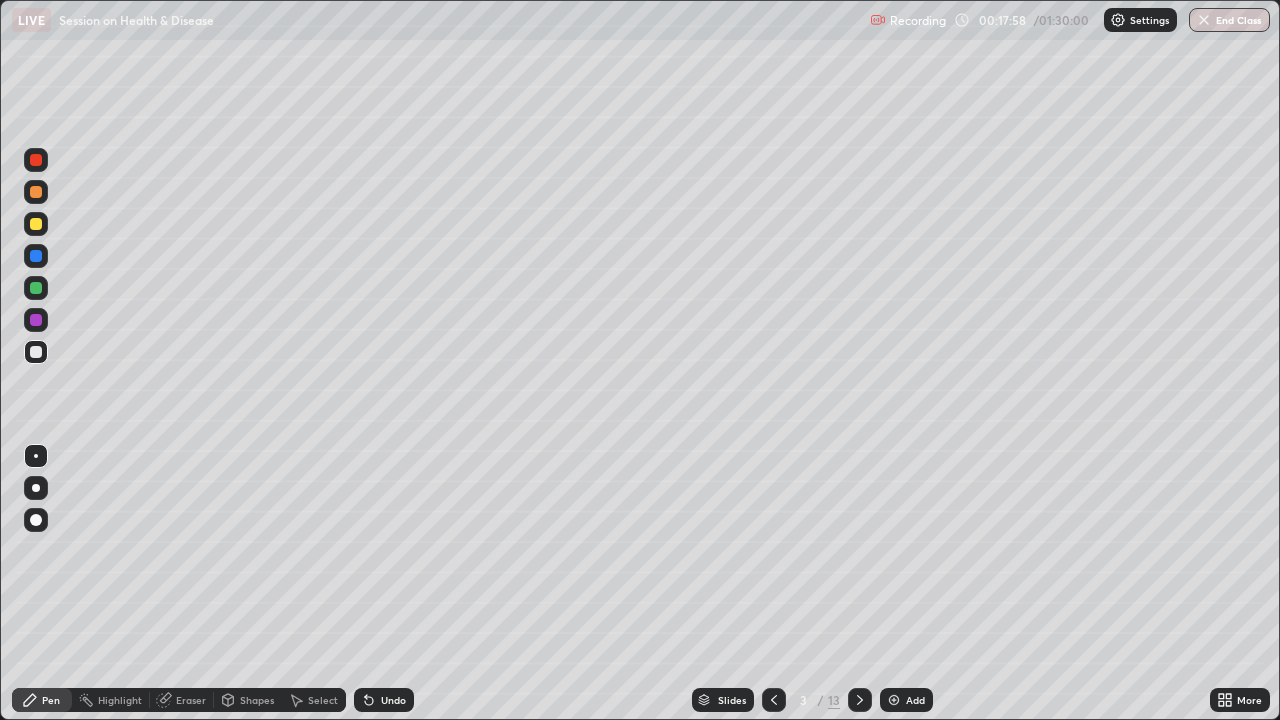 click at bounding box center [36, 256] 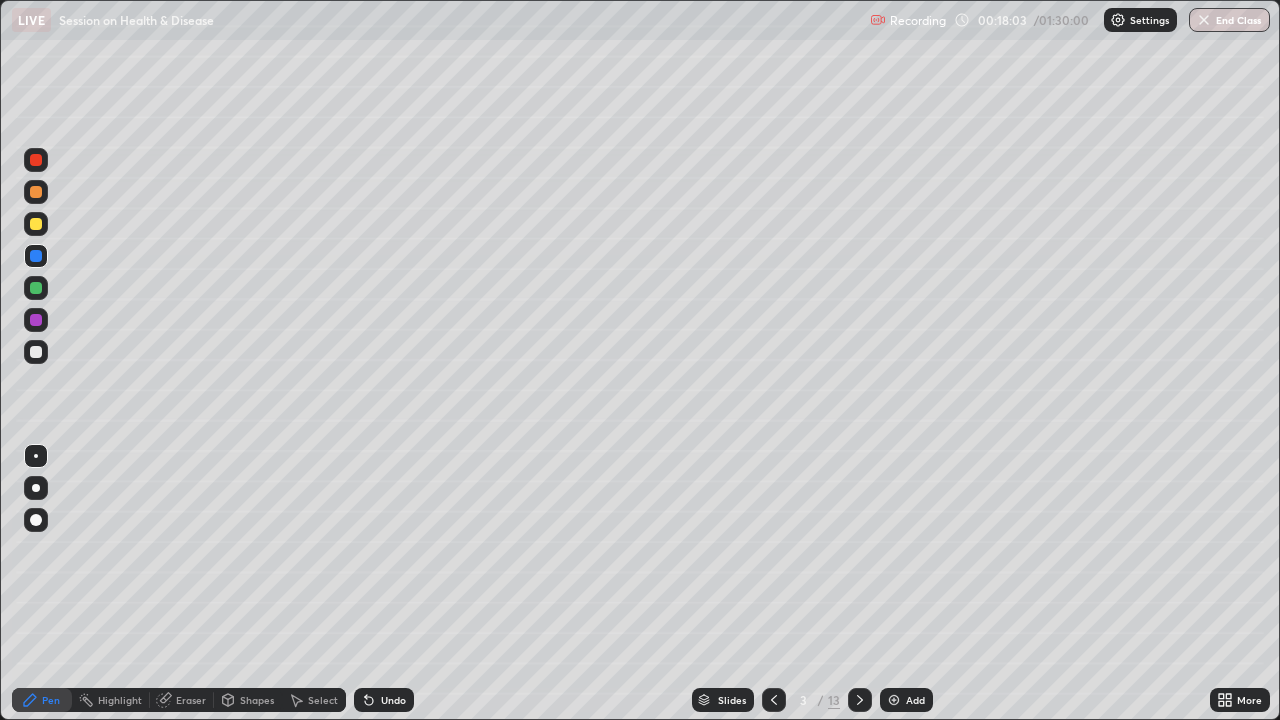 click at bounding box center [36, 352] 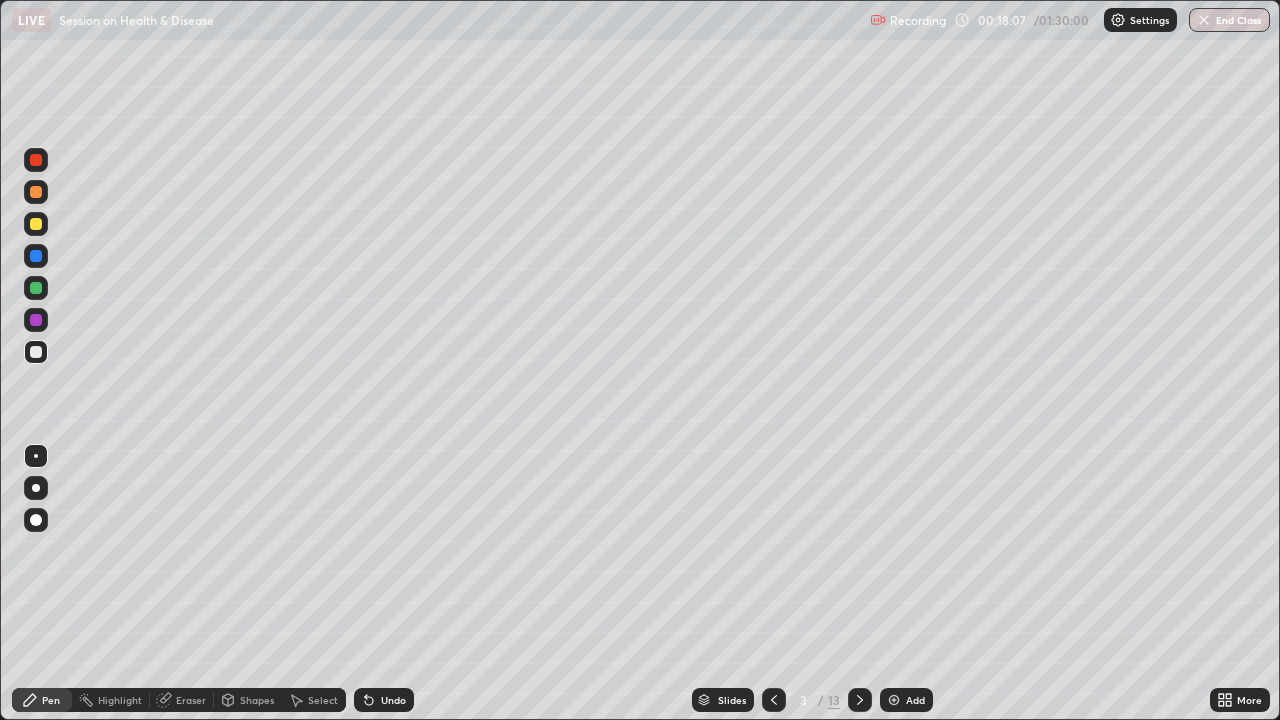 click at bounding box center [36, 256] 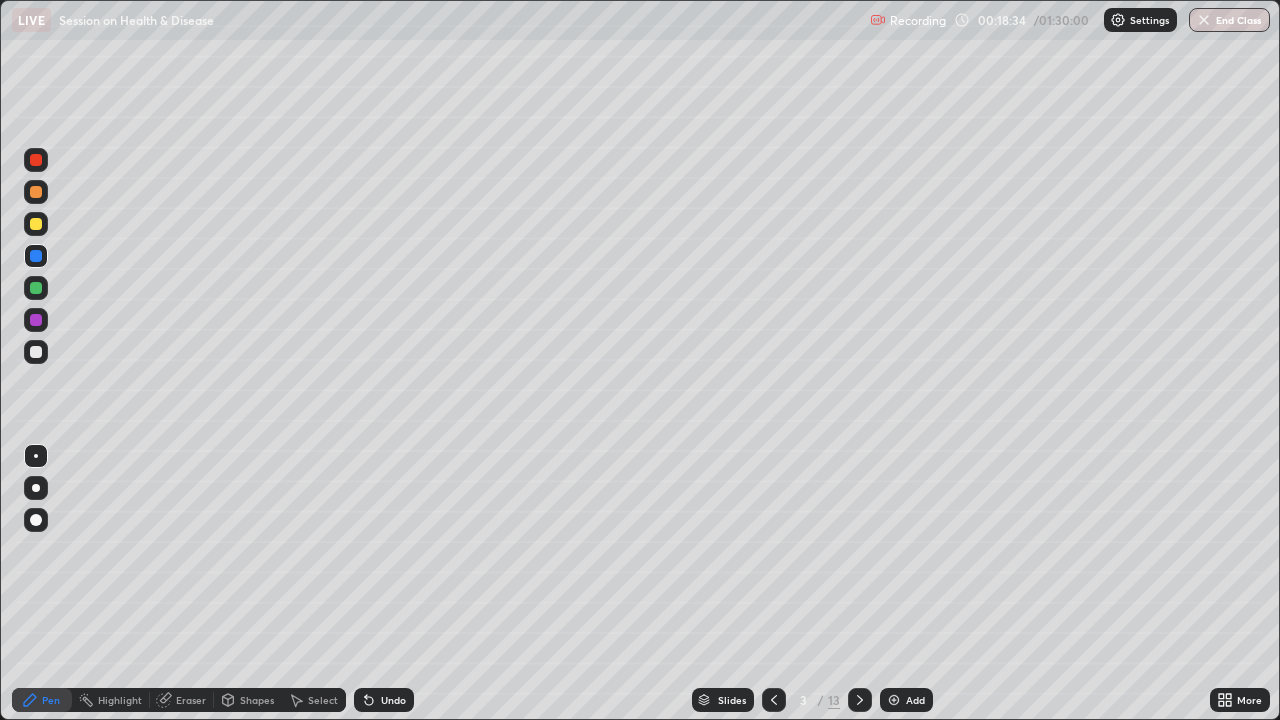 click at bounding box center [36, 352] 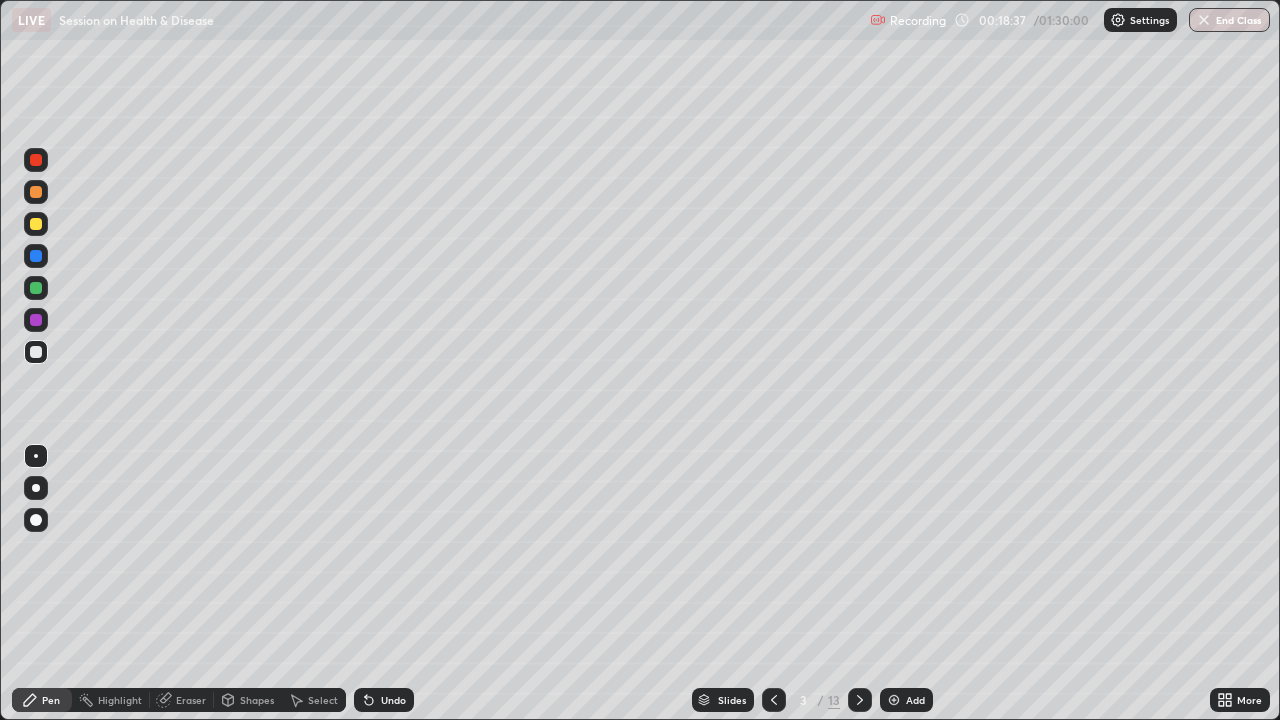 click at bounding box center [36, 192] 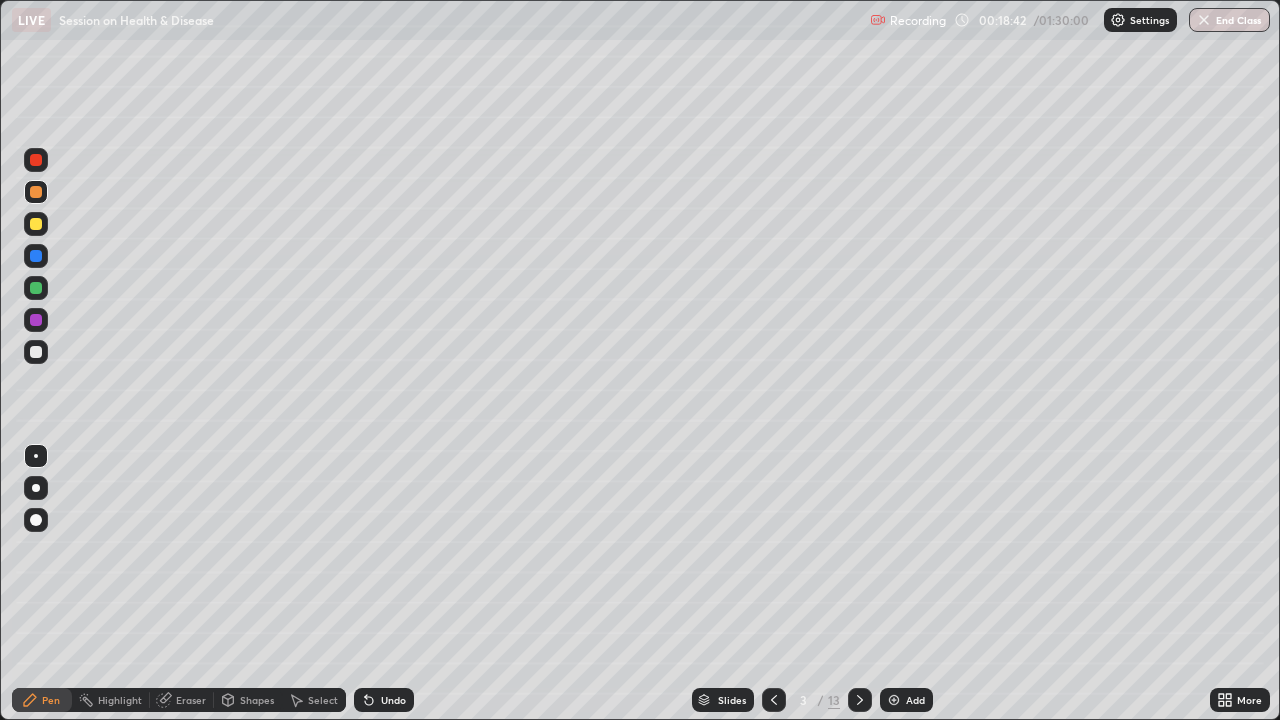 click at bounding box center (36, 352) 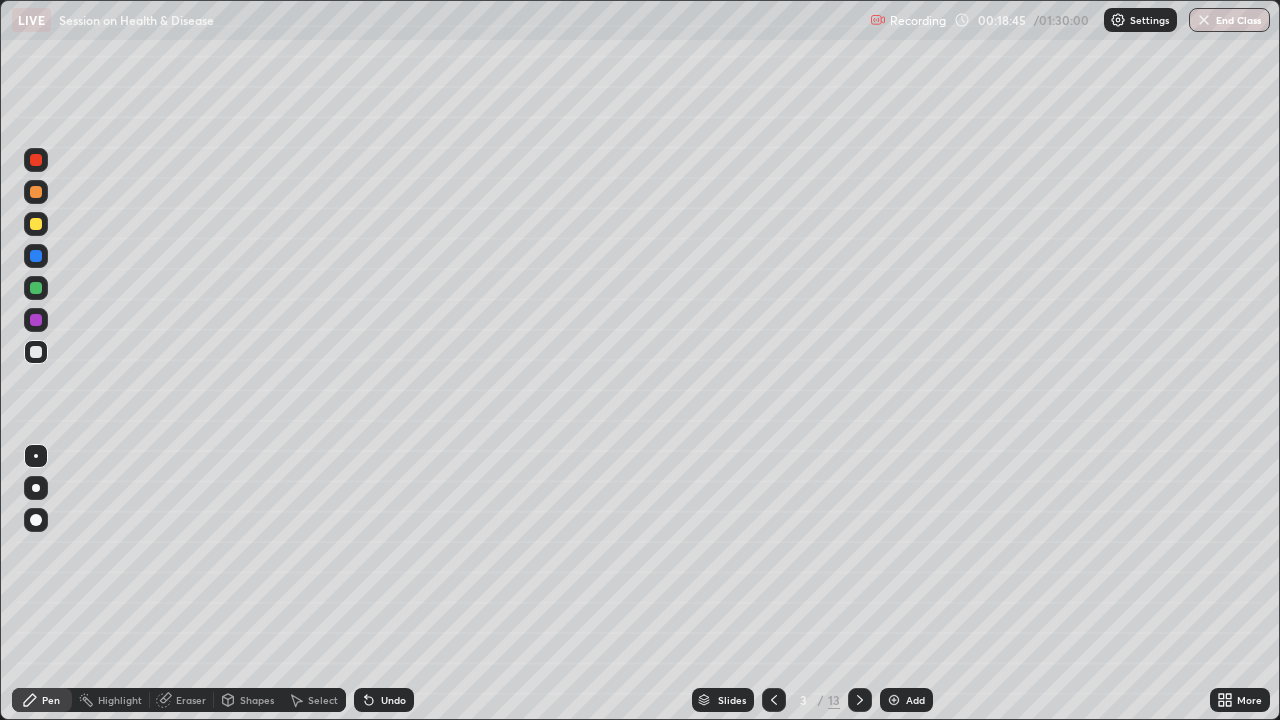click at bounding box center (36, 192) 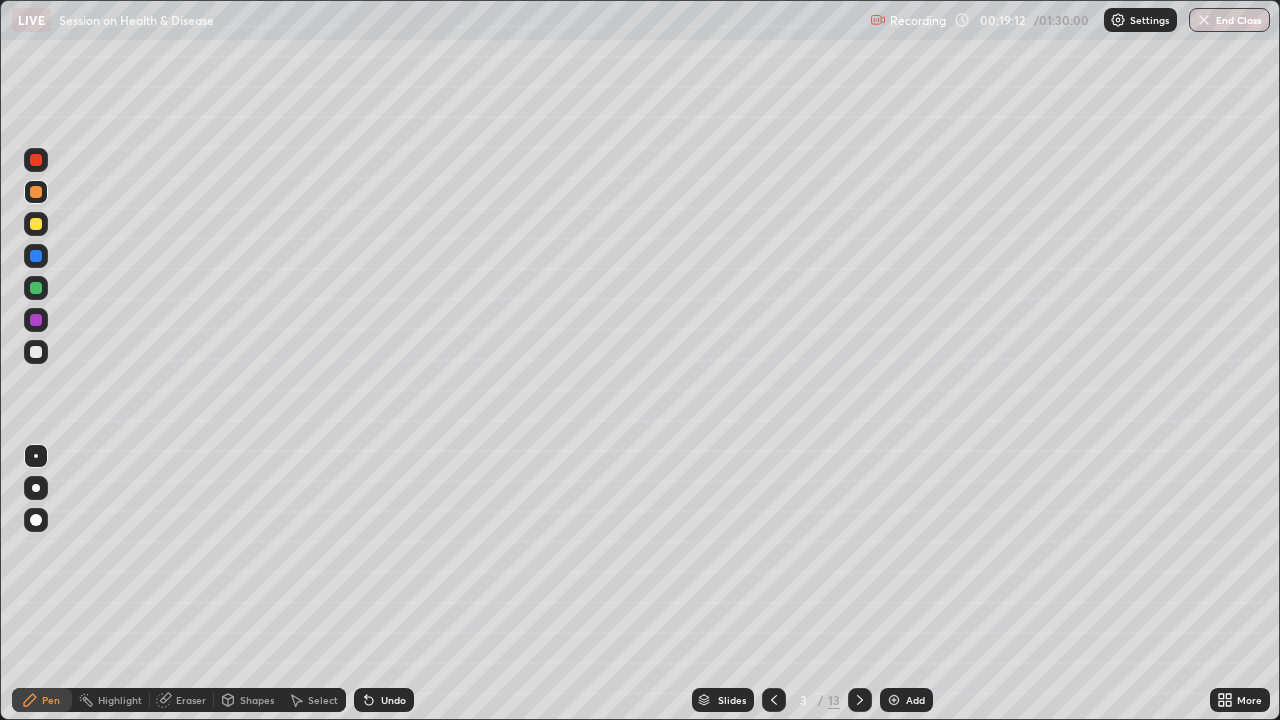click at bounding box center (36, 352) 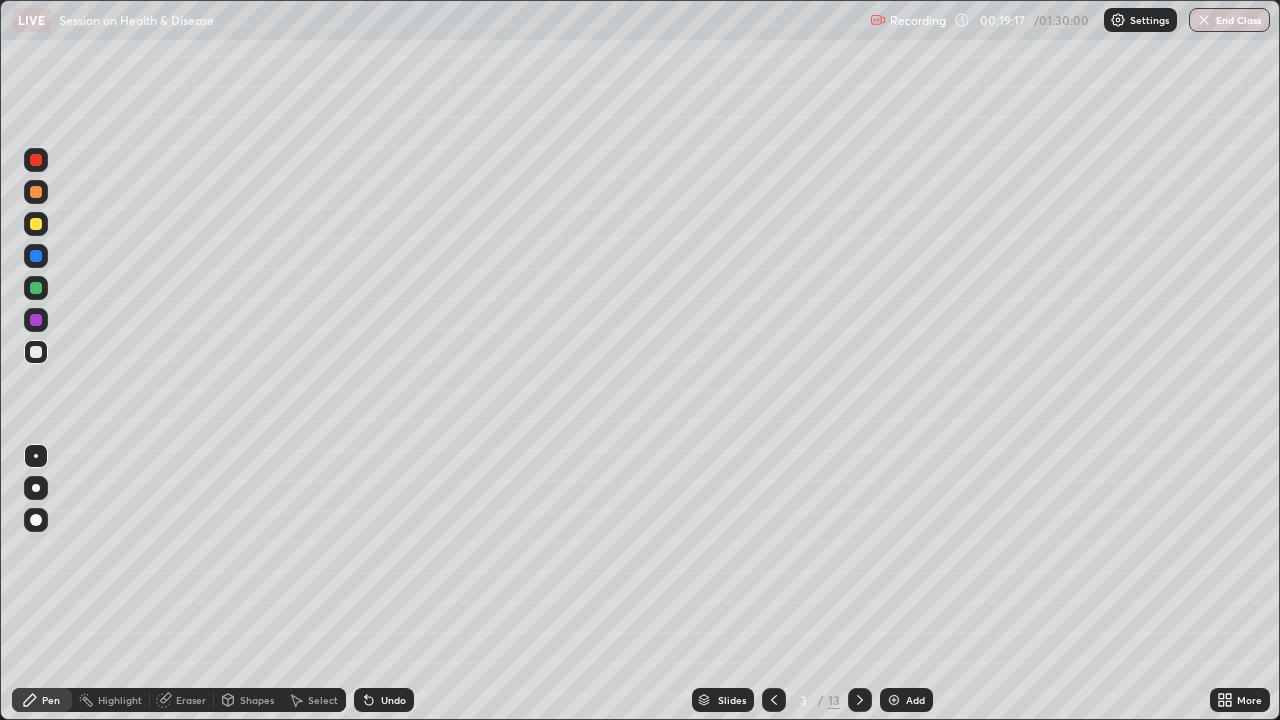 click 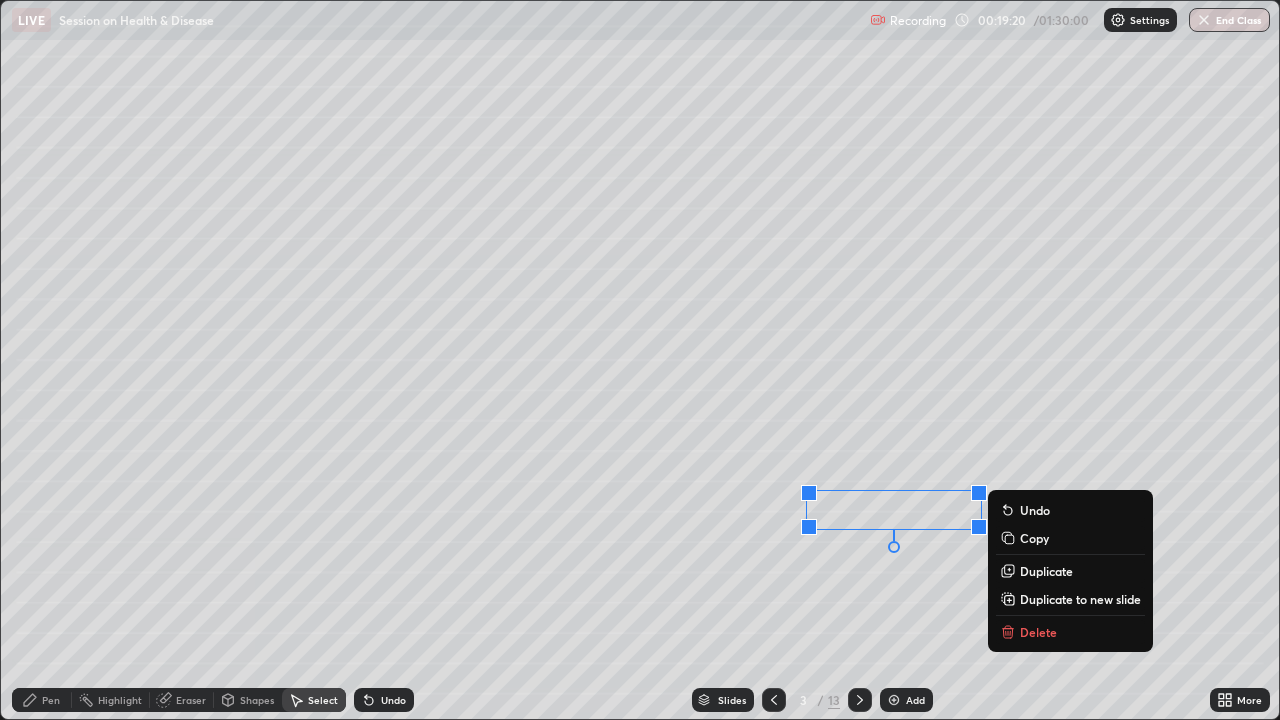 click on "0 ° Undo Copy Duplicate Duplicate to new slide Delete" at bounding box center [640, 360] 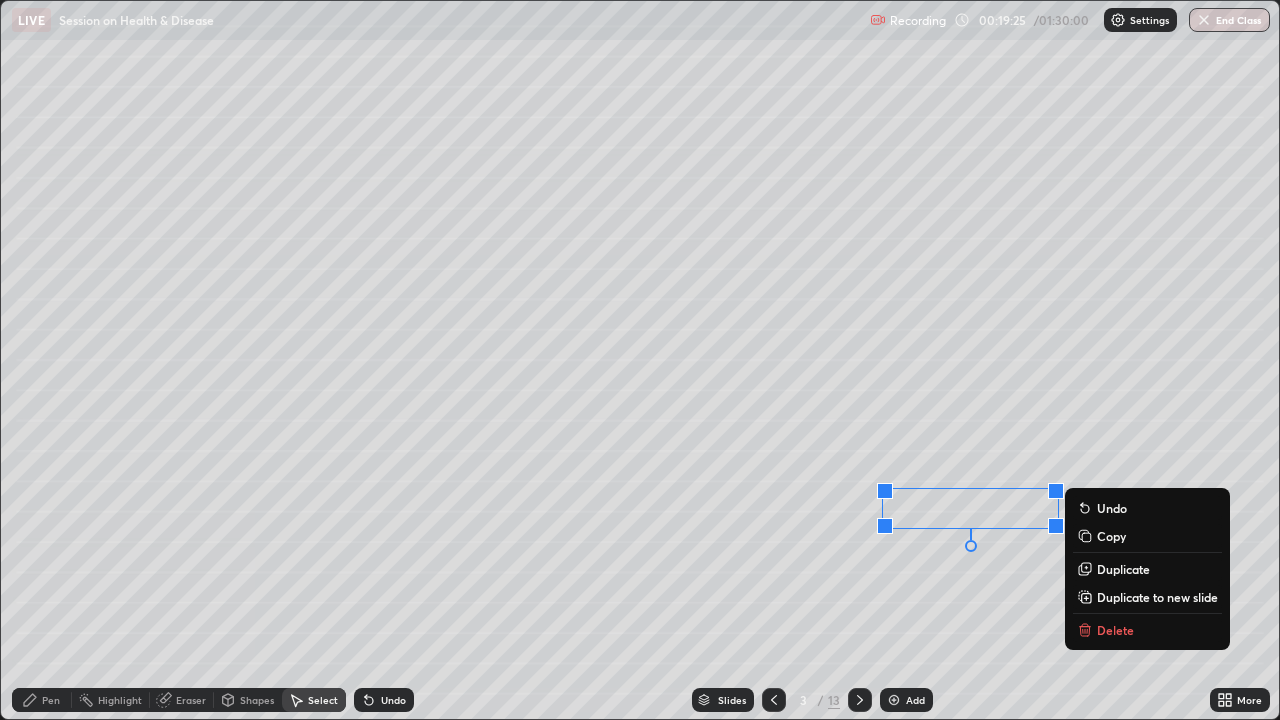 click on "0 ° Undo Copy Duplicate Duplicate to new slide Delete" at bounding box center (640, 360) 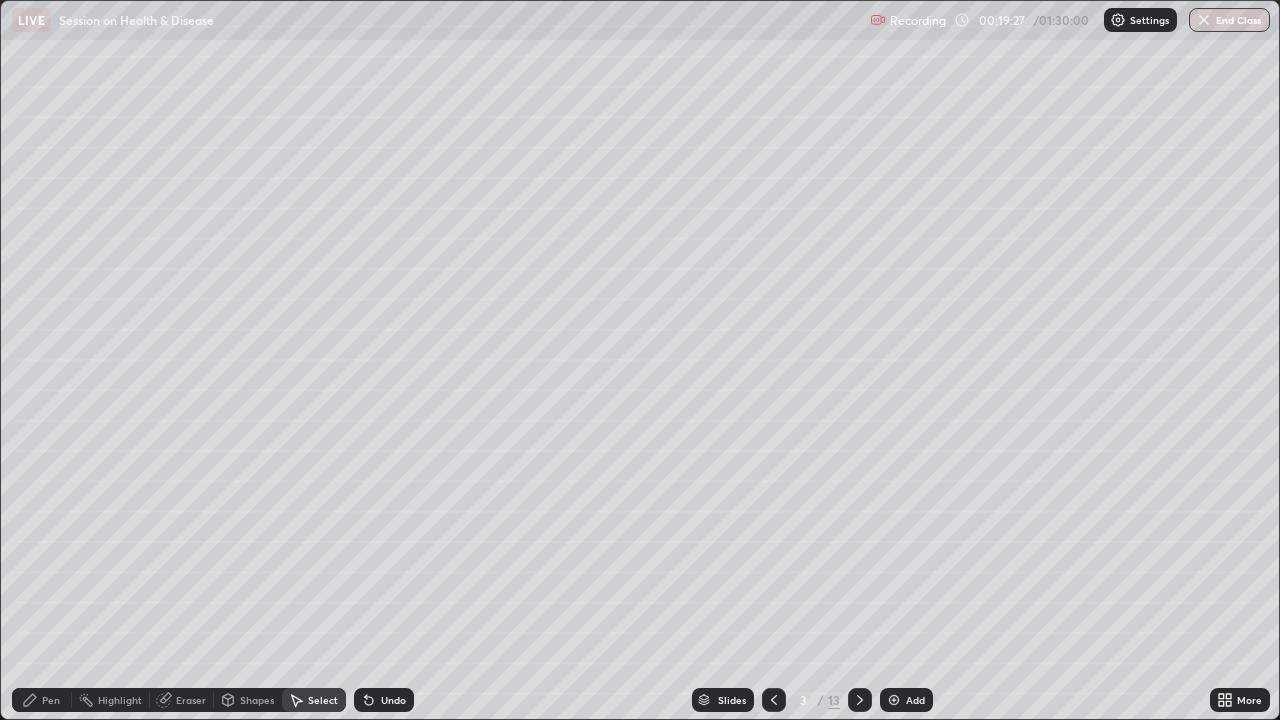 click on "Eraser" at bounding box center (191, 700) 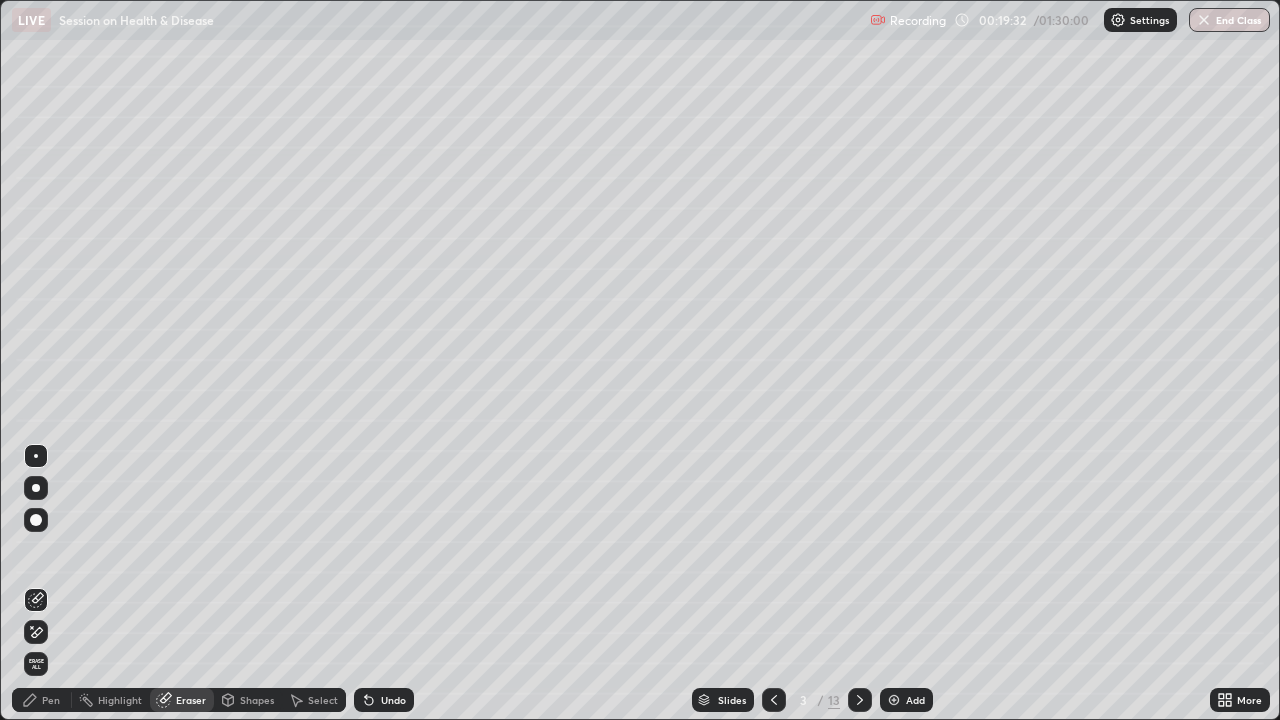 click on "Pen" at bounding box center [42, 700] 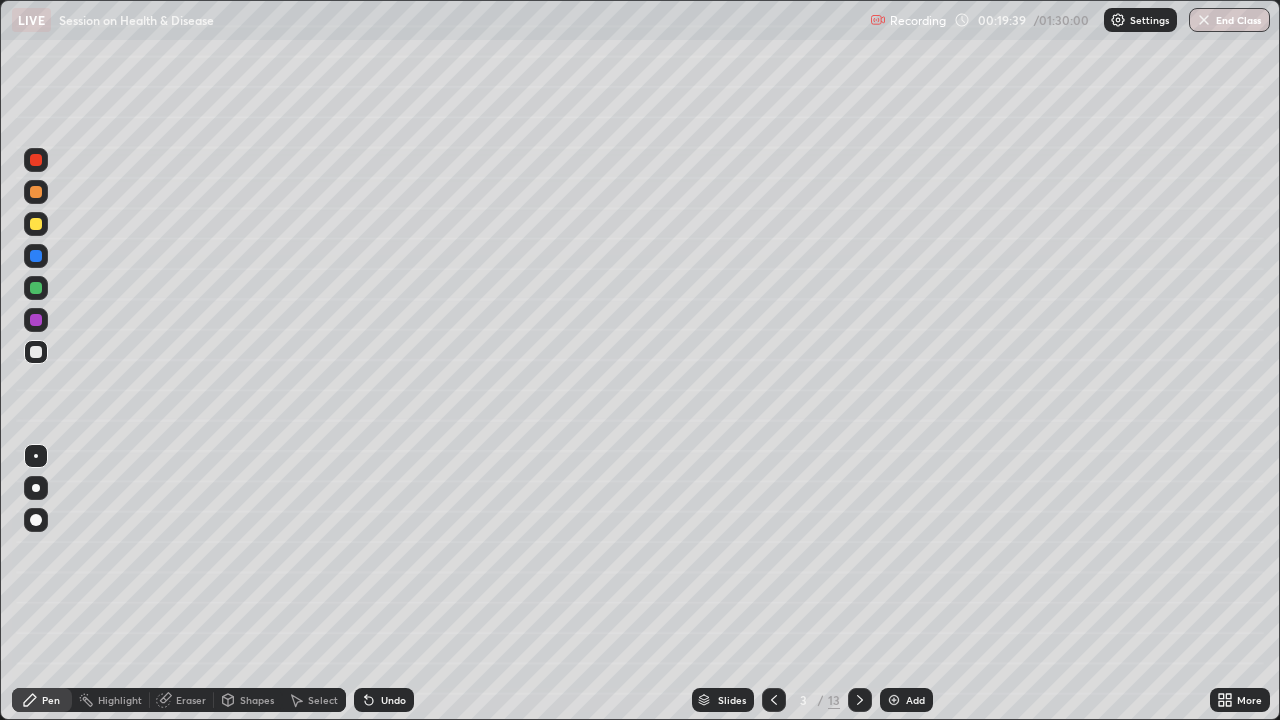 click at bounding box center (36, 288) 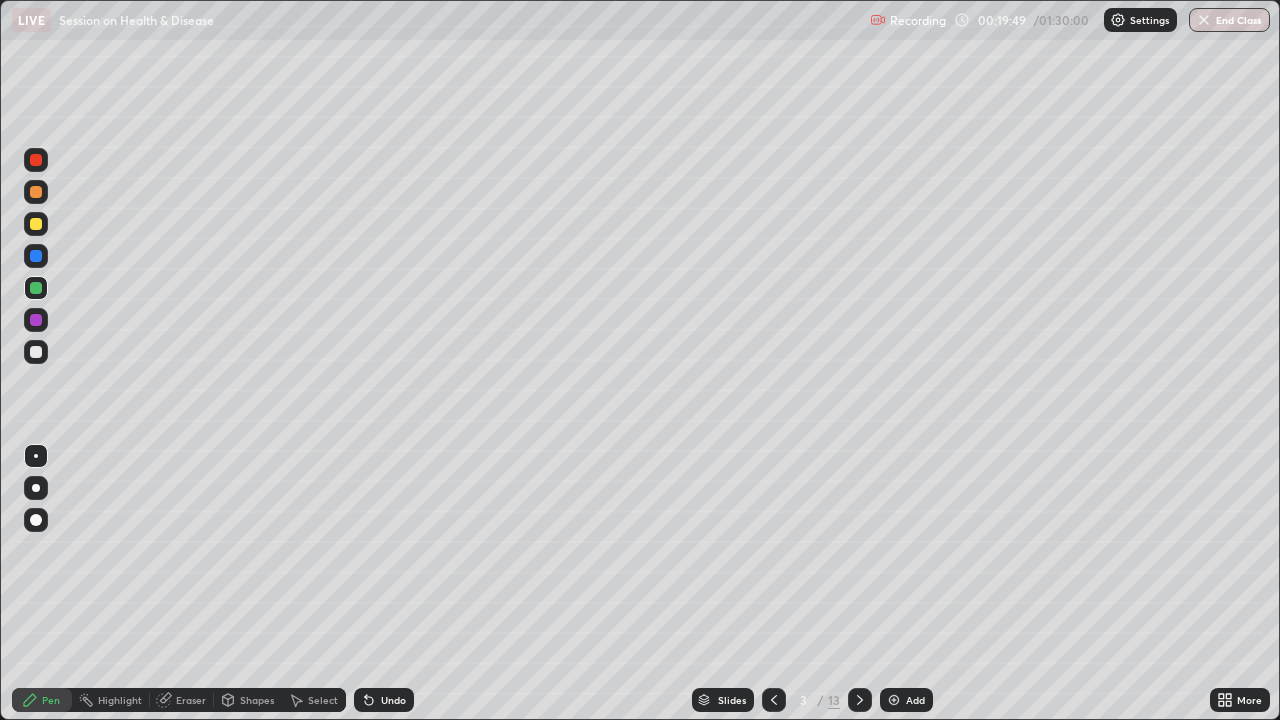 click on "Undo" at bounding box center [384, 700] 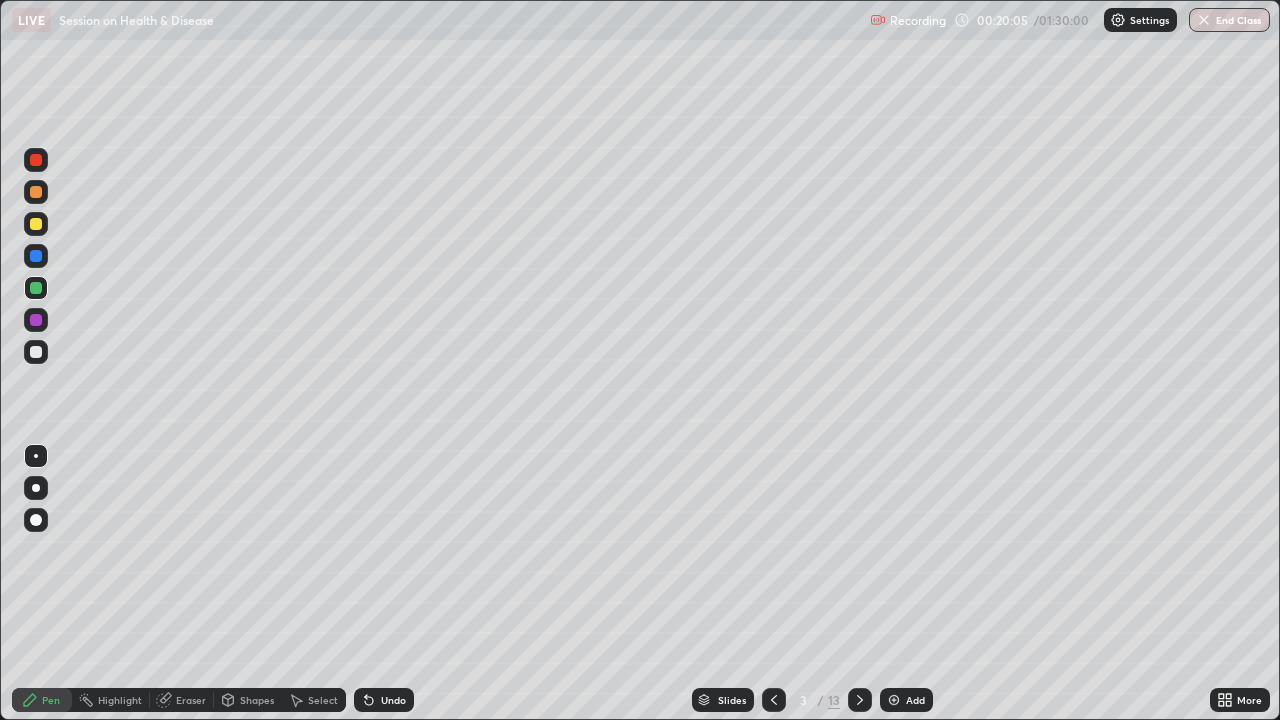 click on "Undo" at bounding box center (393, 700) 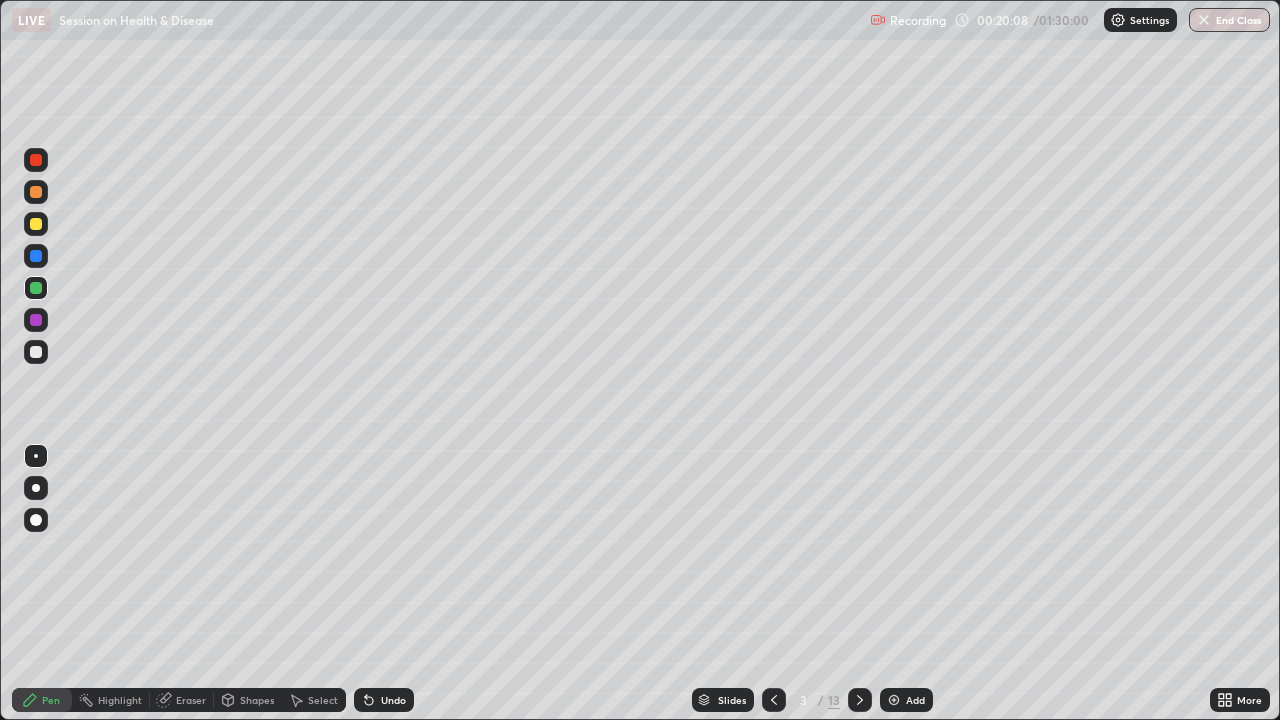 click on "Undo" at bounding box center (393, 700) 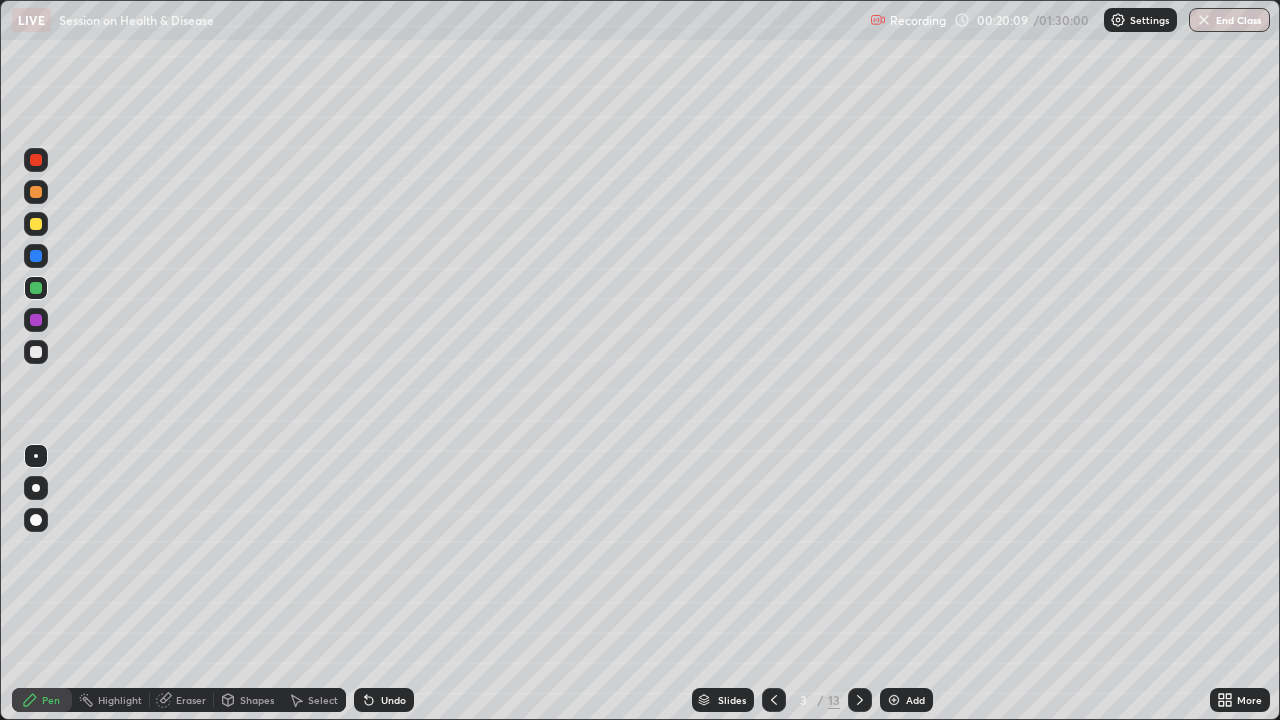 click on "Undo" at bounding box center [384, 700] 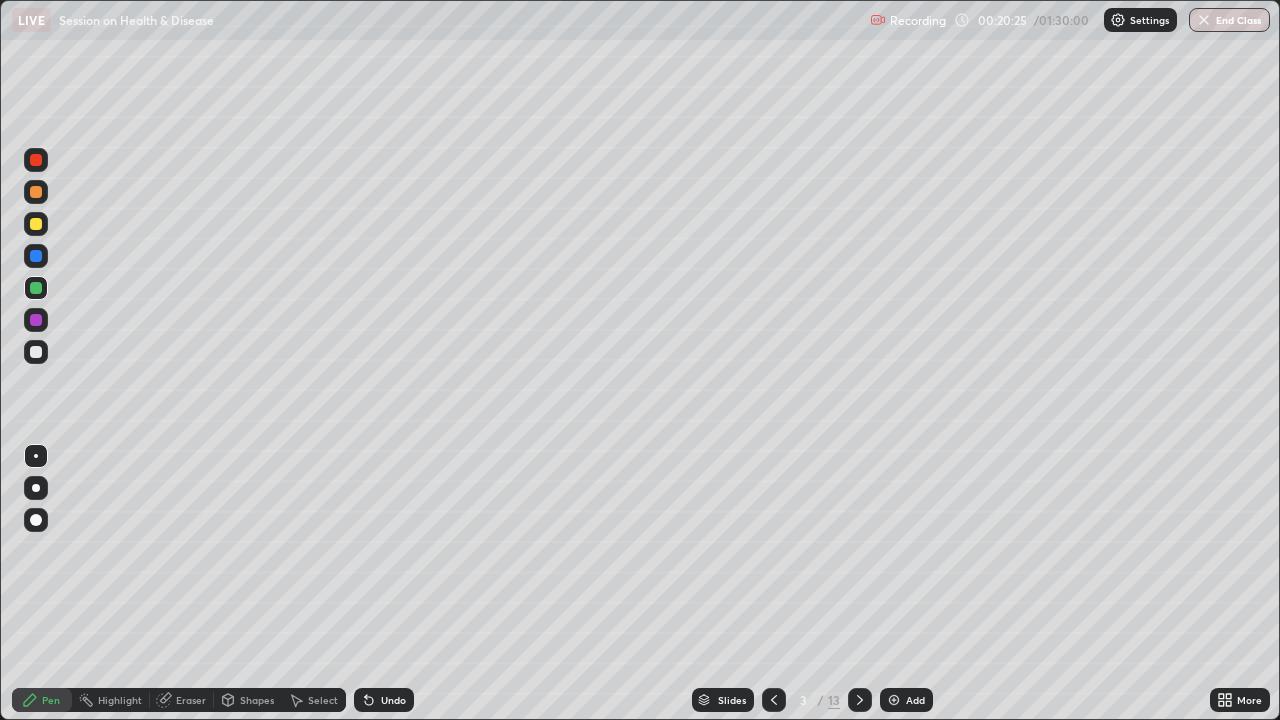 click at bounding box center [36, 256] 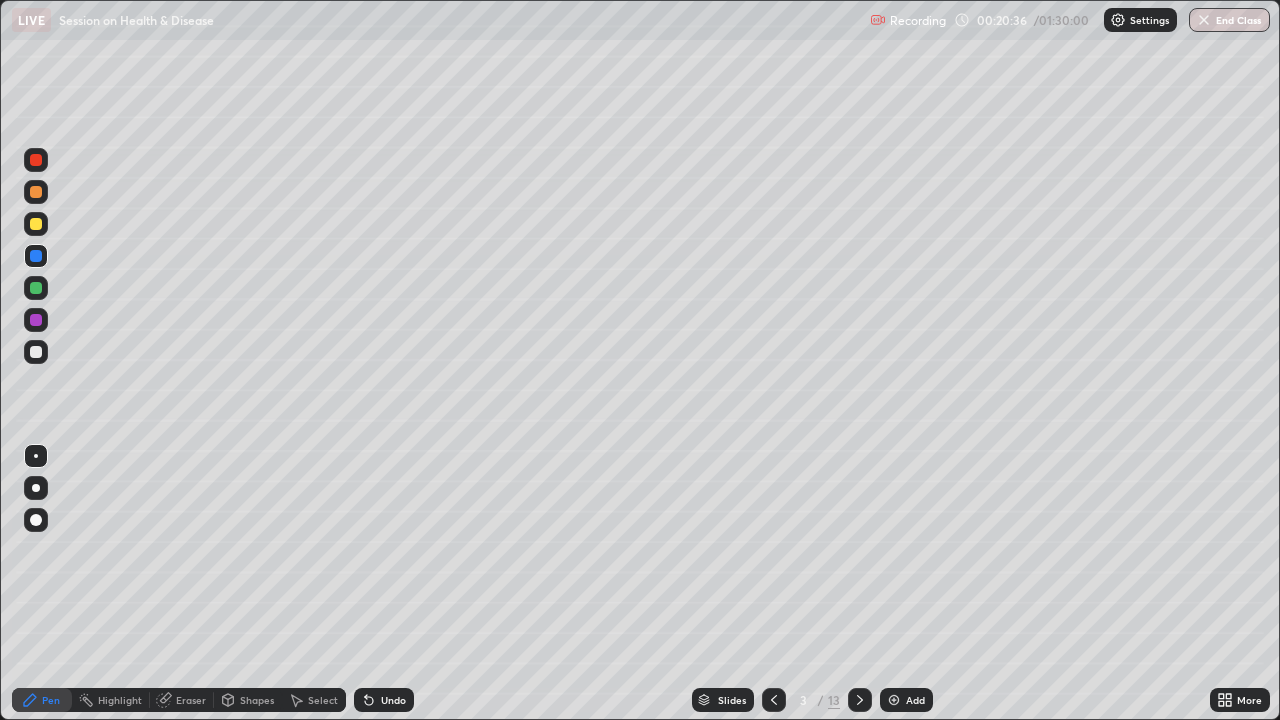 click at bounding box center (36, 320) 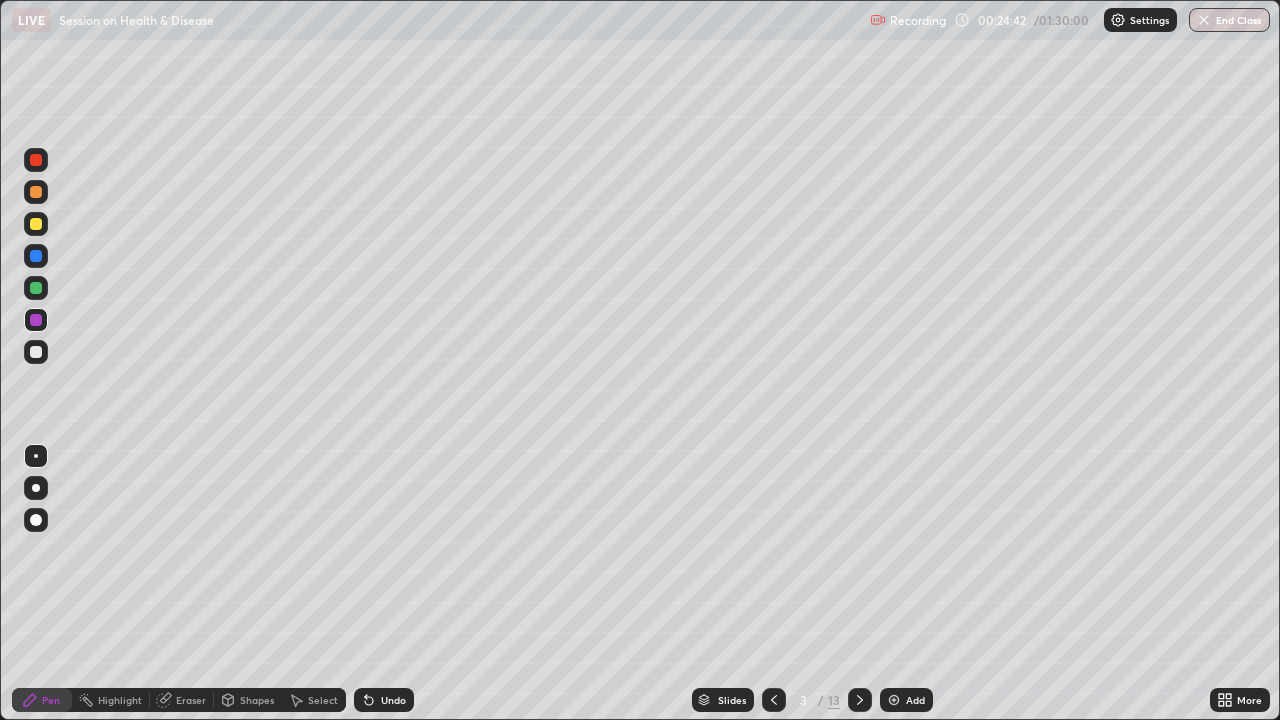 click at bounding box center [894, 700] 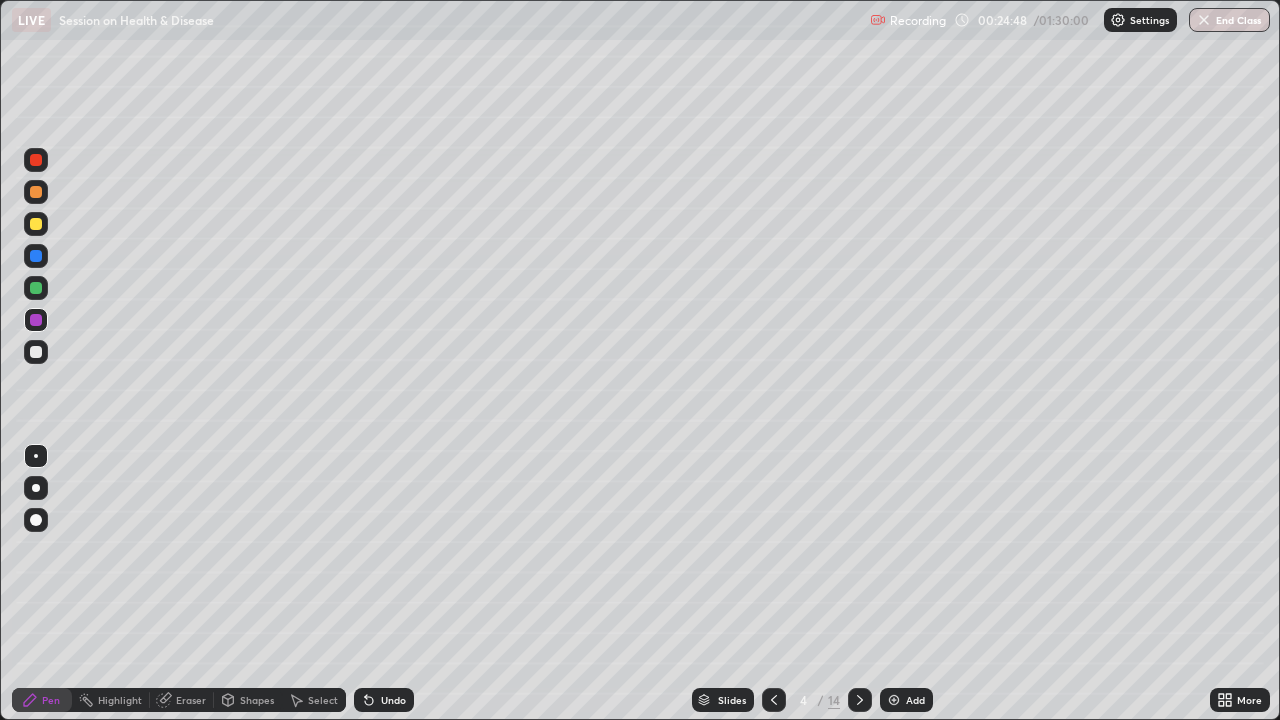 click on "Undo" at bounding box center (393, 700) 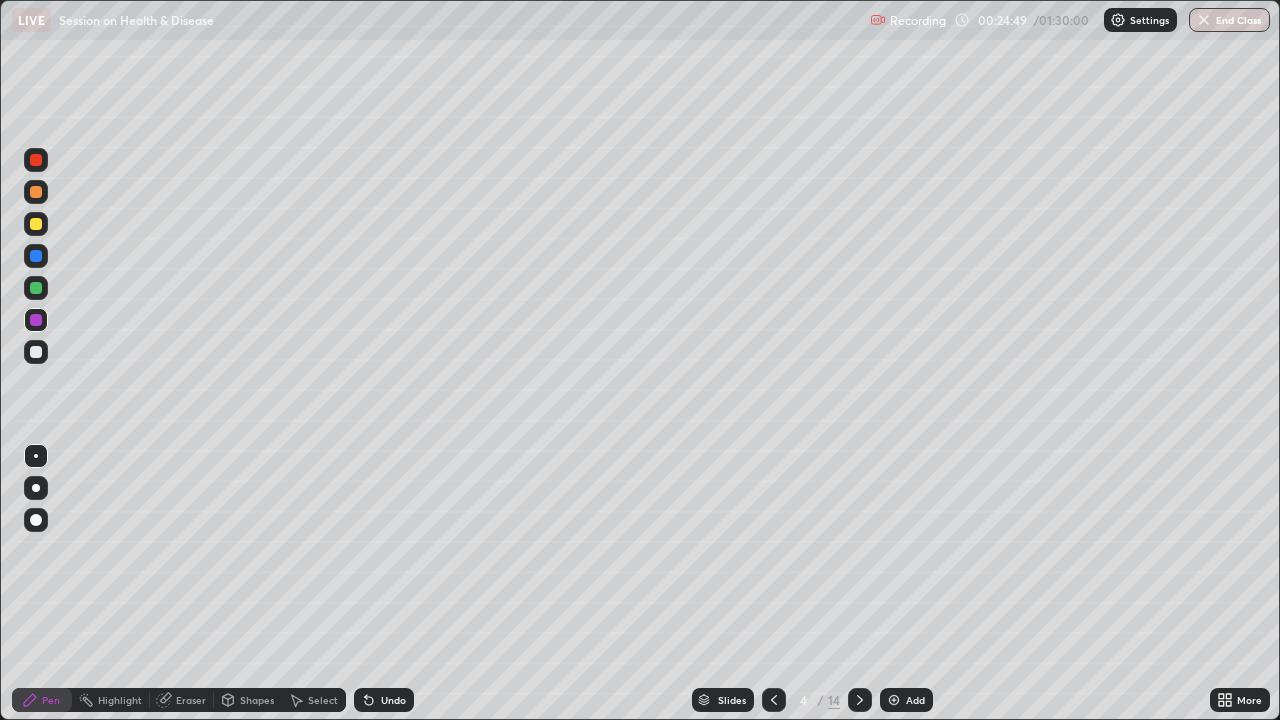 click on "Undo" at bounding box center (393, 700) 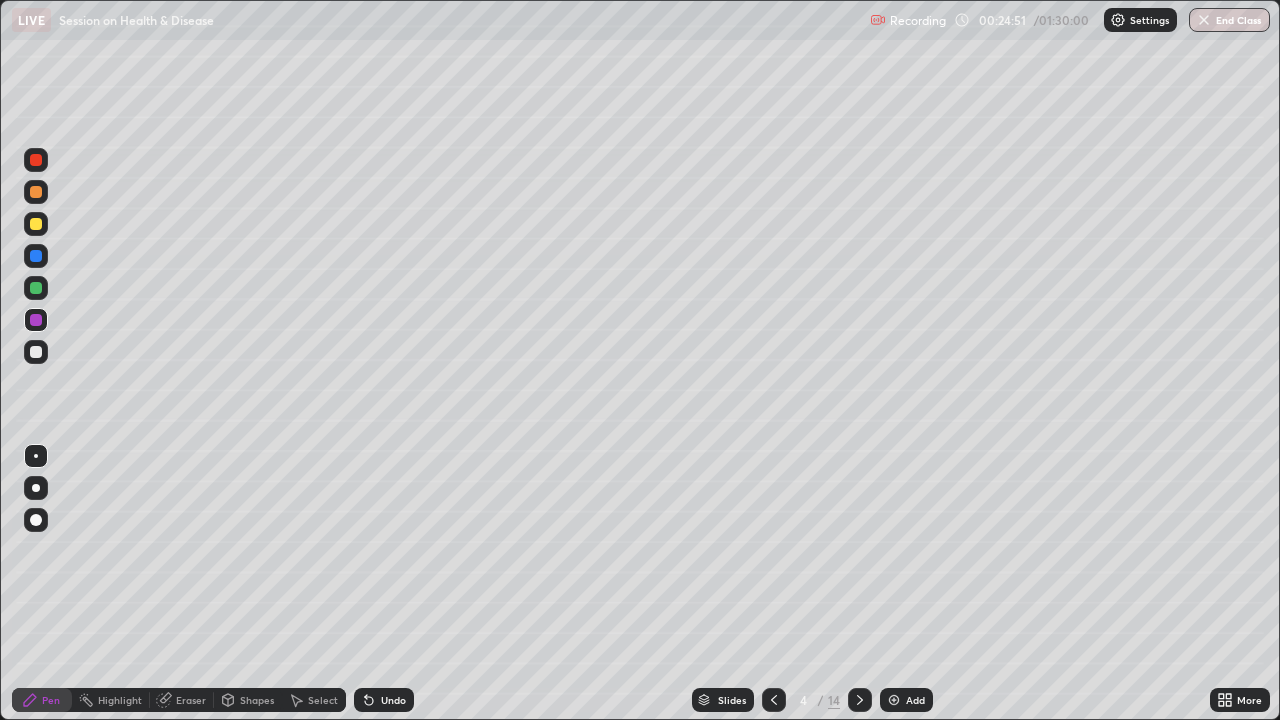 click at bounding box center [36, 352] 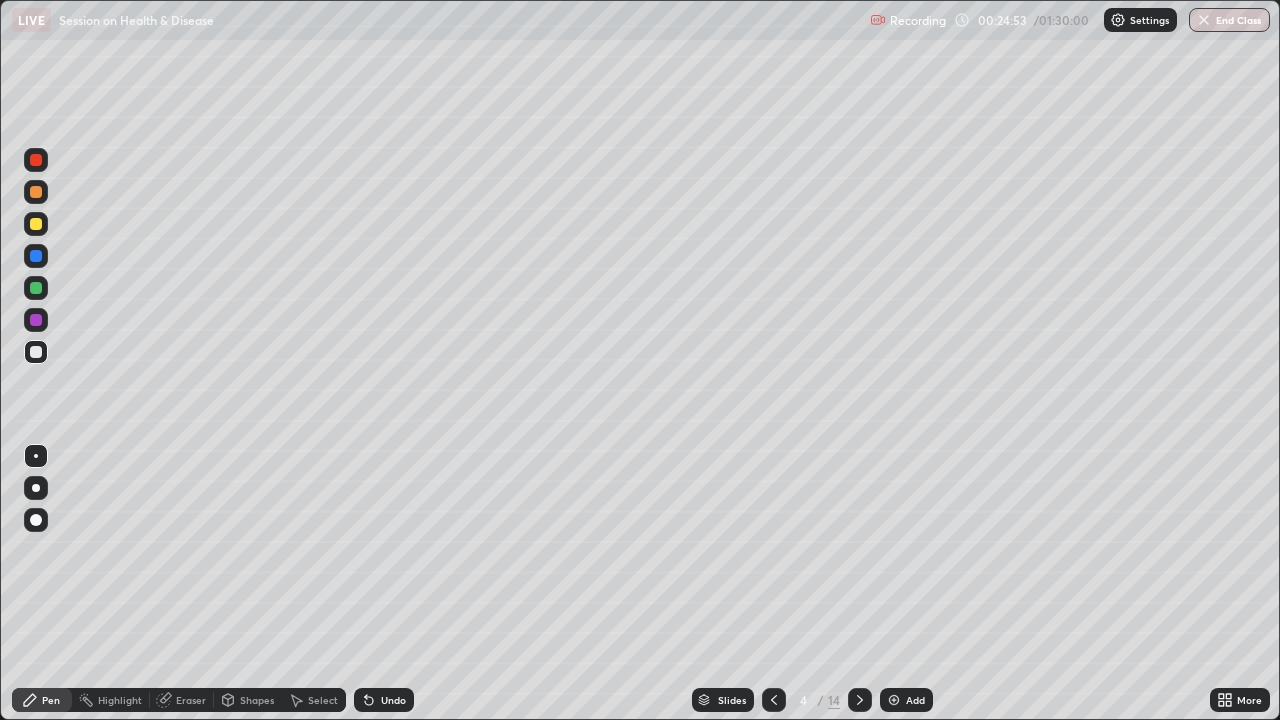 click at bounding box center [36, 320] 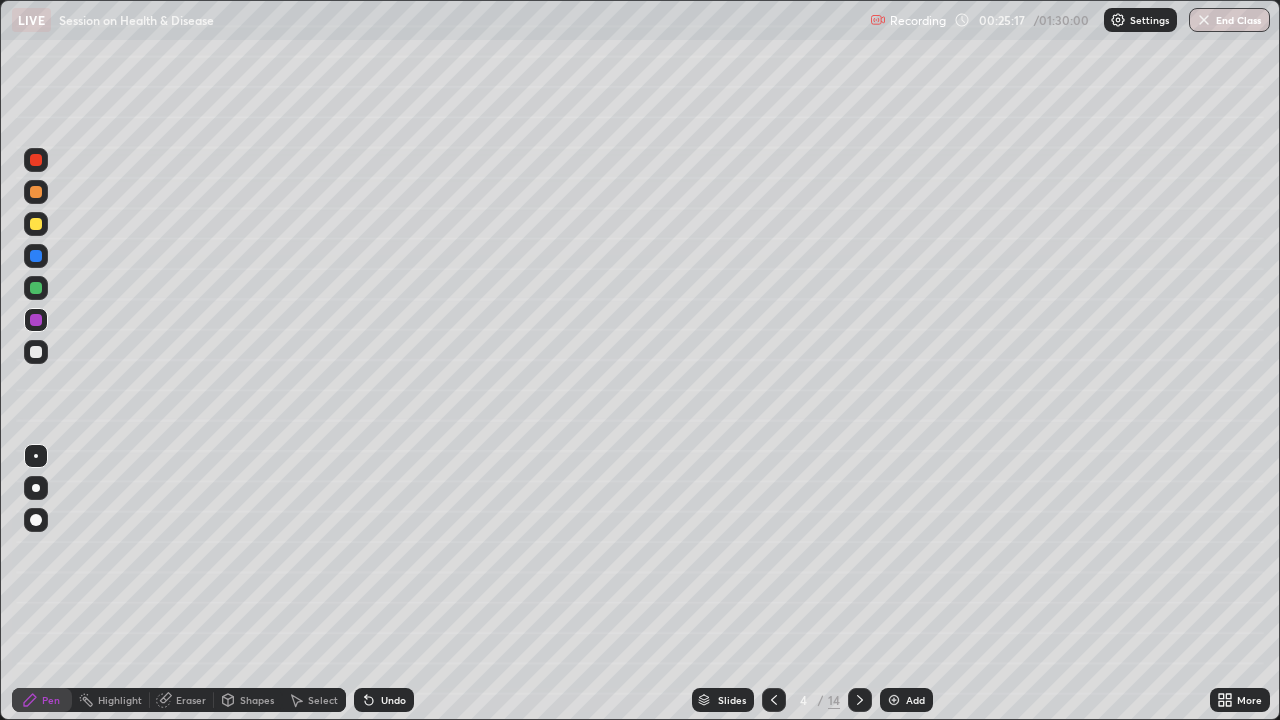 click at bounding box center [36, 288] 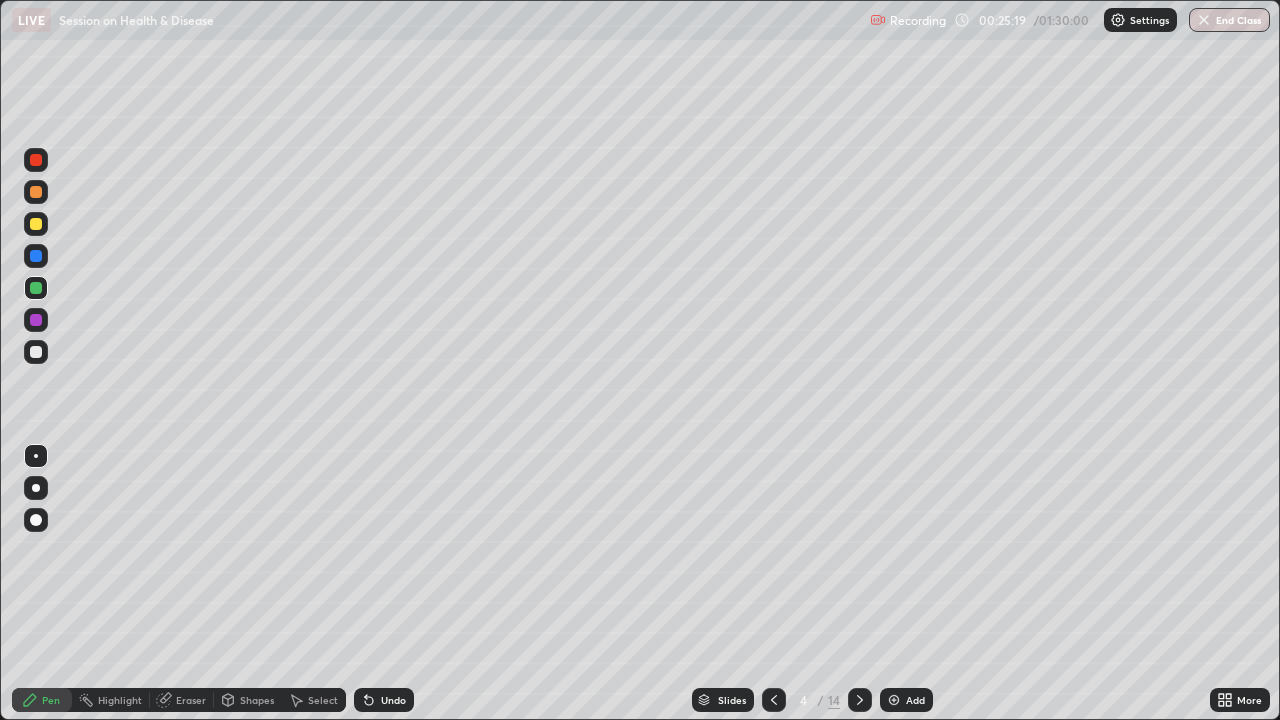click at bounding box center [36, 352] 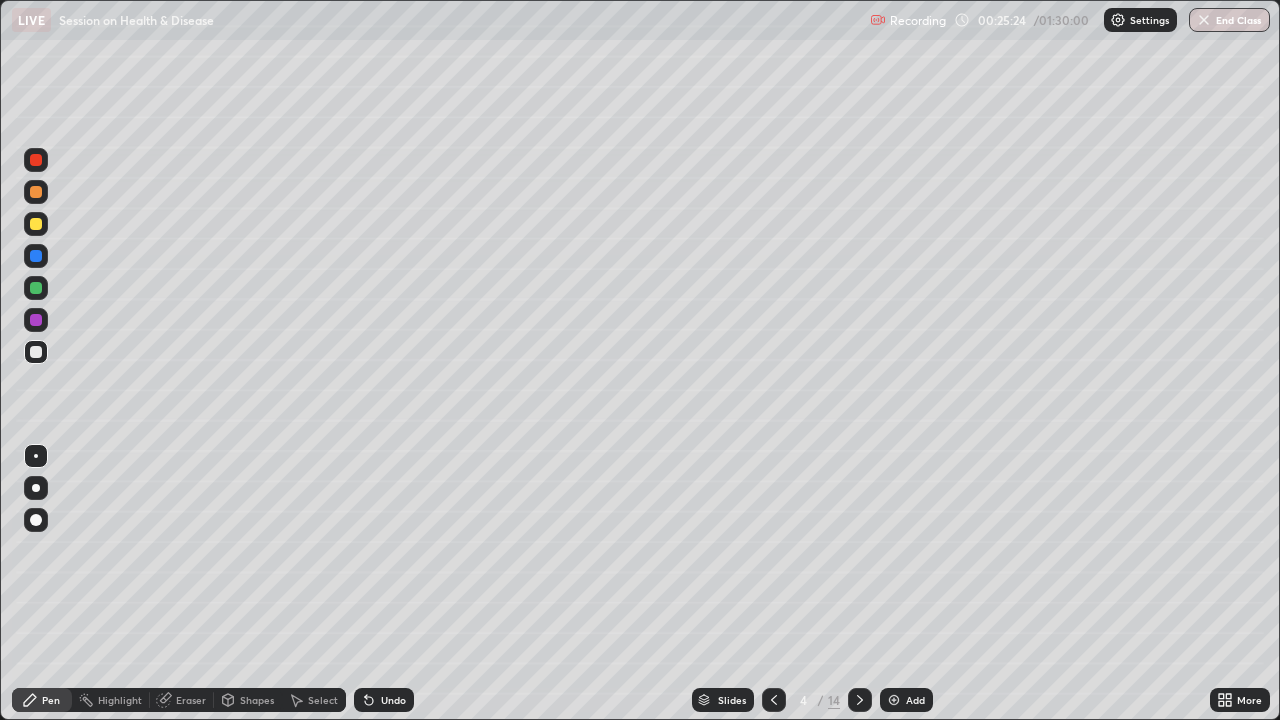 click at bounding box center [36, 192] 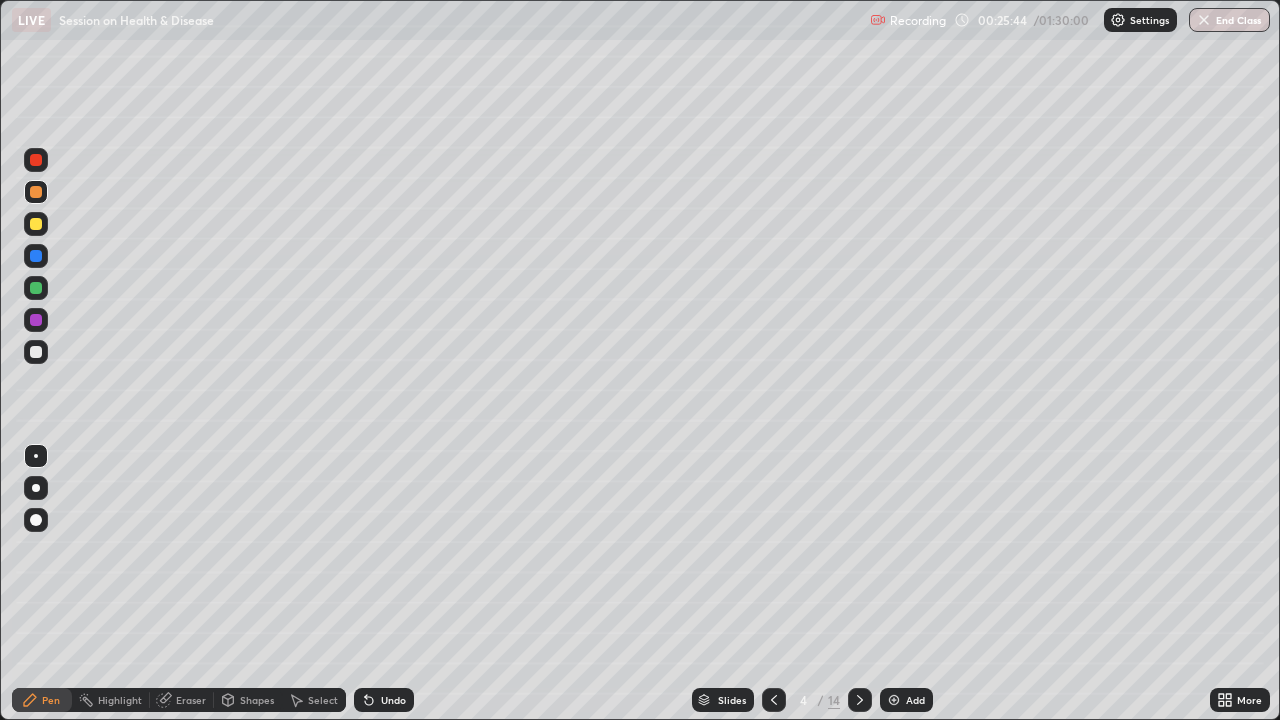 click 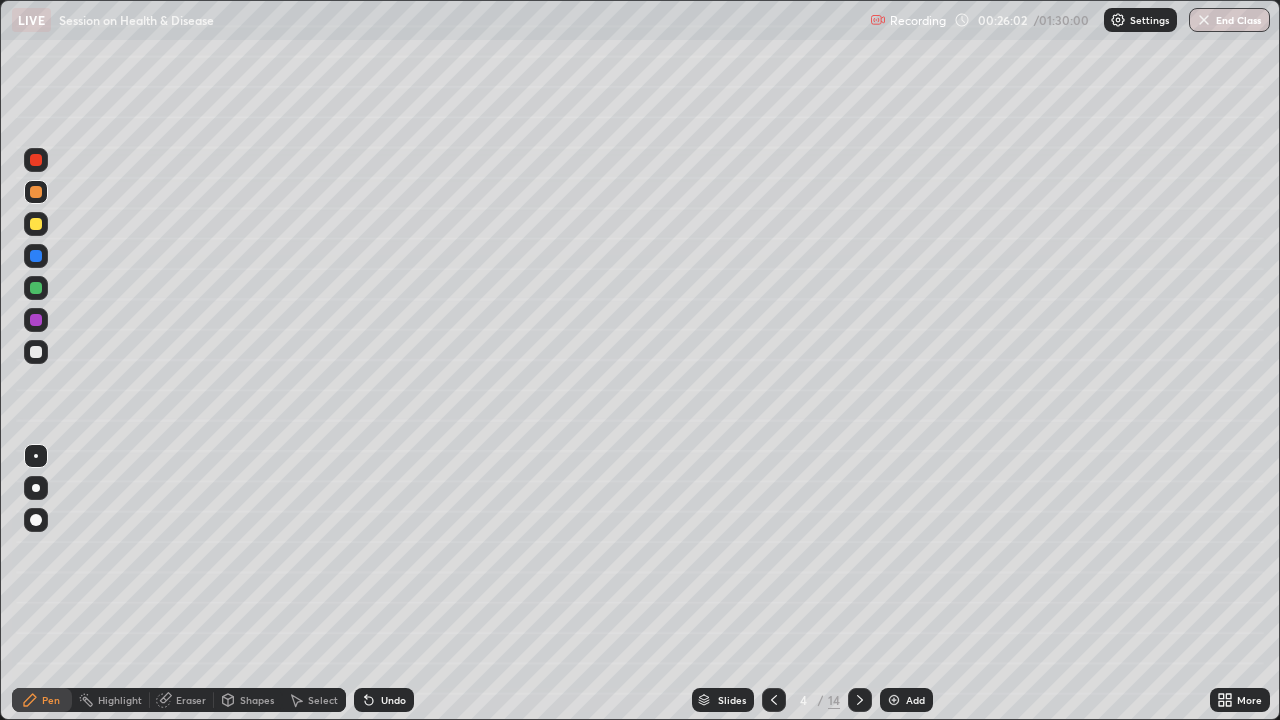 click on "Select" at bounding box center [314, 700] 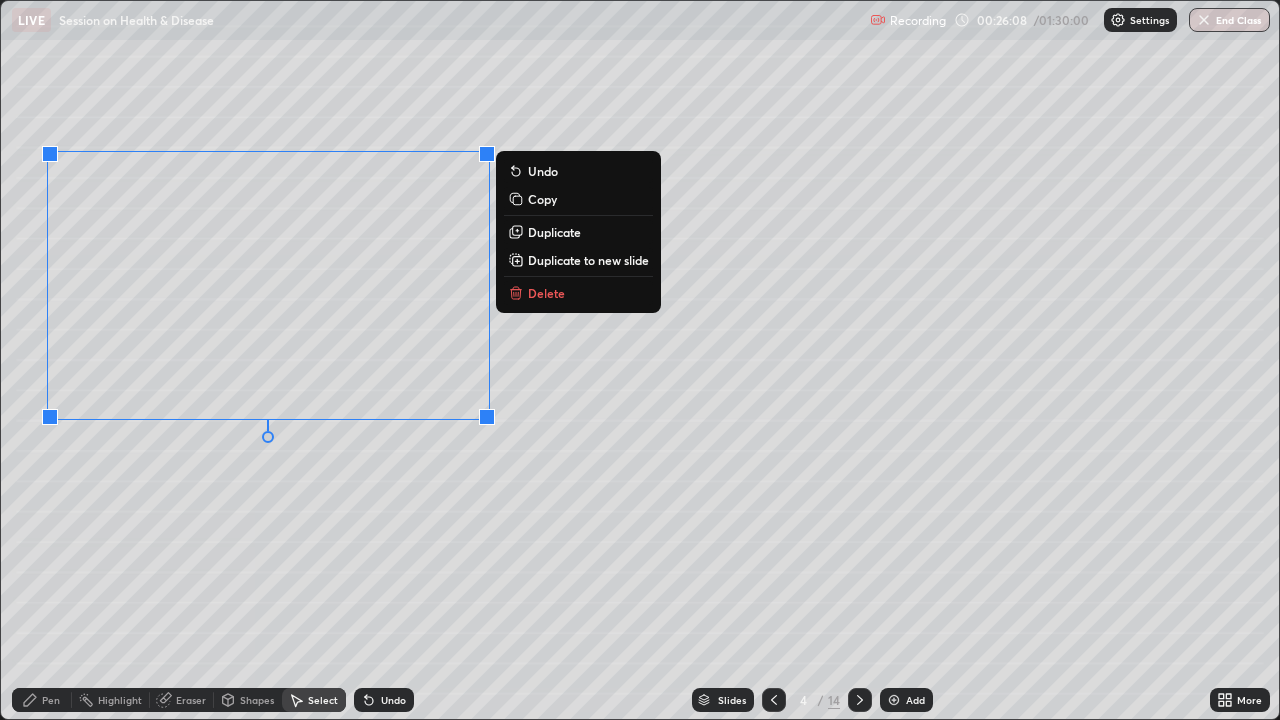 click on "0 ° Undo Copy Duplicate Duplicate to new slide Delete" at bounding box center (640, 360) 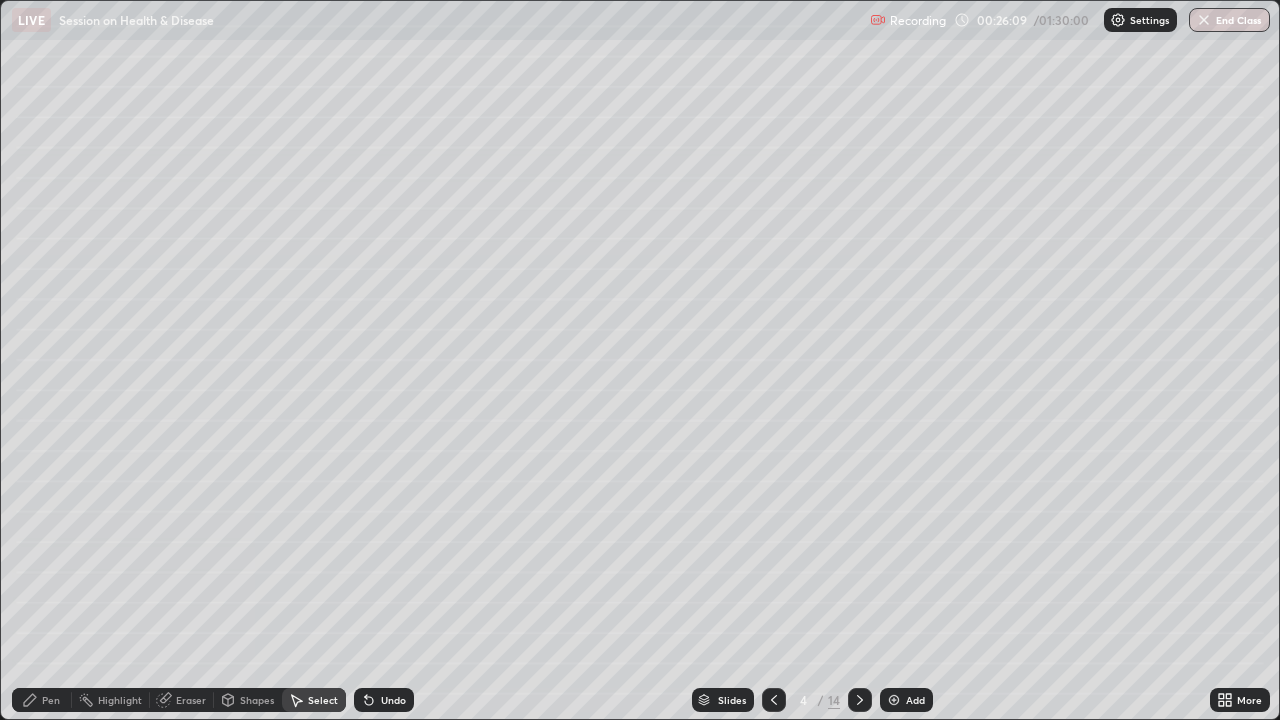 click on "Select" at bounding box center (323, 700) 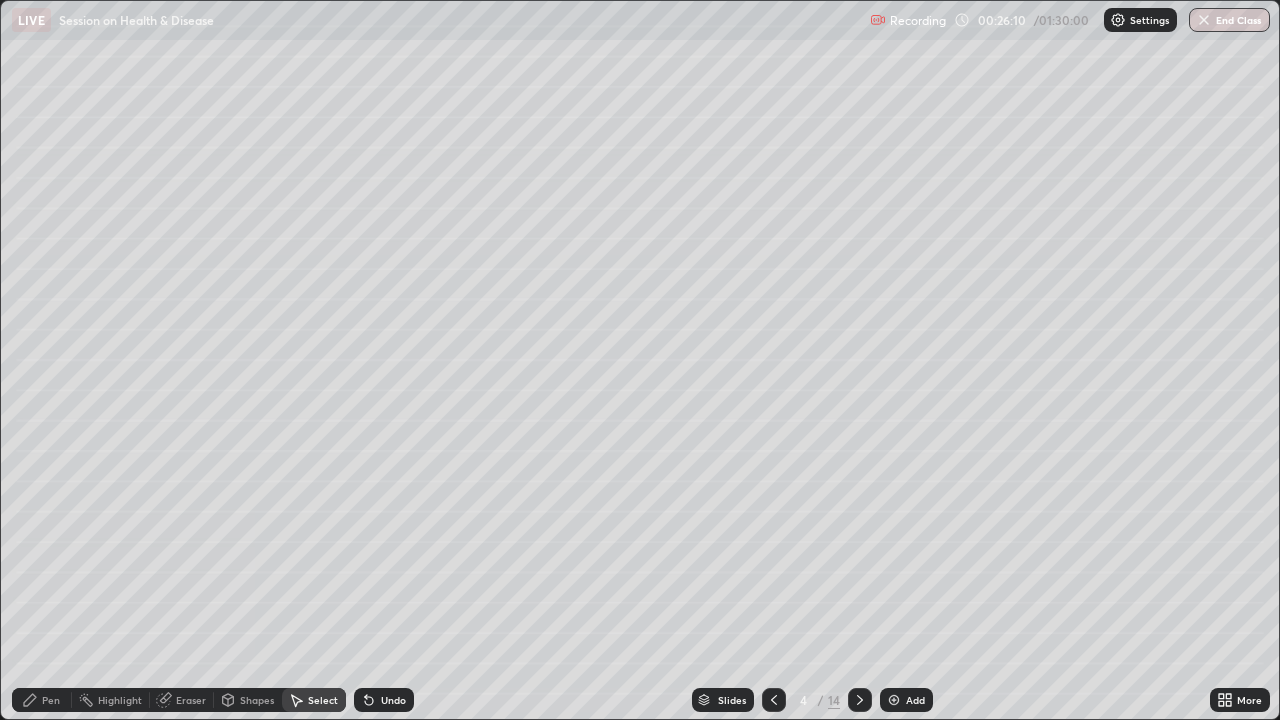 click on "Eraser" at bounding box center [182, 700] 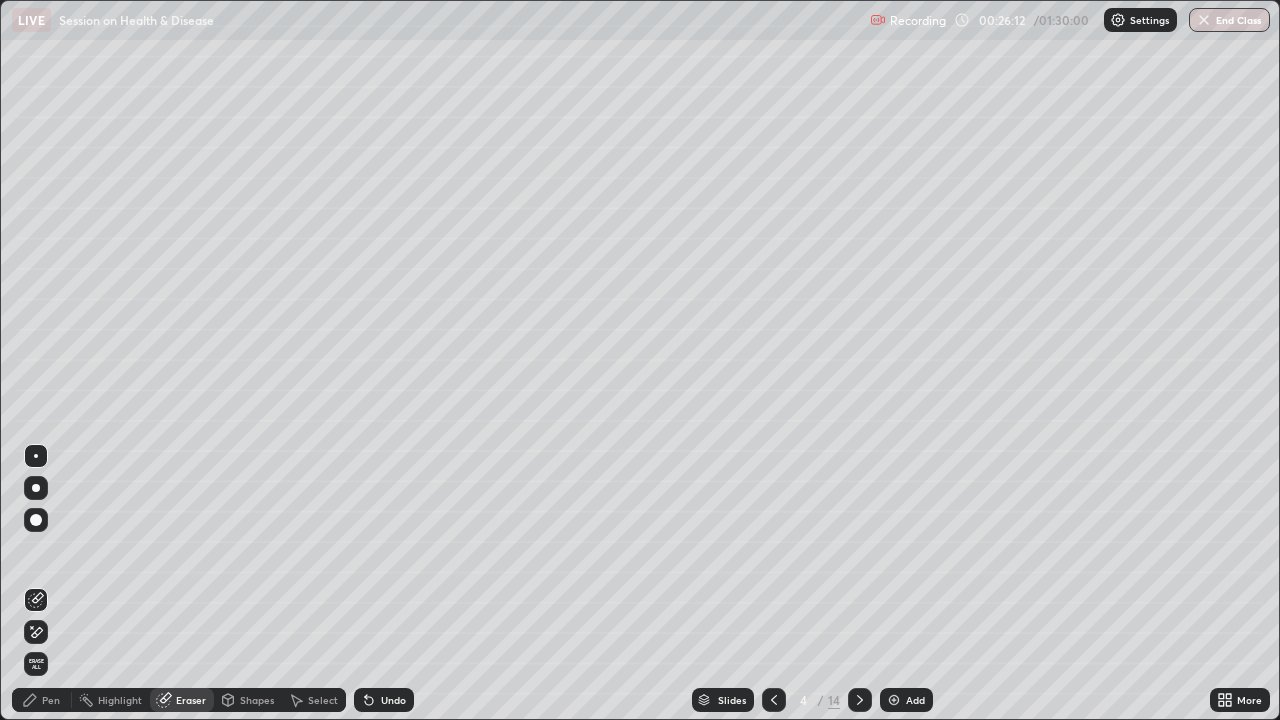 click on "Pen" at bounding box center (42, 700) 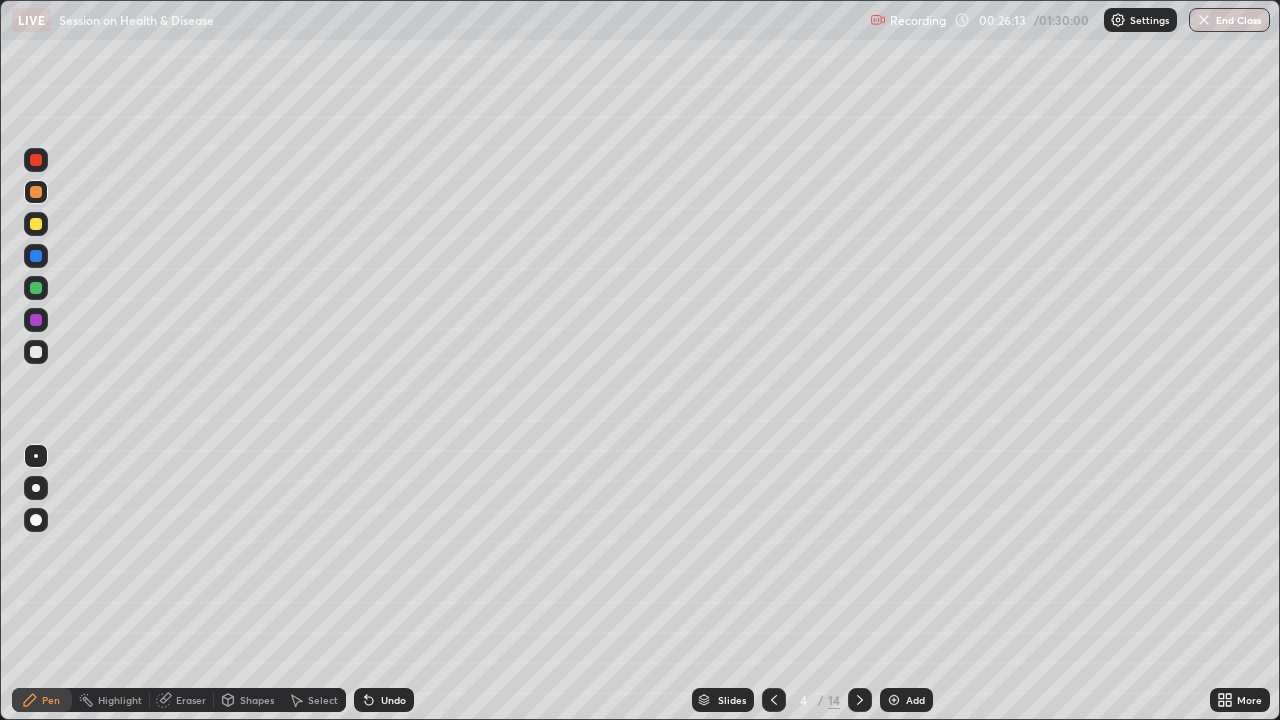 click at bounding box center [36, 352] 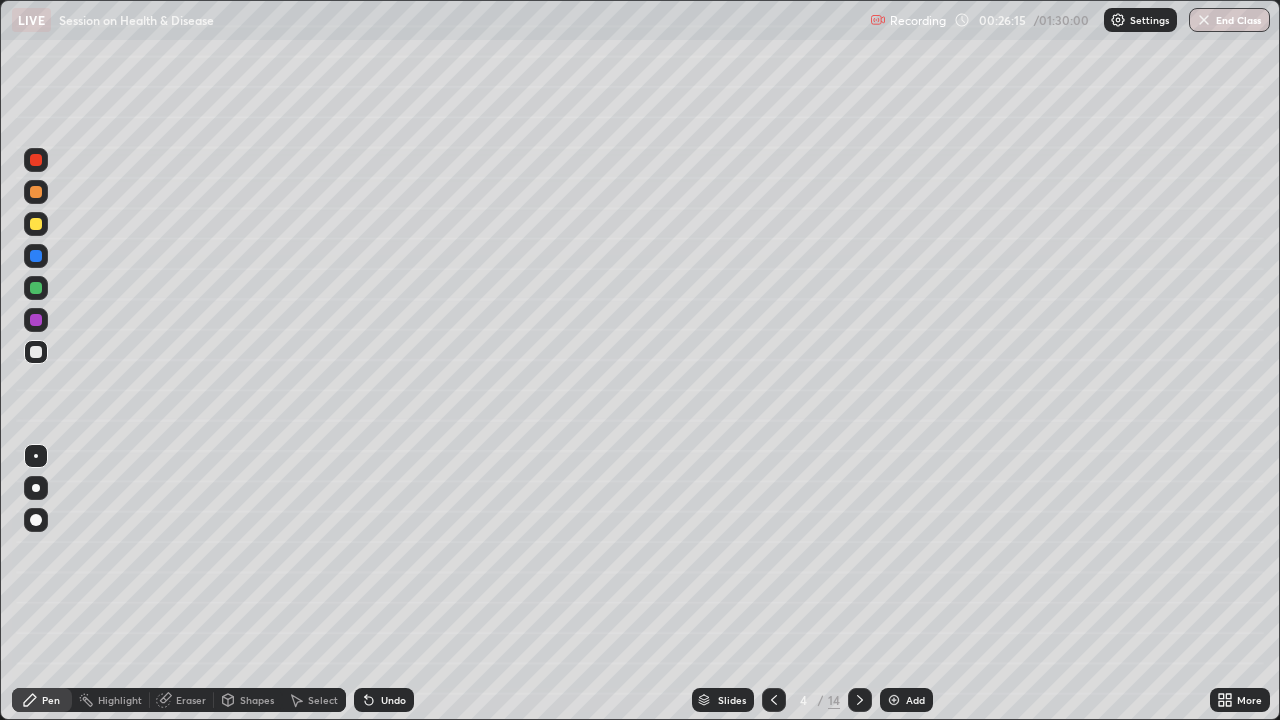click on "Select" at bounding box center (323, 700) 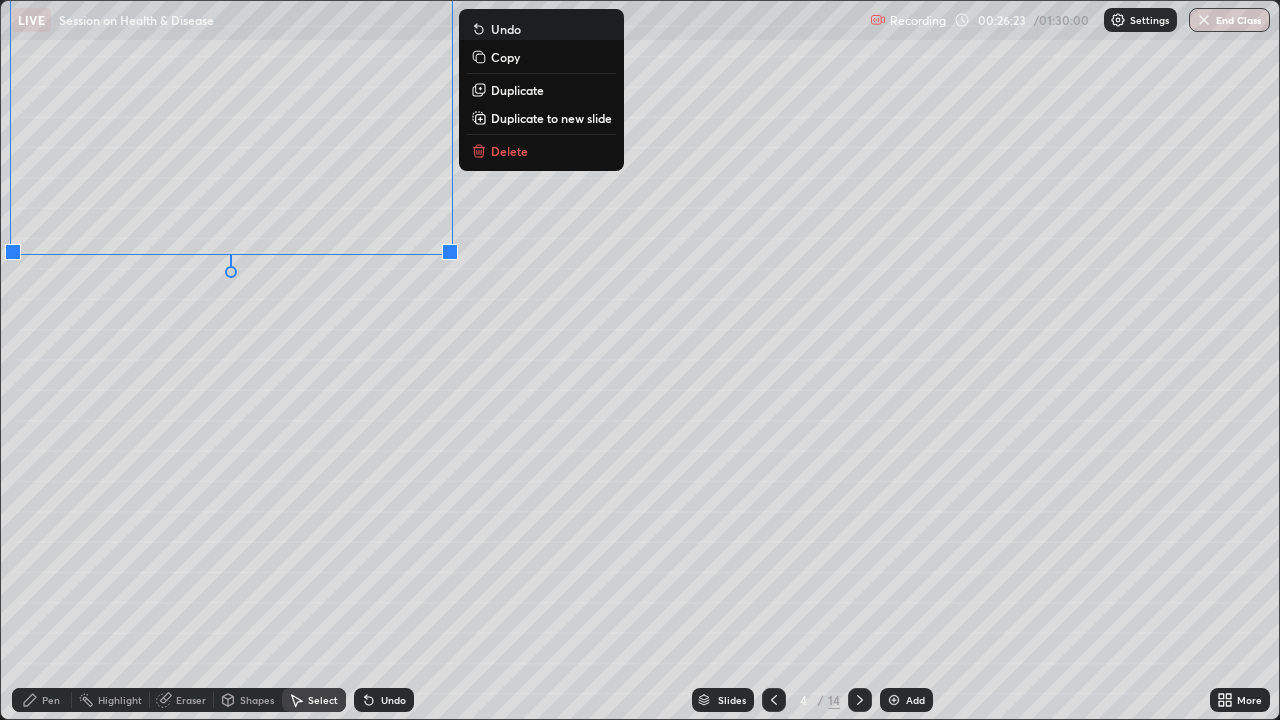 click on "0 ° Undo Copy Duplicate Duplicate to new slide Delete" at bounding box center [640, 360] 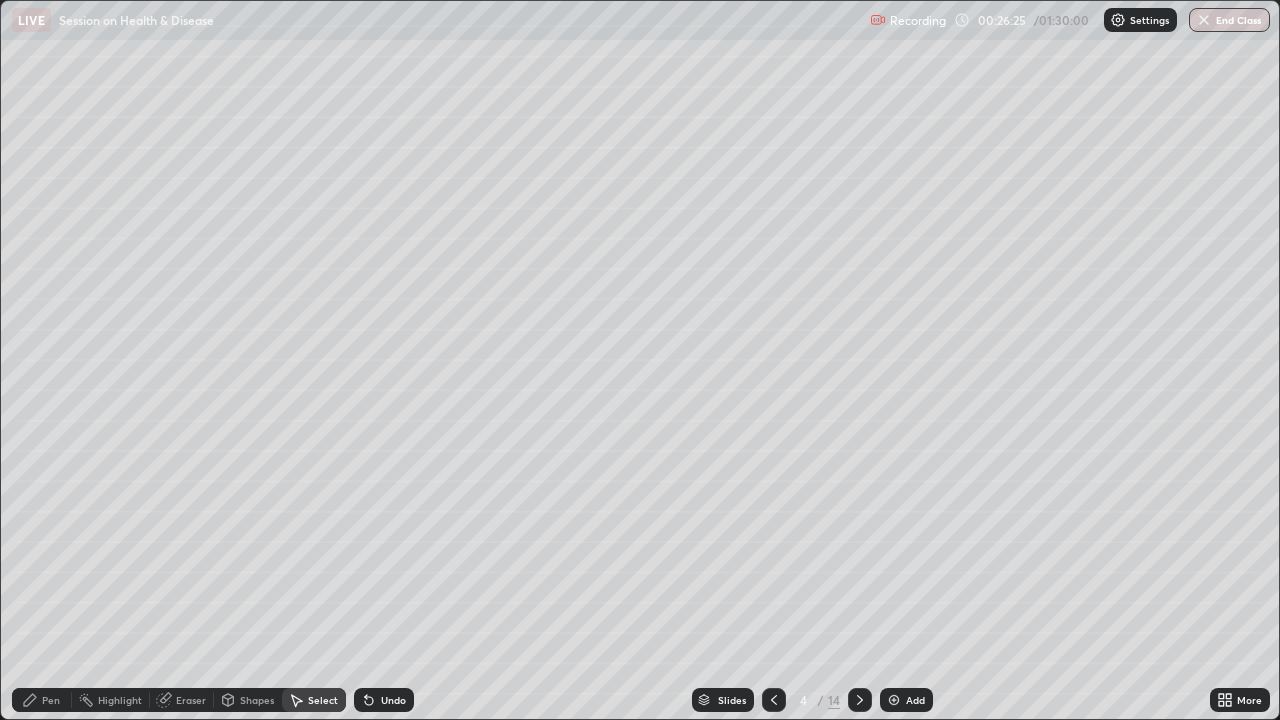click on "Pen" at bounding box center [51, 700] 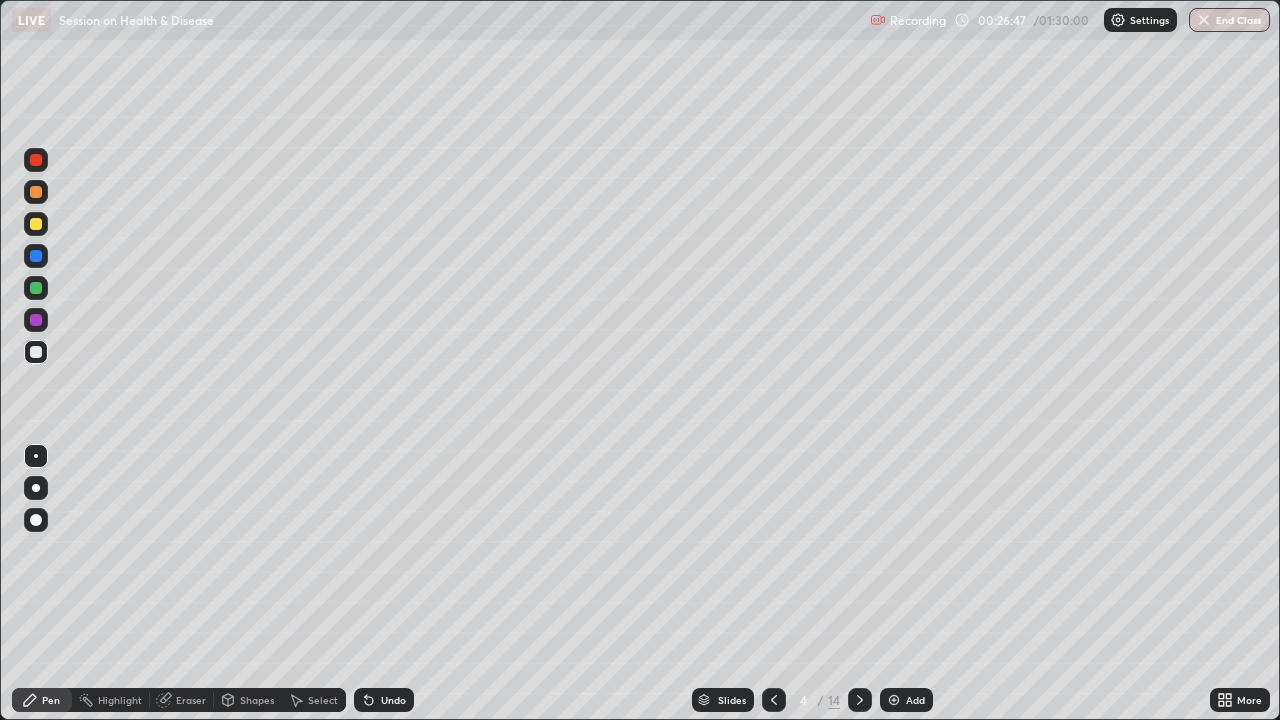 click 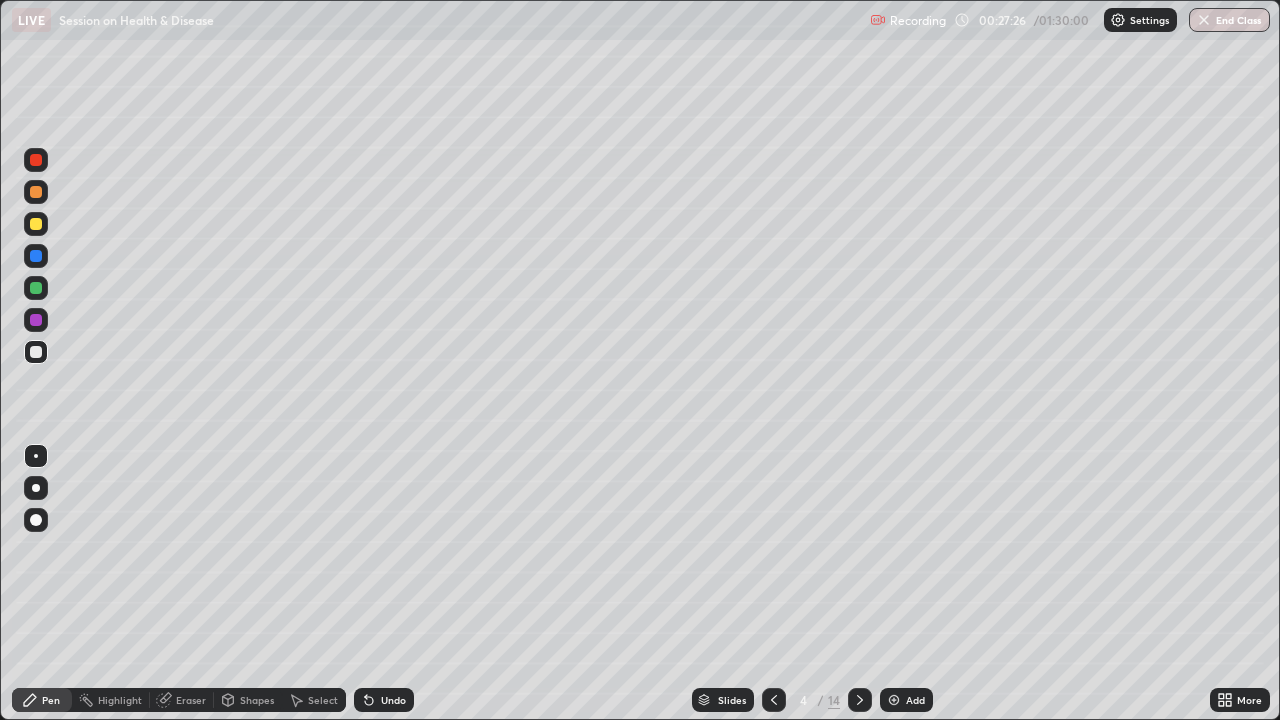 click at bounding box center (36, 192) 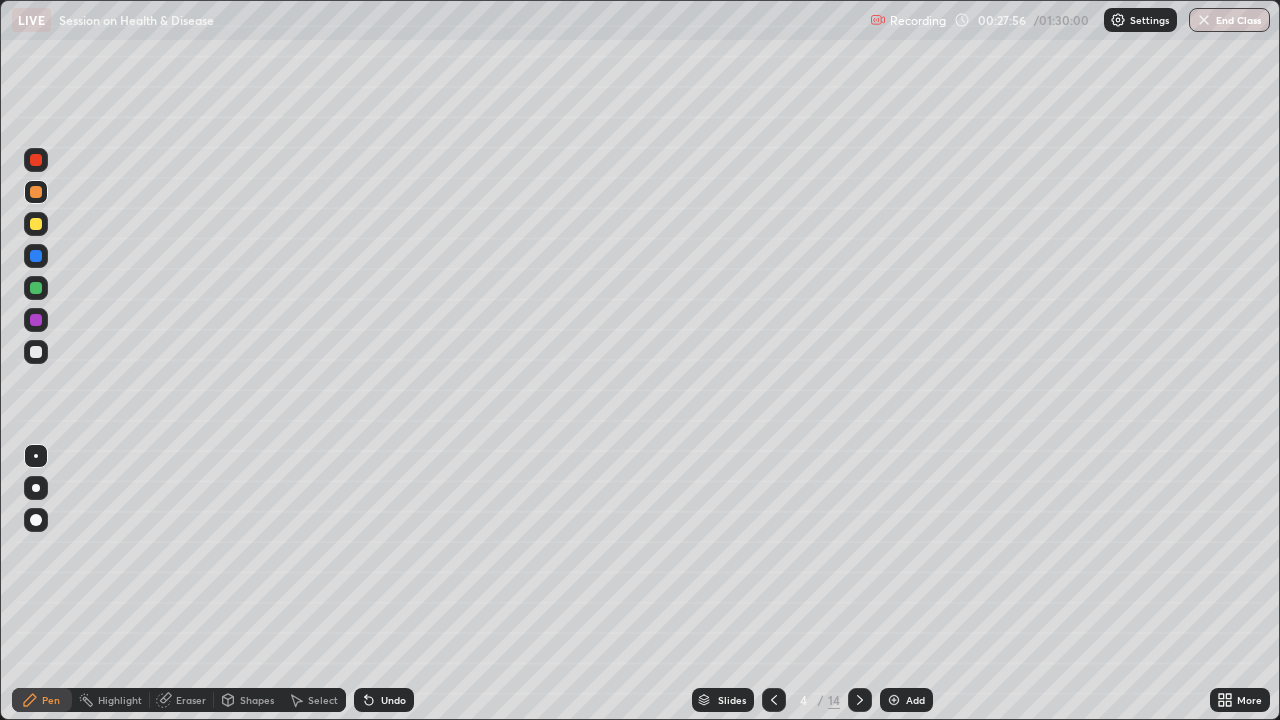 click at bounding box center (36, 352) 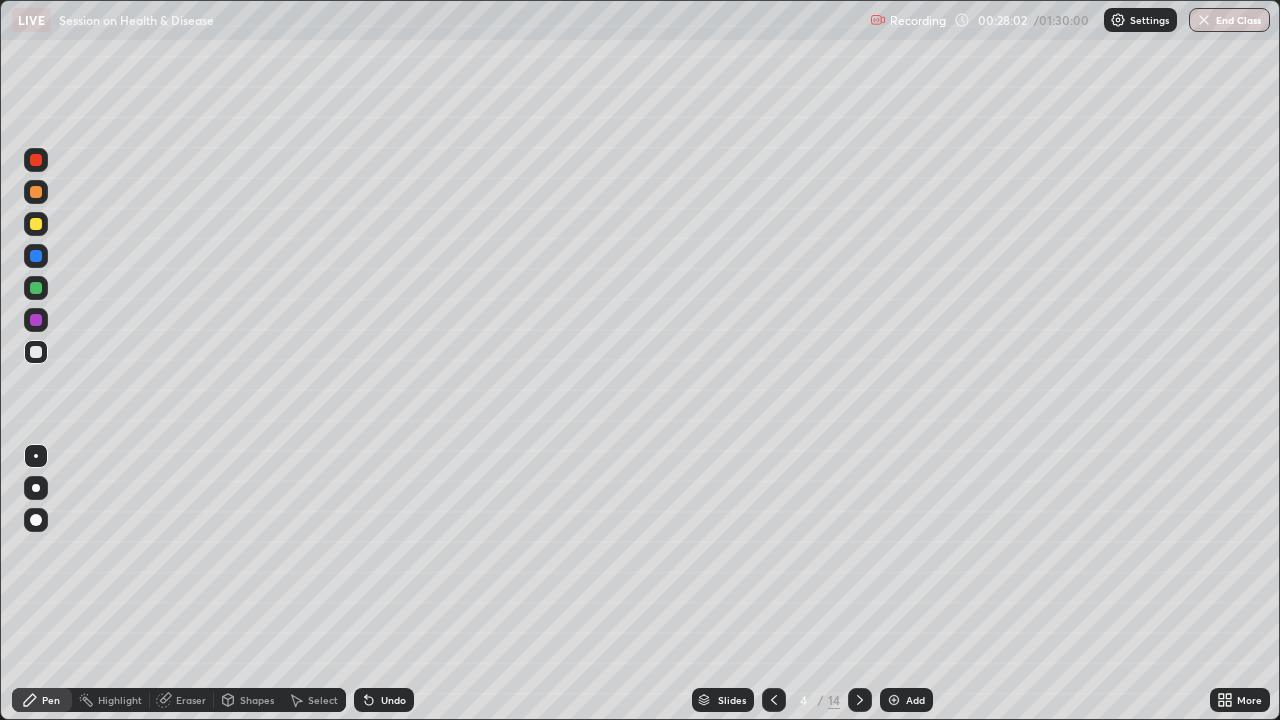click at bounding box center [36, 256] 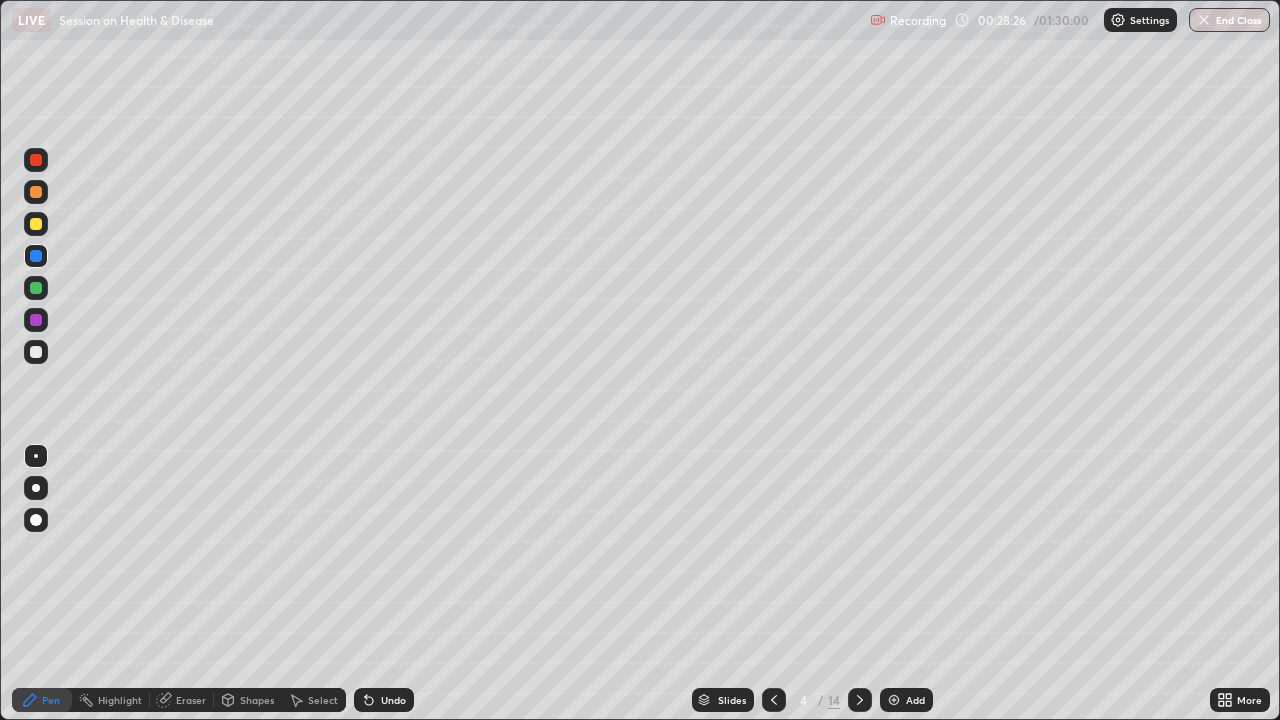 click on "Undo" at bounding box center (384, 700) 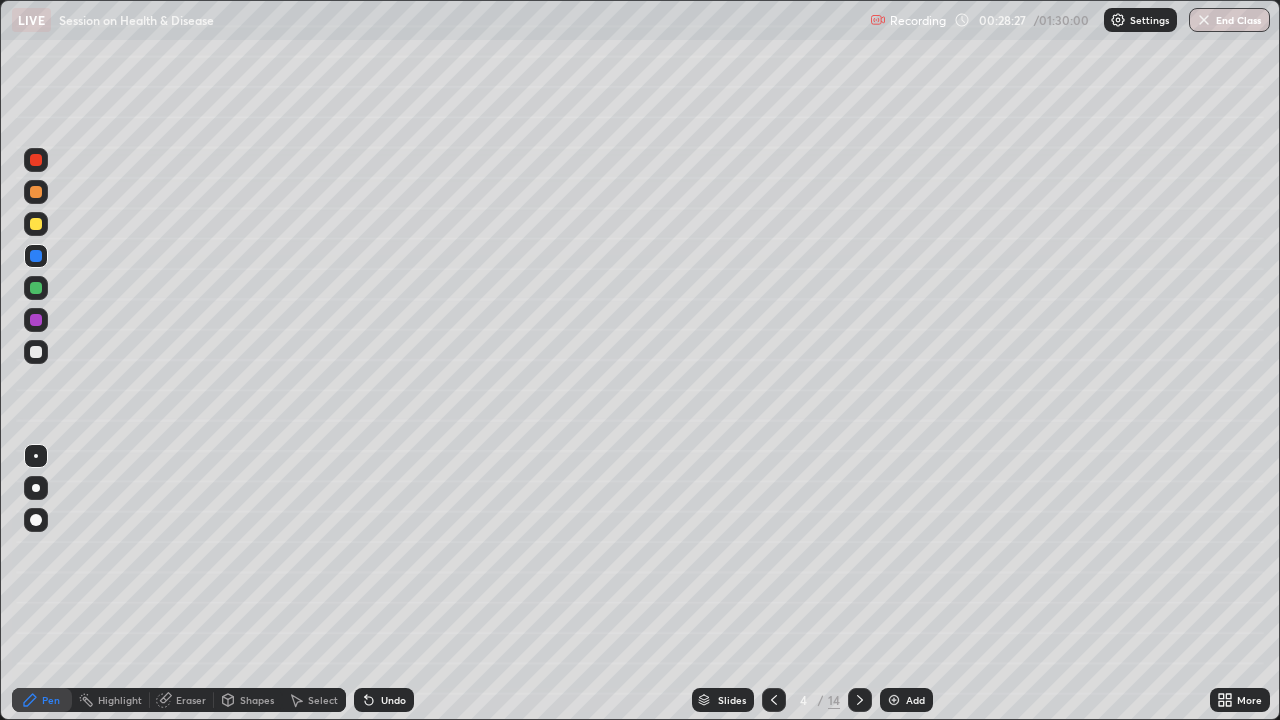 click on "Undo" at bounding box center [384, 700] 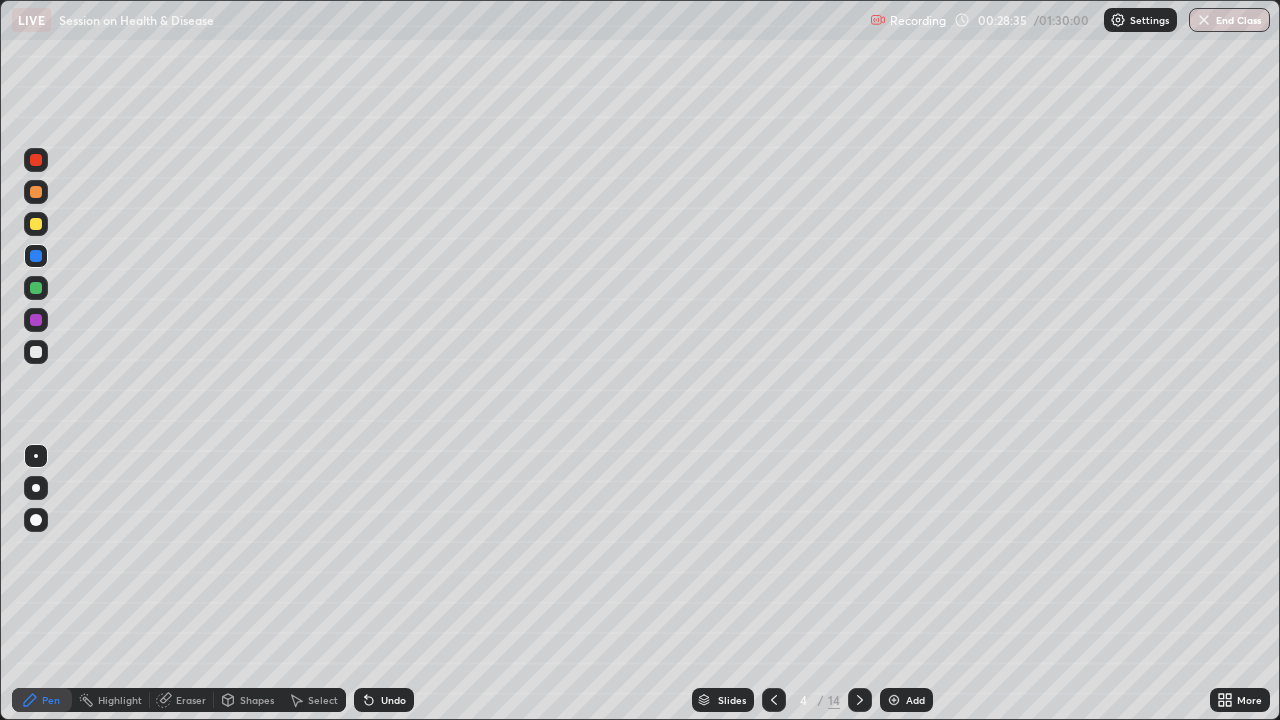 click on "Undo" at bounding box center (384, 700) 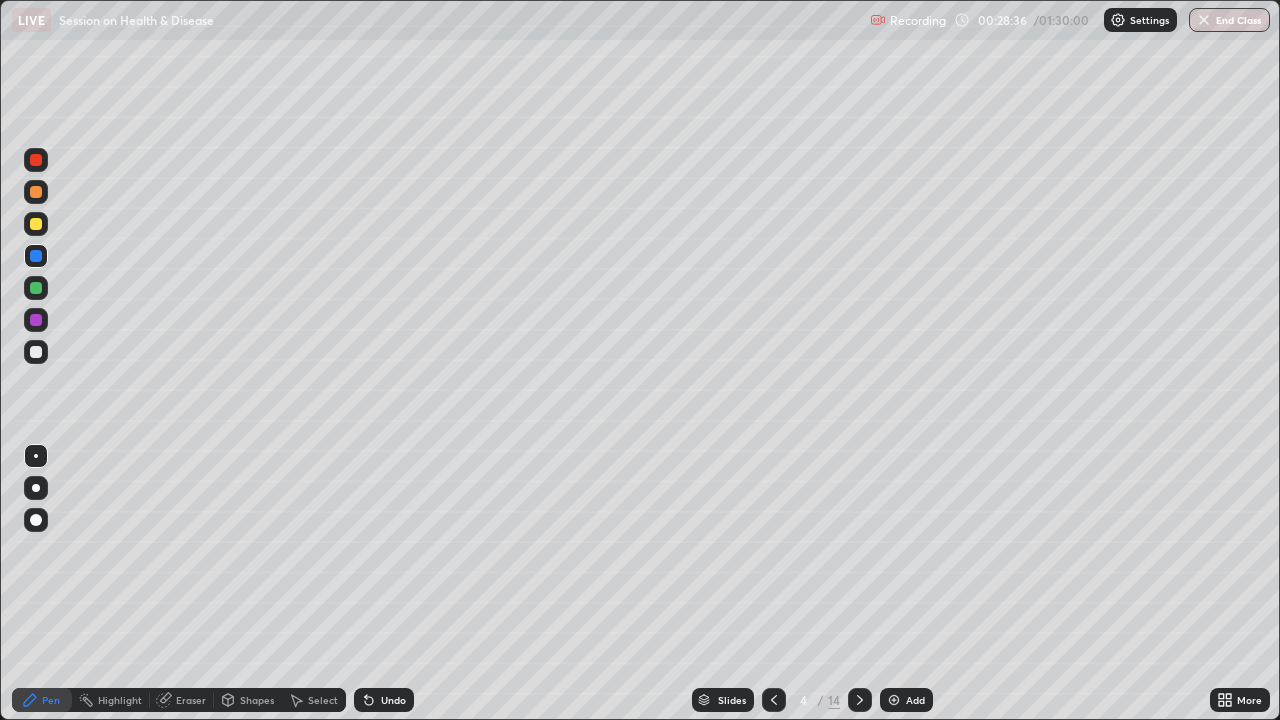 click on "Undo" at bounding box center (384, 700) 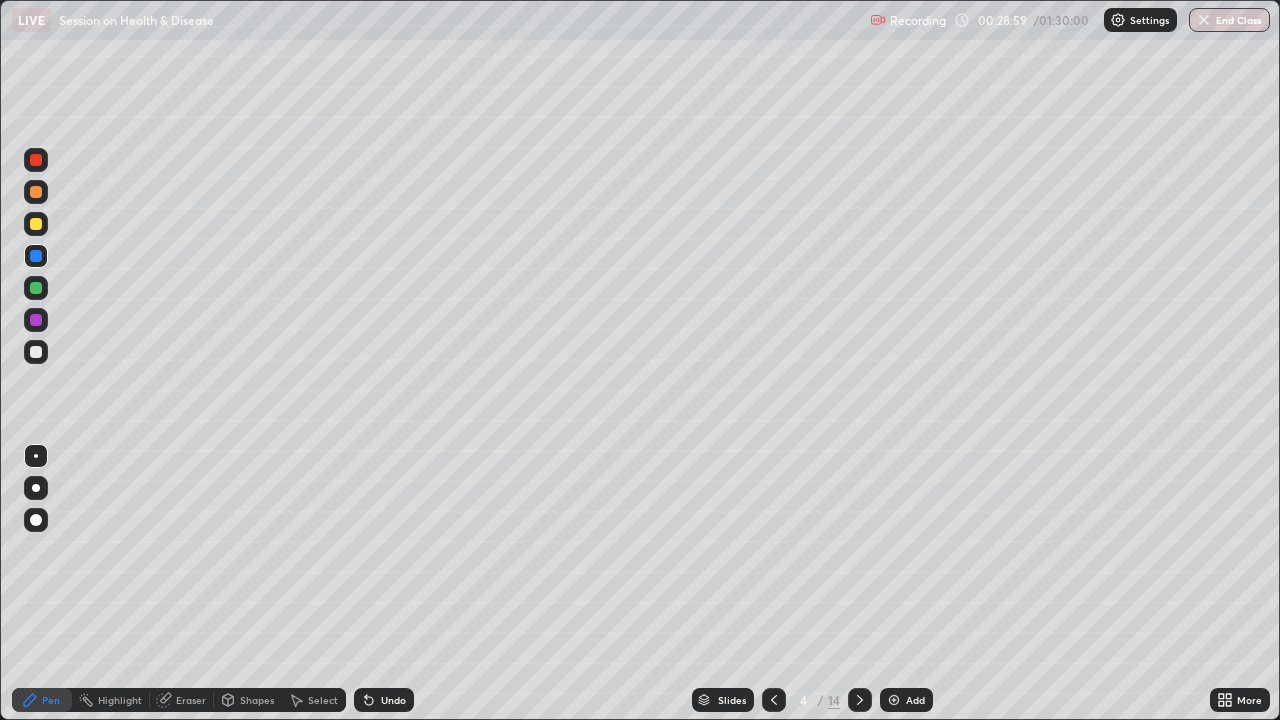 click at bounding box center [36, 352] 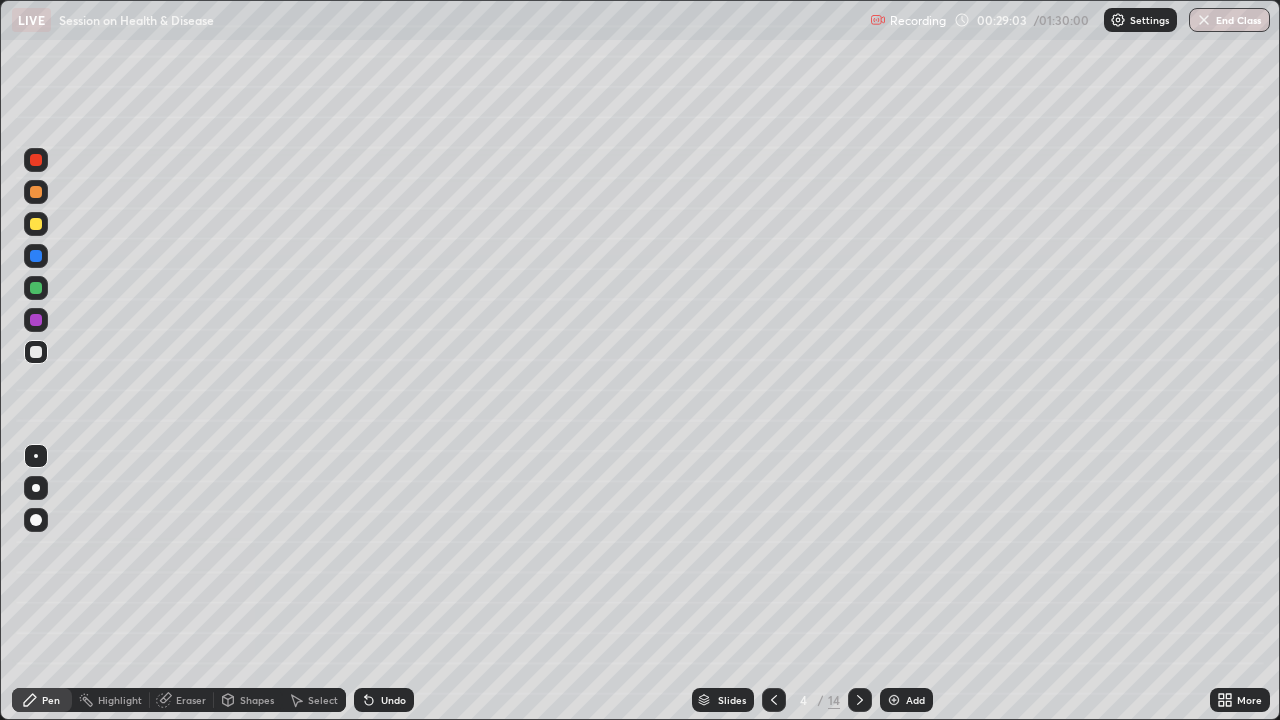 click at bounding box center (36, 192) 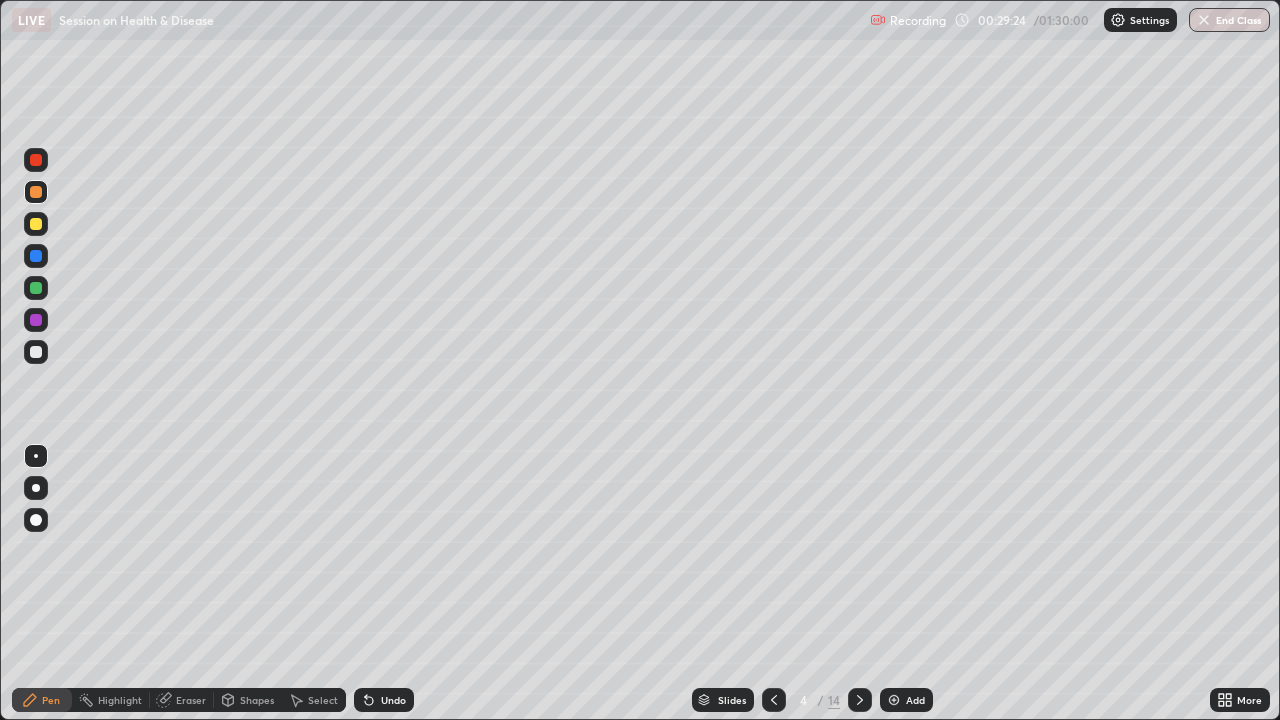 click at bounding box center (36, 352) 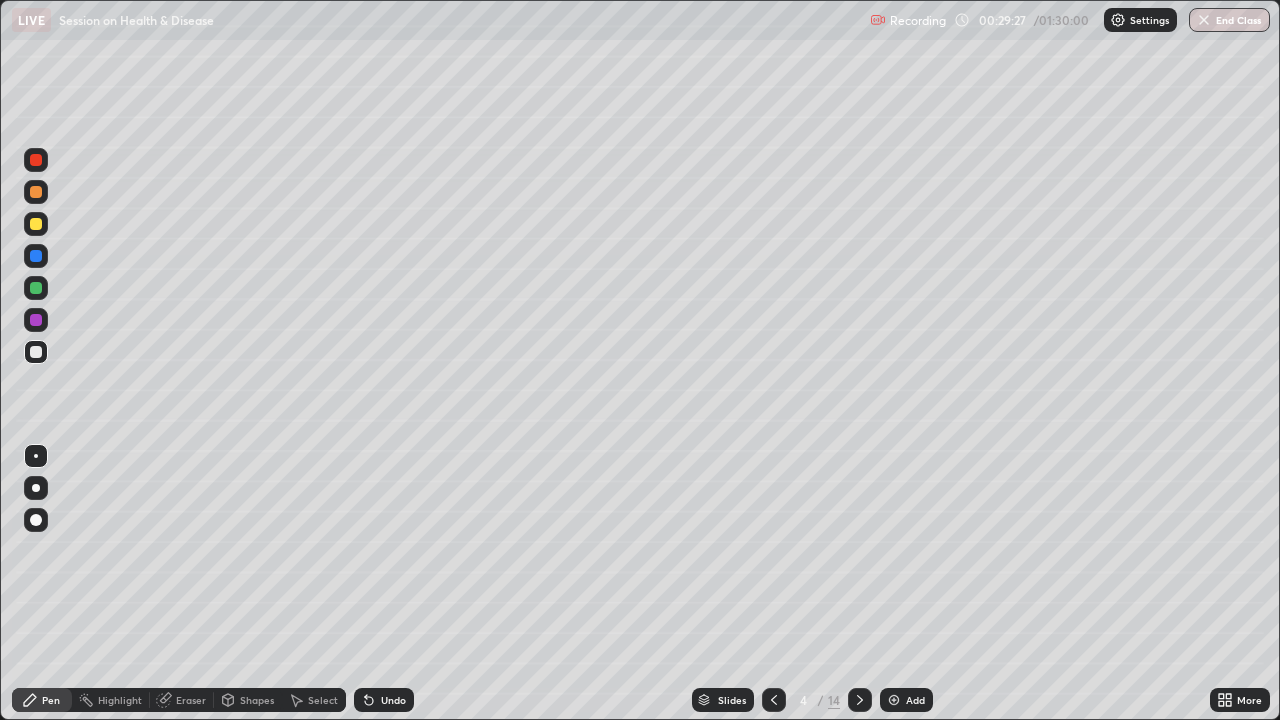 click on "Undo" at bounding box center [384, 700] 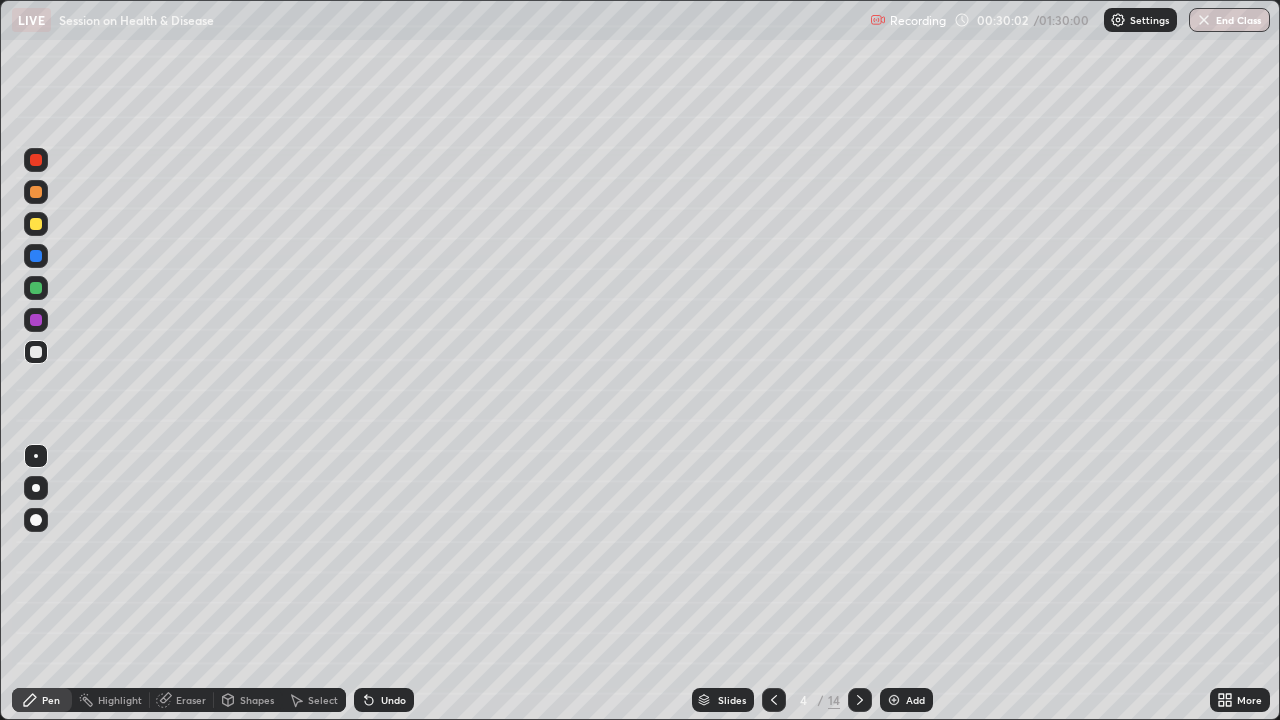 click on "Undo" at bounding box center [393, 700] 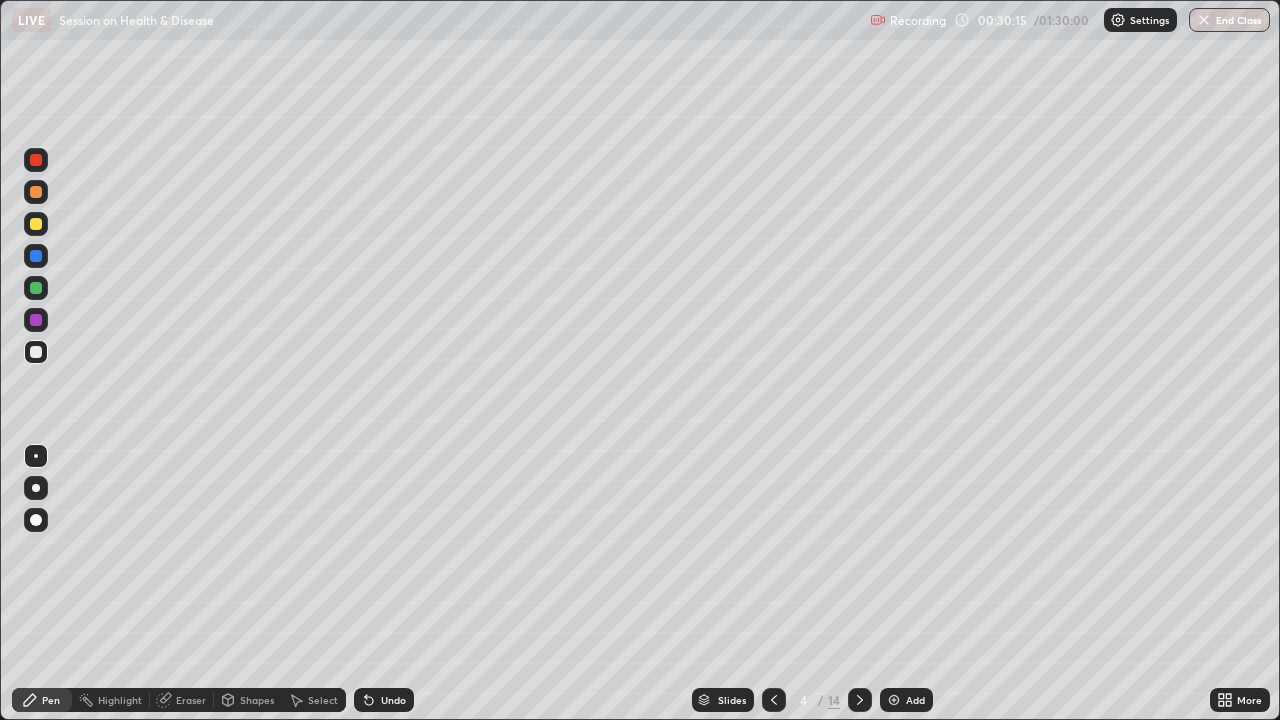 click at bounding box center (36, 256) 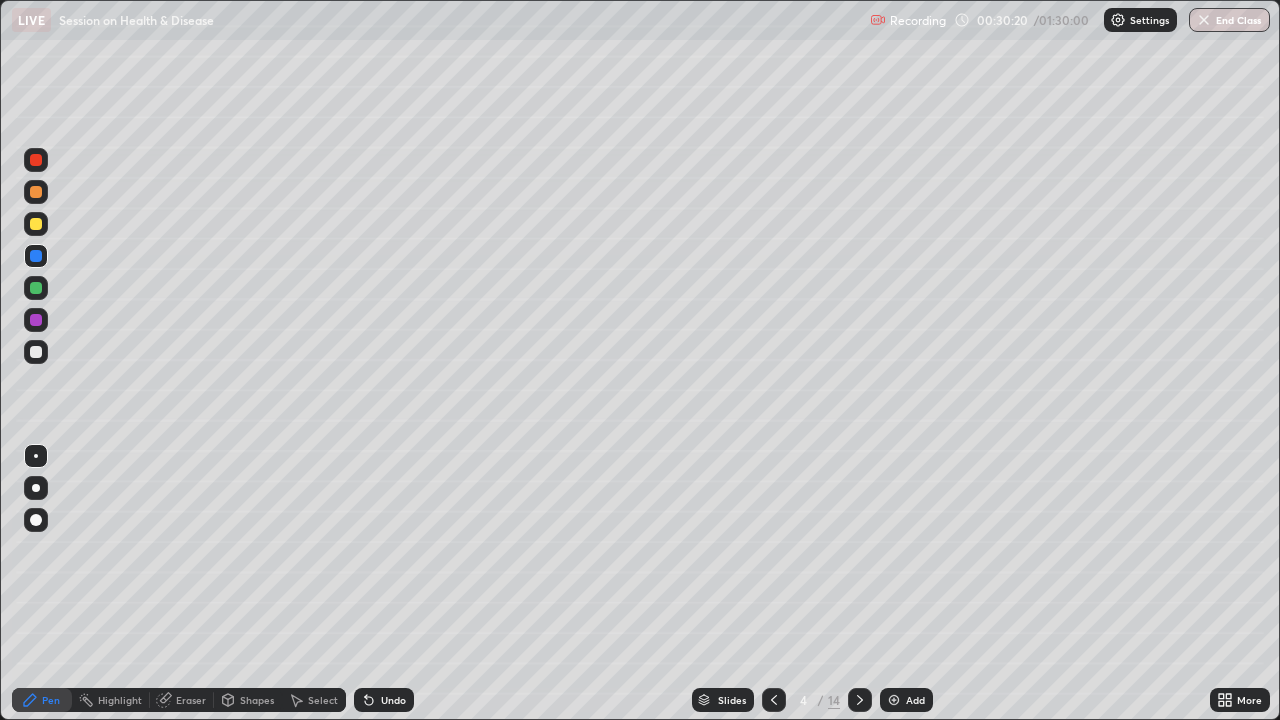 click at bounding box center (36, 352) 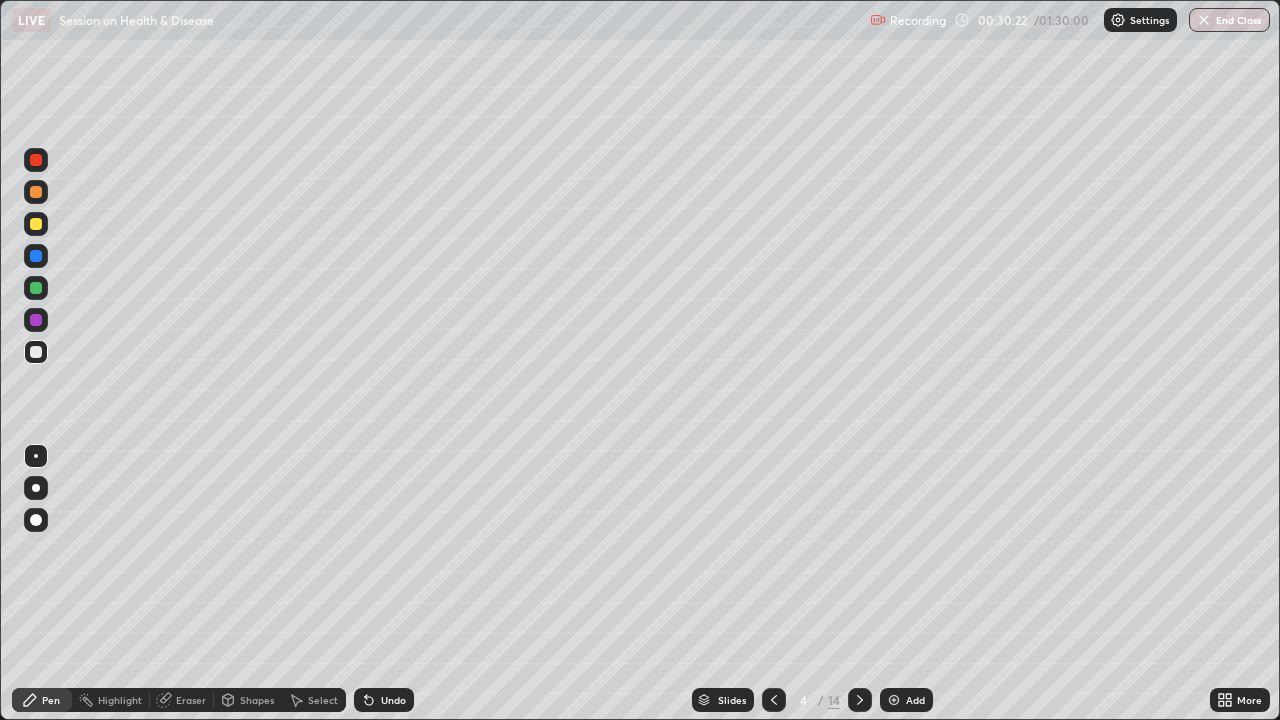 click at bounding box center [36, 192] 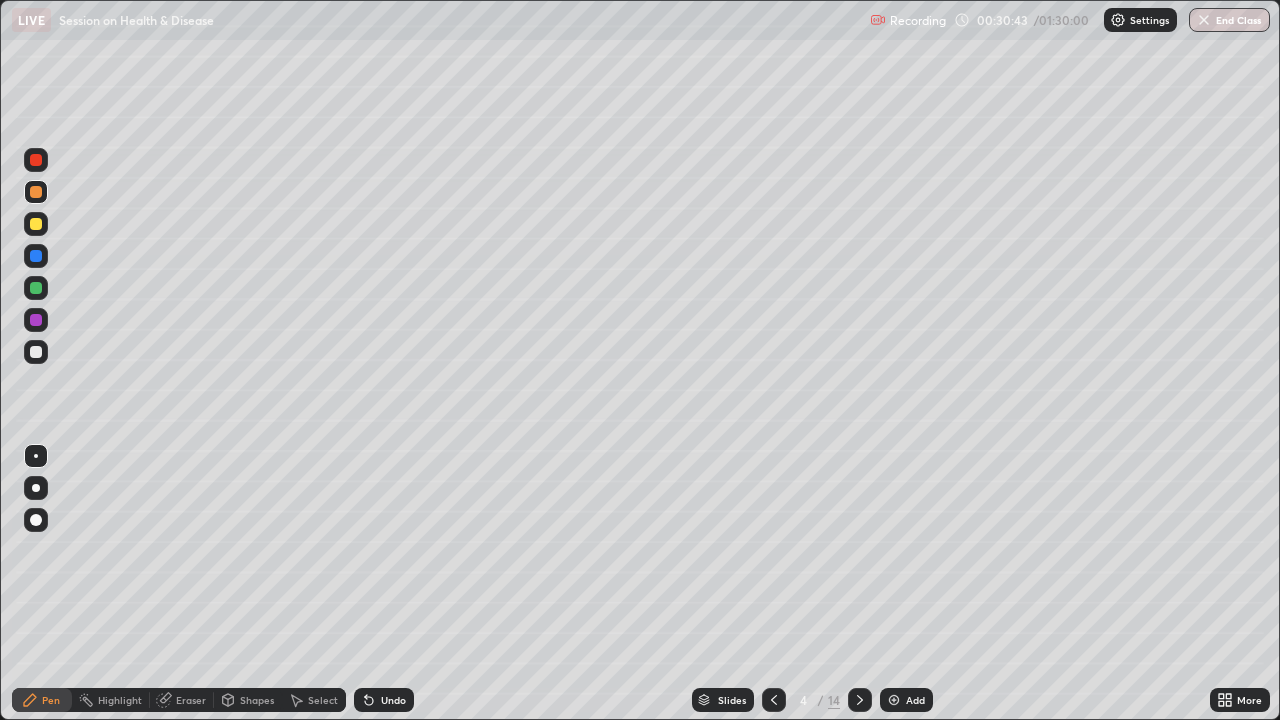 click at bounding box center (36, 352) 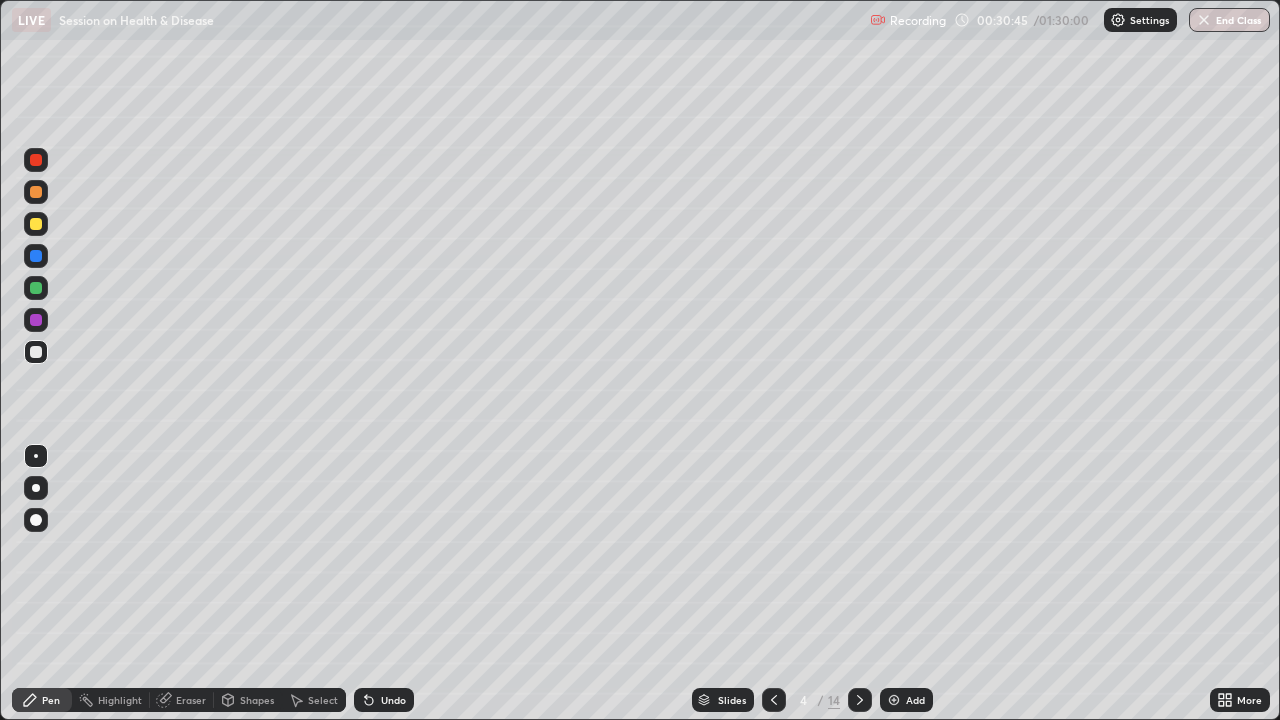 click at bounding box center [36, 192] 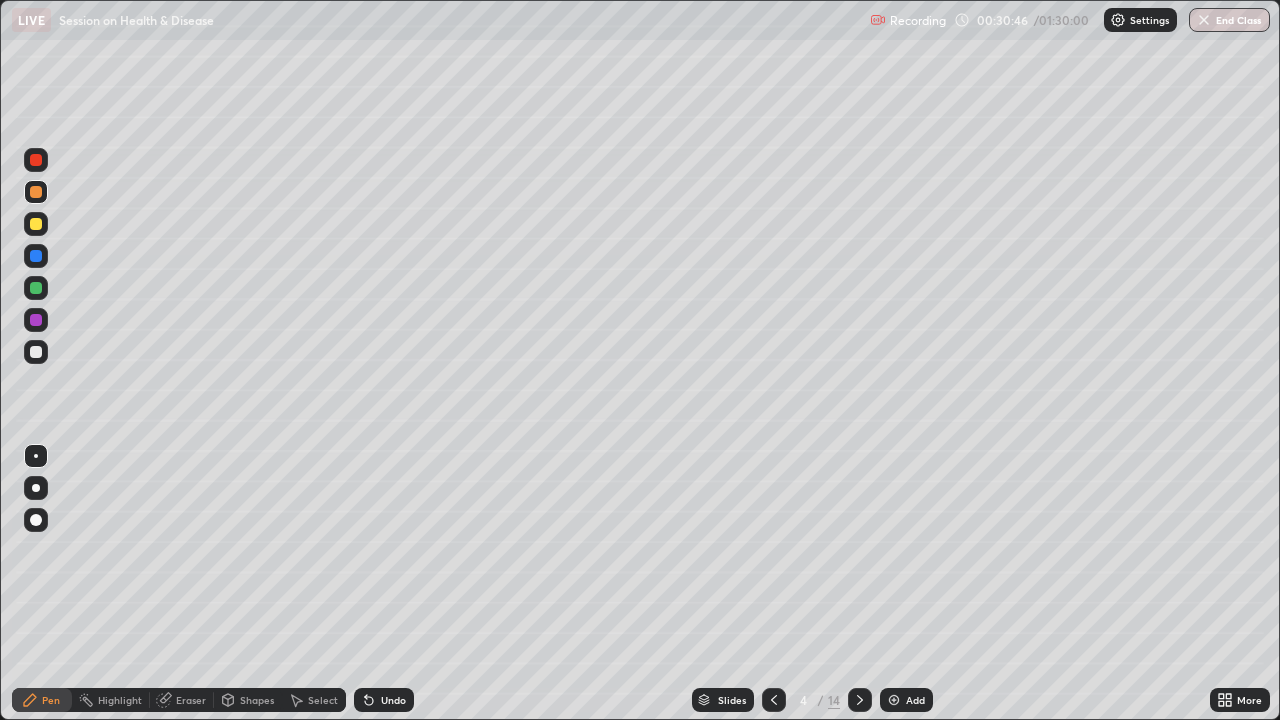 click at bounding box center [36, 352] 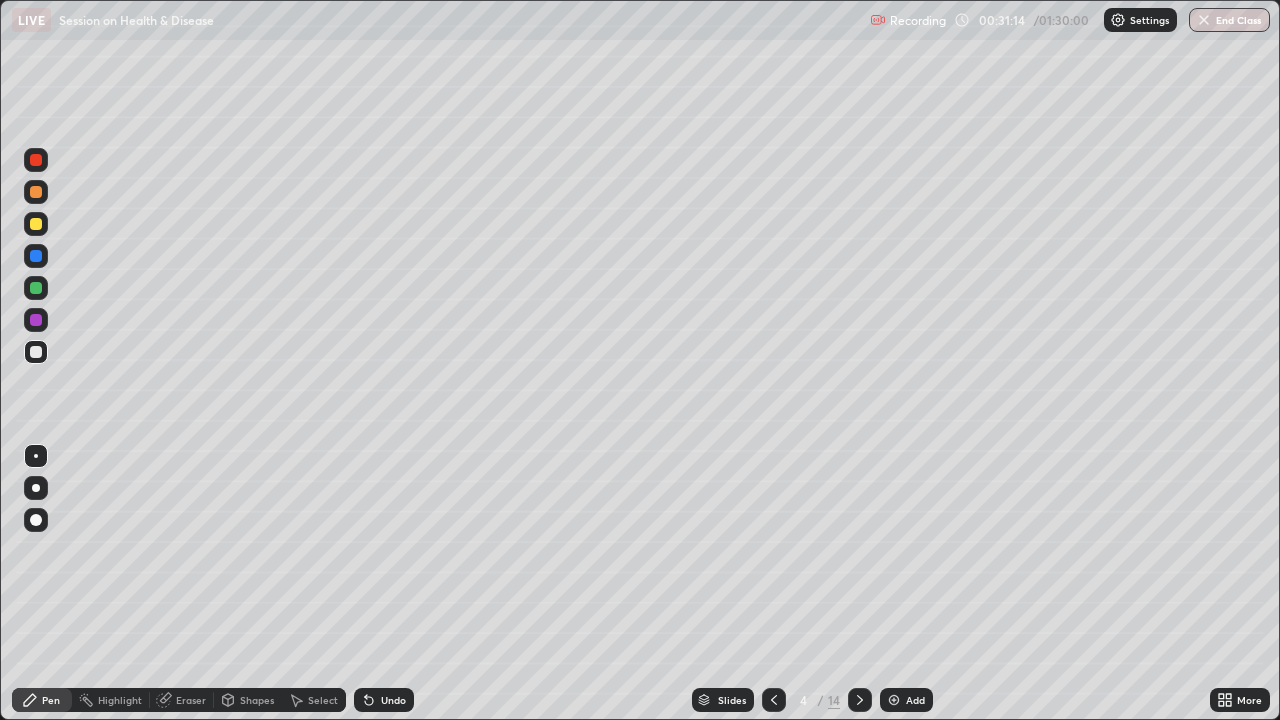 click at bounding box center (36, 288) 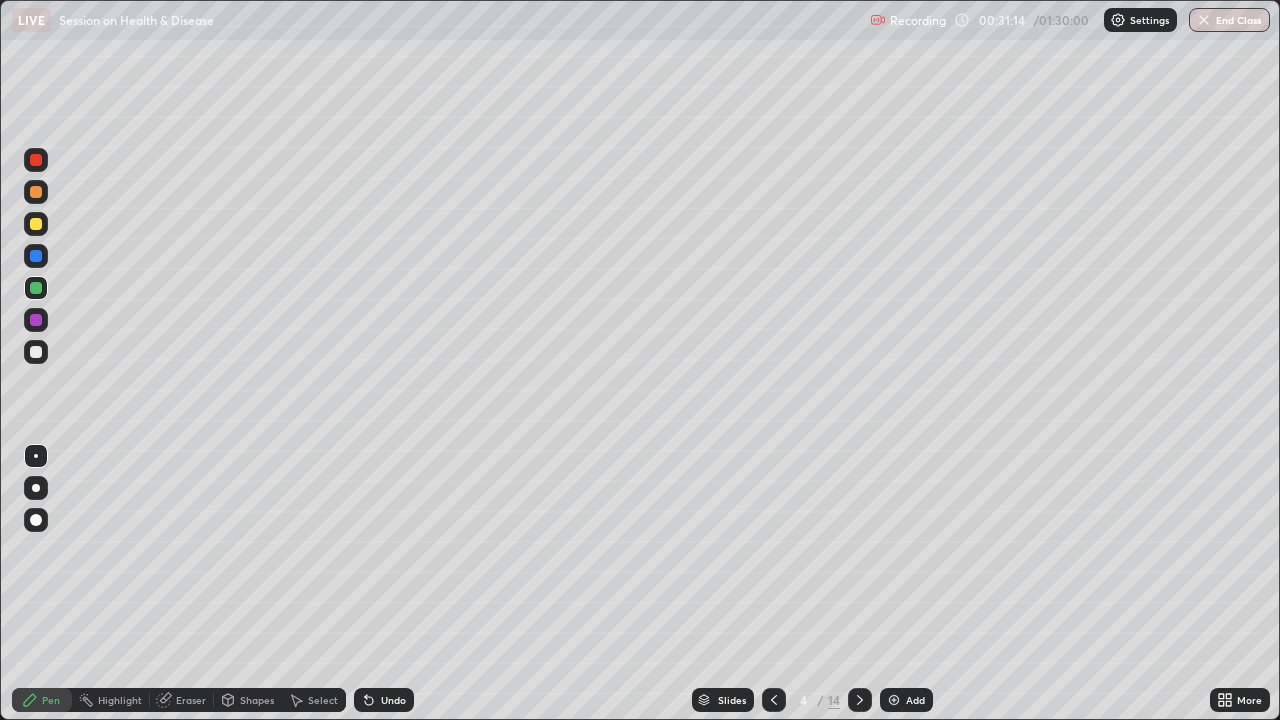 click at bounding box center [36, 256] 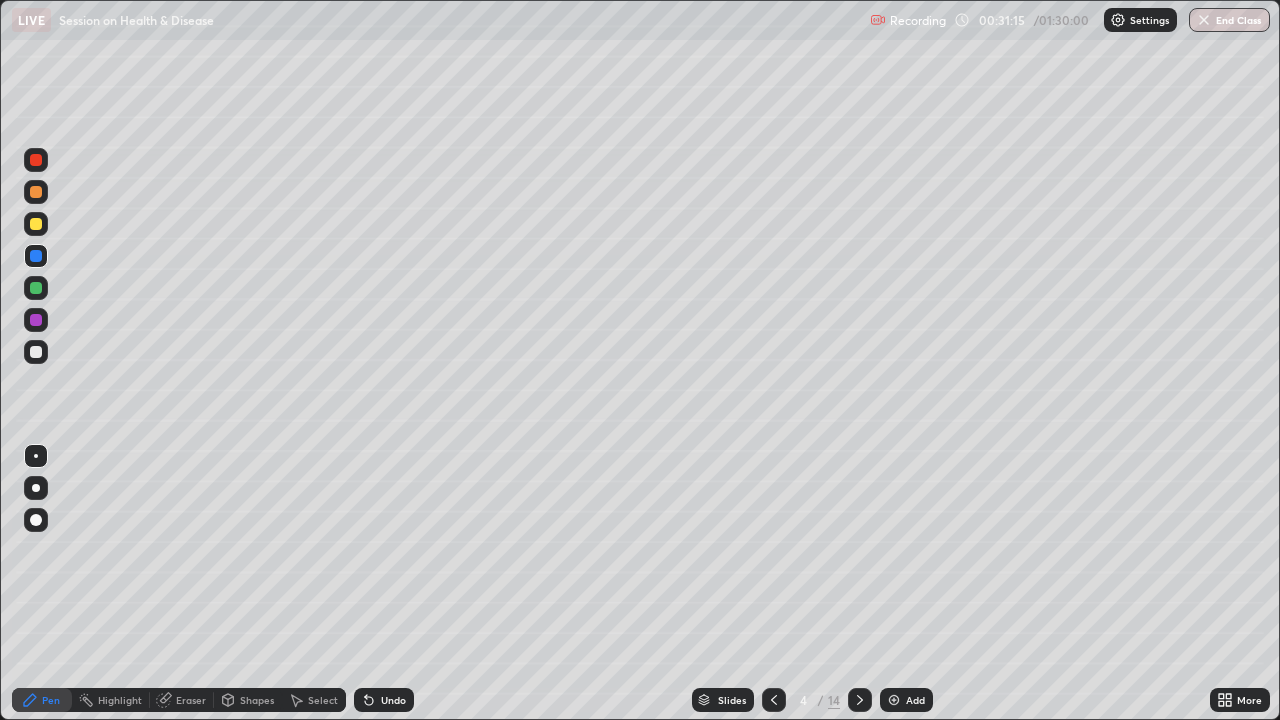 click at bounding box center (36, 320) 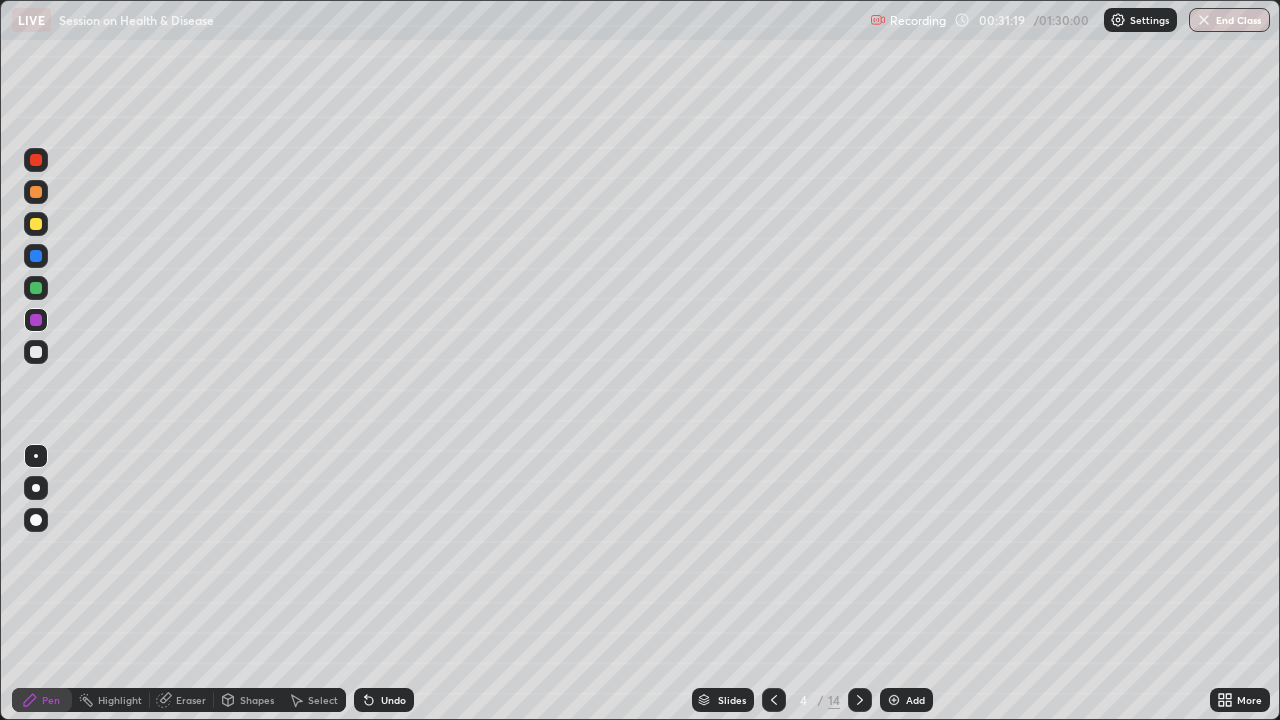 click on "Undo" at bounding box center (393, 700) 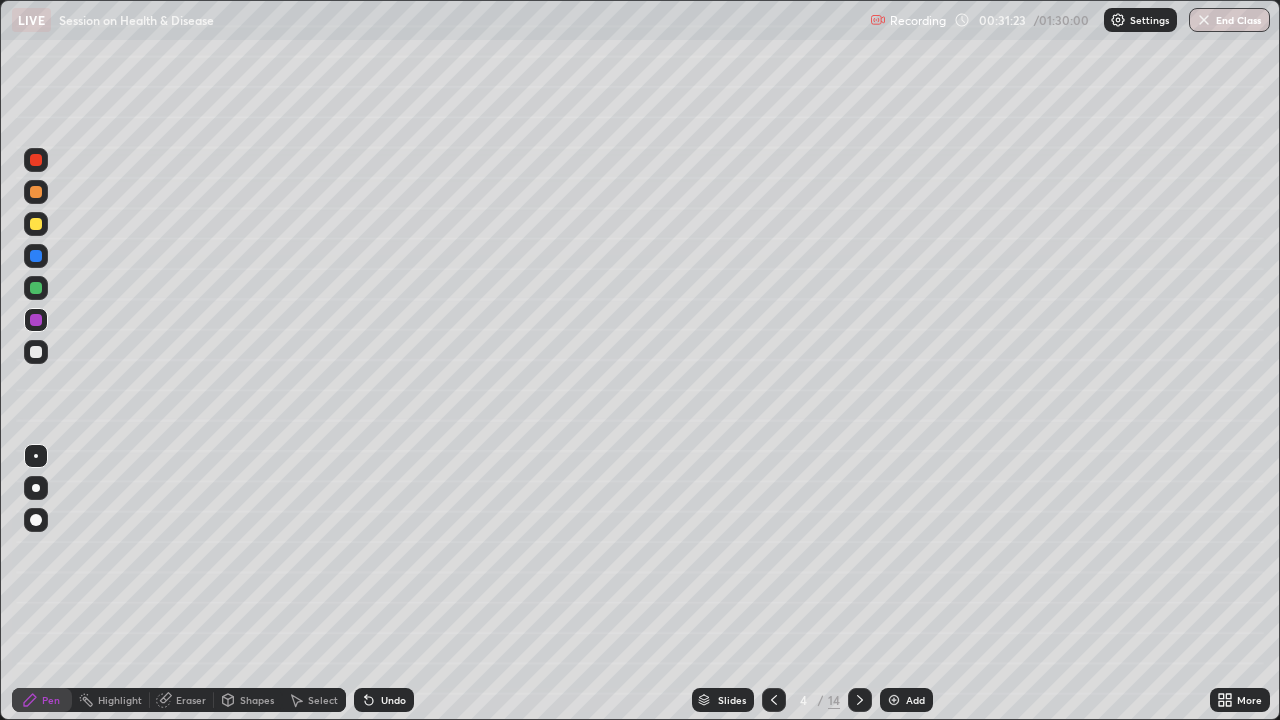 click at bounding box center (36, 352) 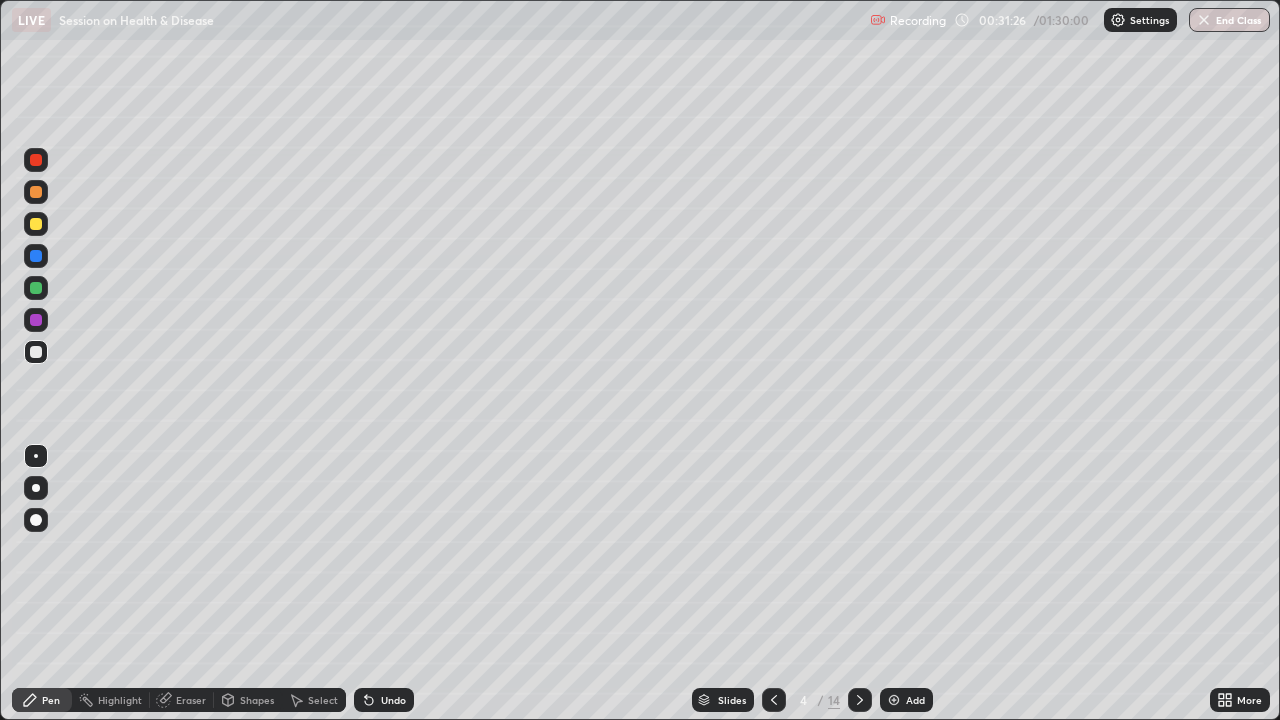 click at bounding box center (36, 192) 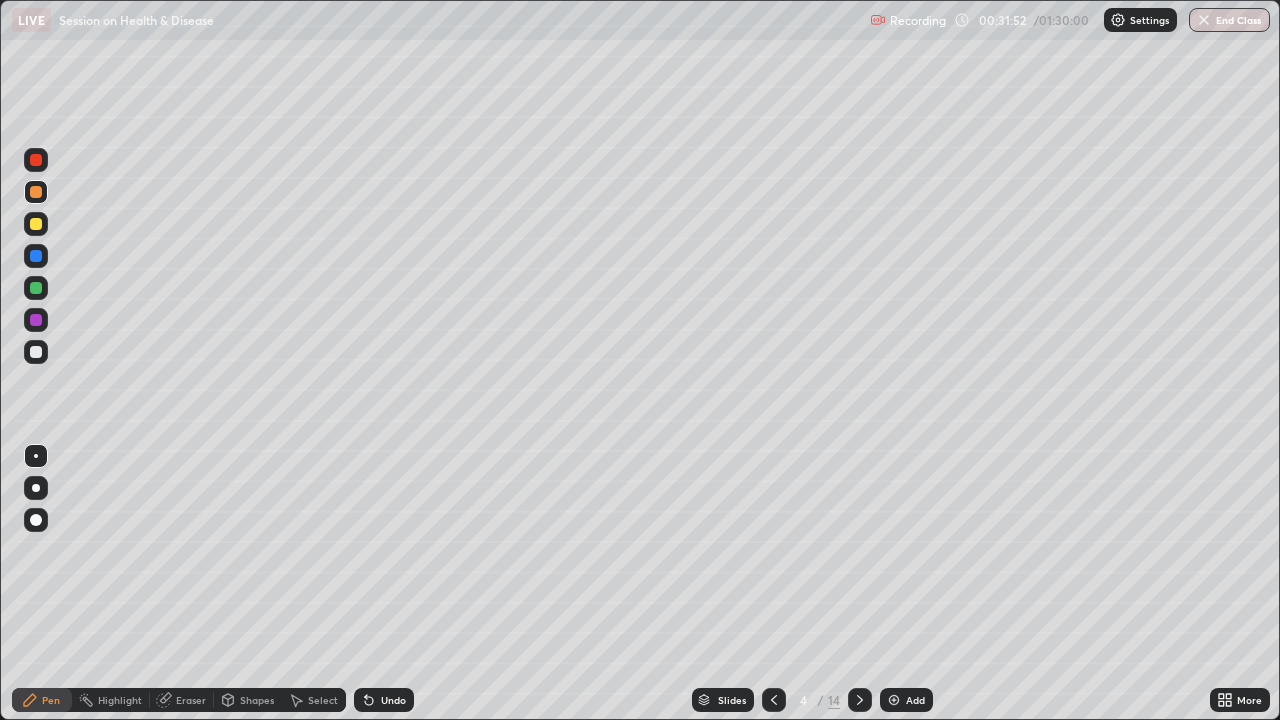 click at bounding box center (36, 352) 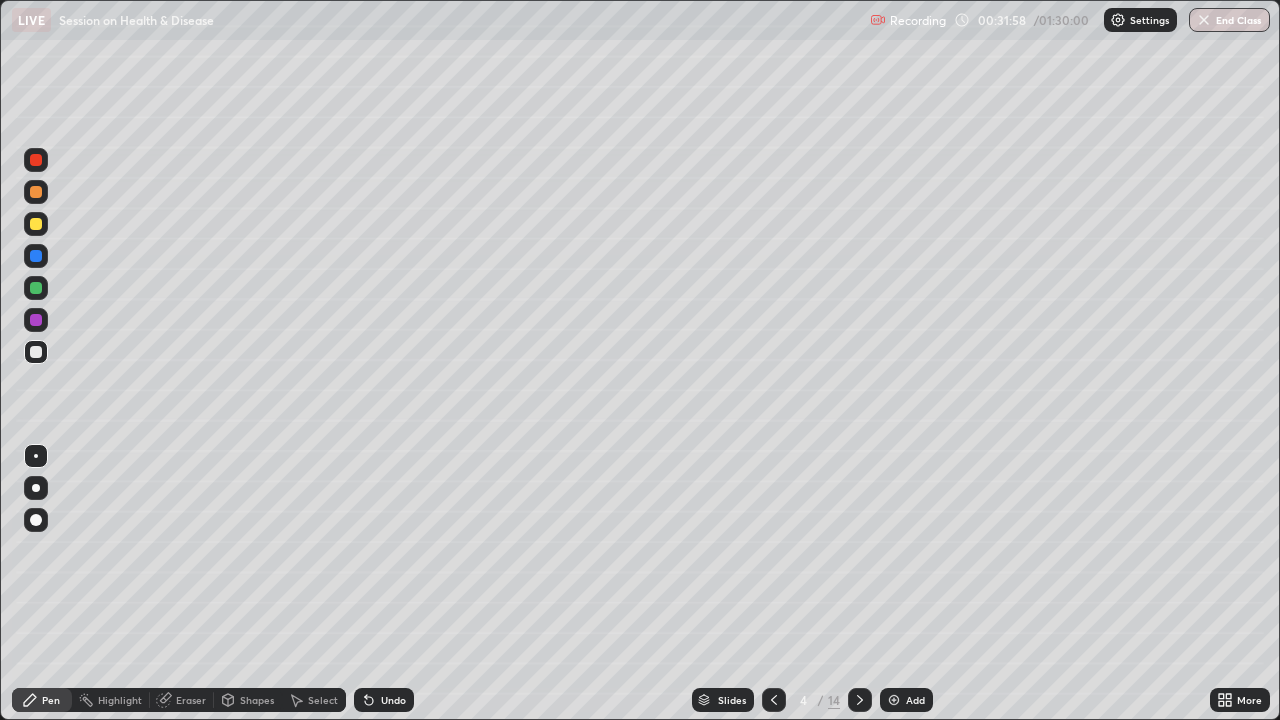 click on "Undo" at bounding box center (393, 700) 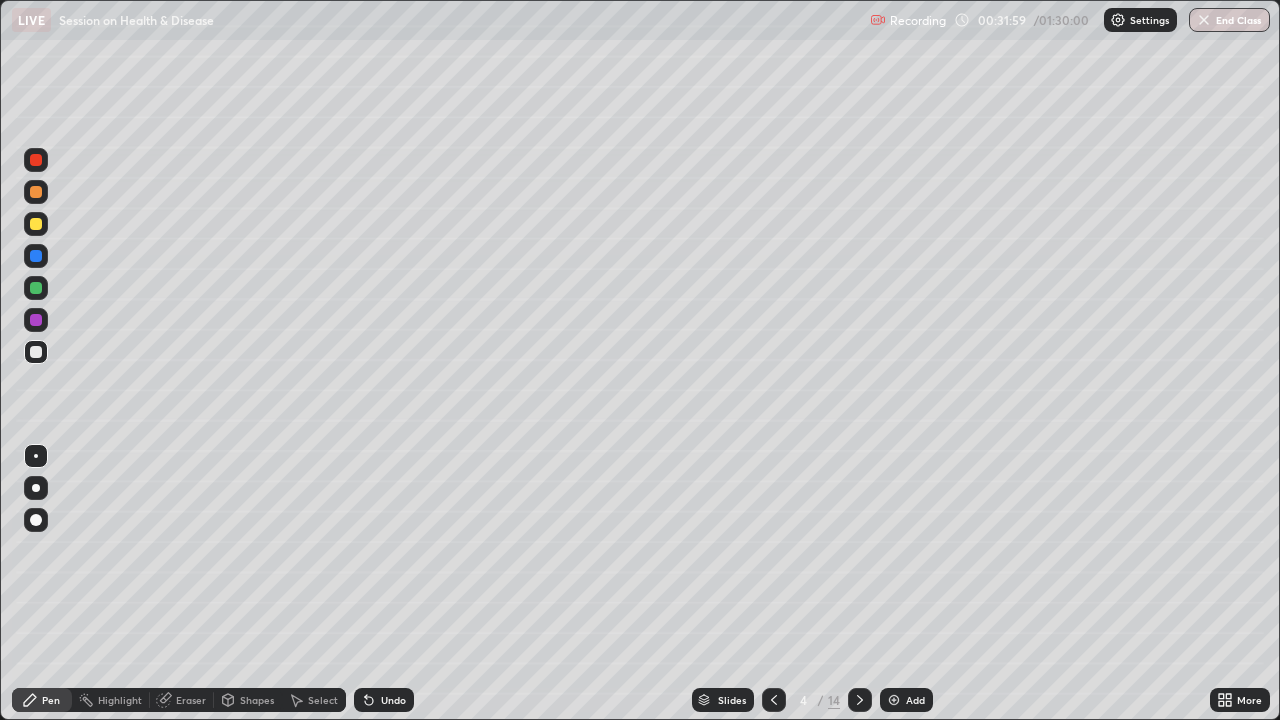 click on "Undo" at bounding box center (384, 700) 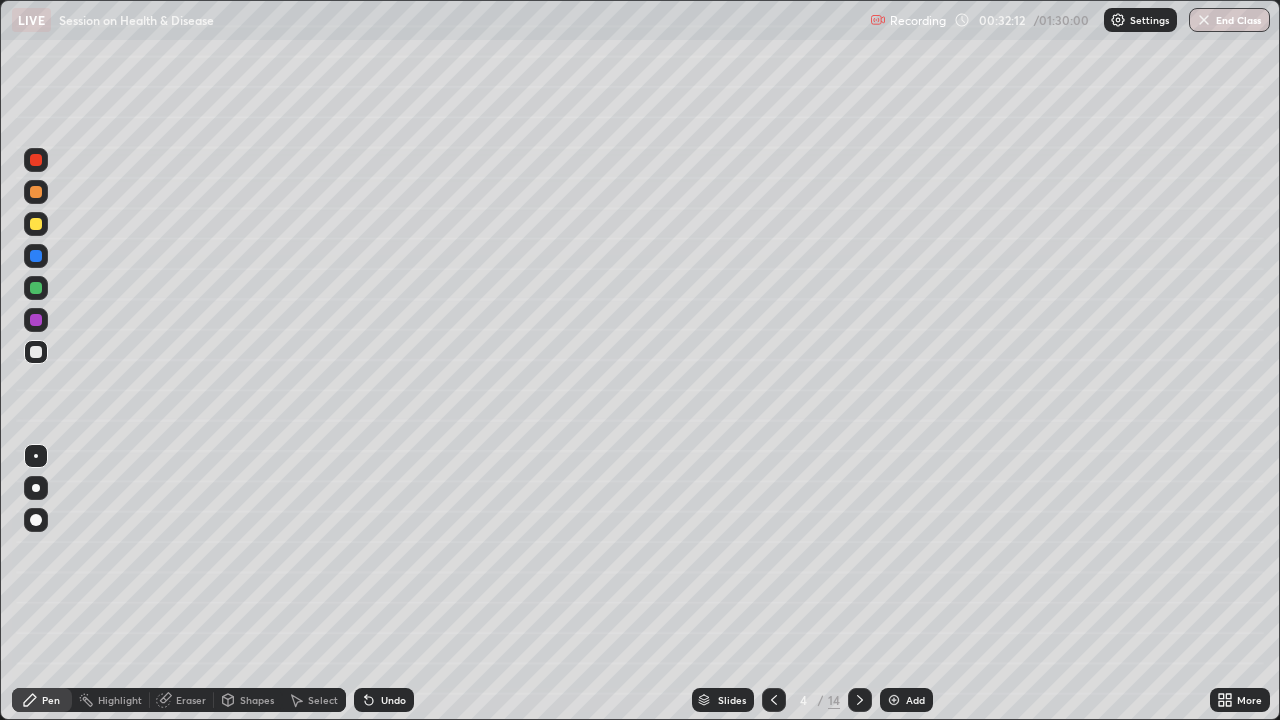 click on "Undo" at bounding box center [393, 700] 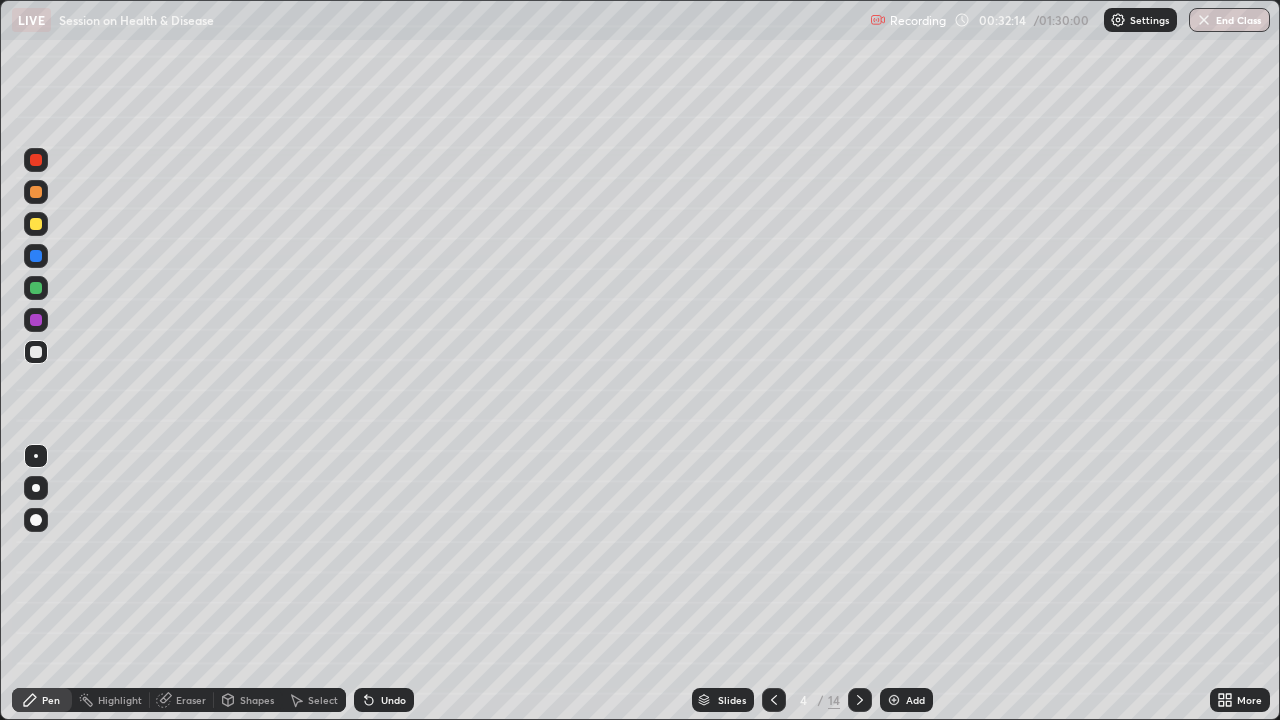 click on "Undo" at bounding box center (384, 700) 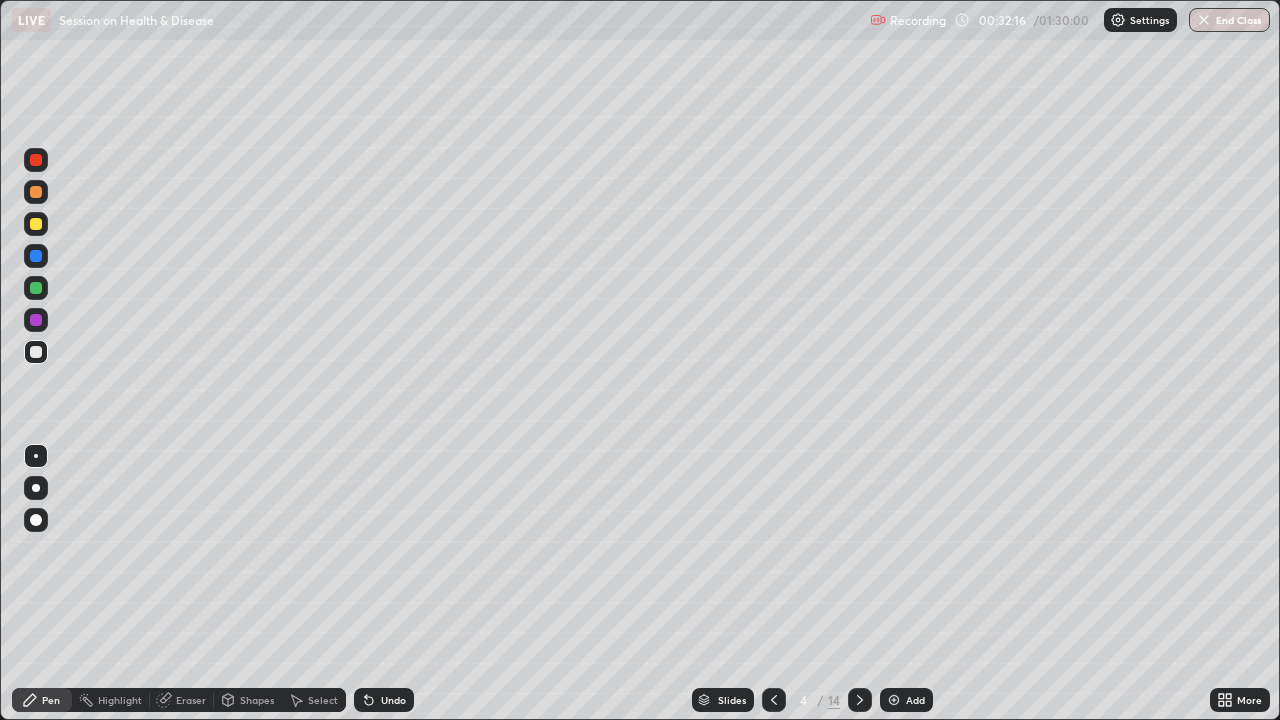 click on "Shapes" at bounding box center [257, 700] 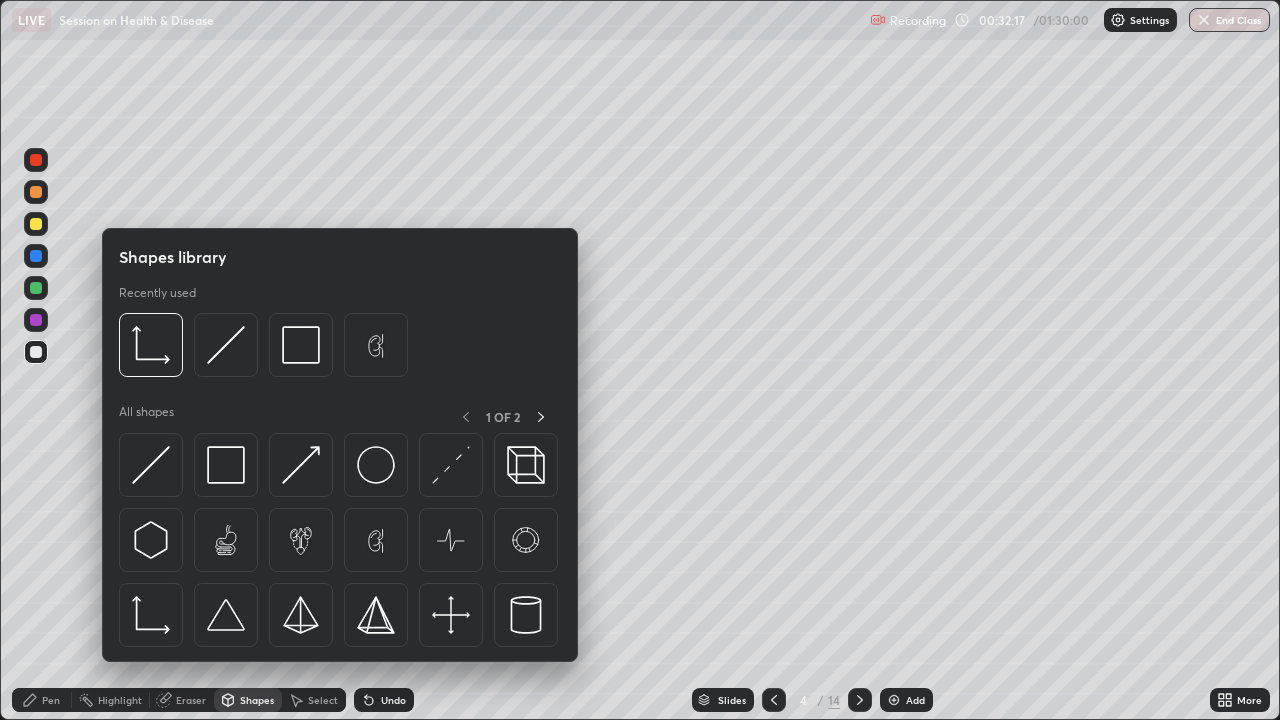 click on "Eraser" at bounding box center (191, 700) 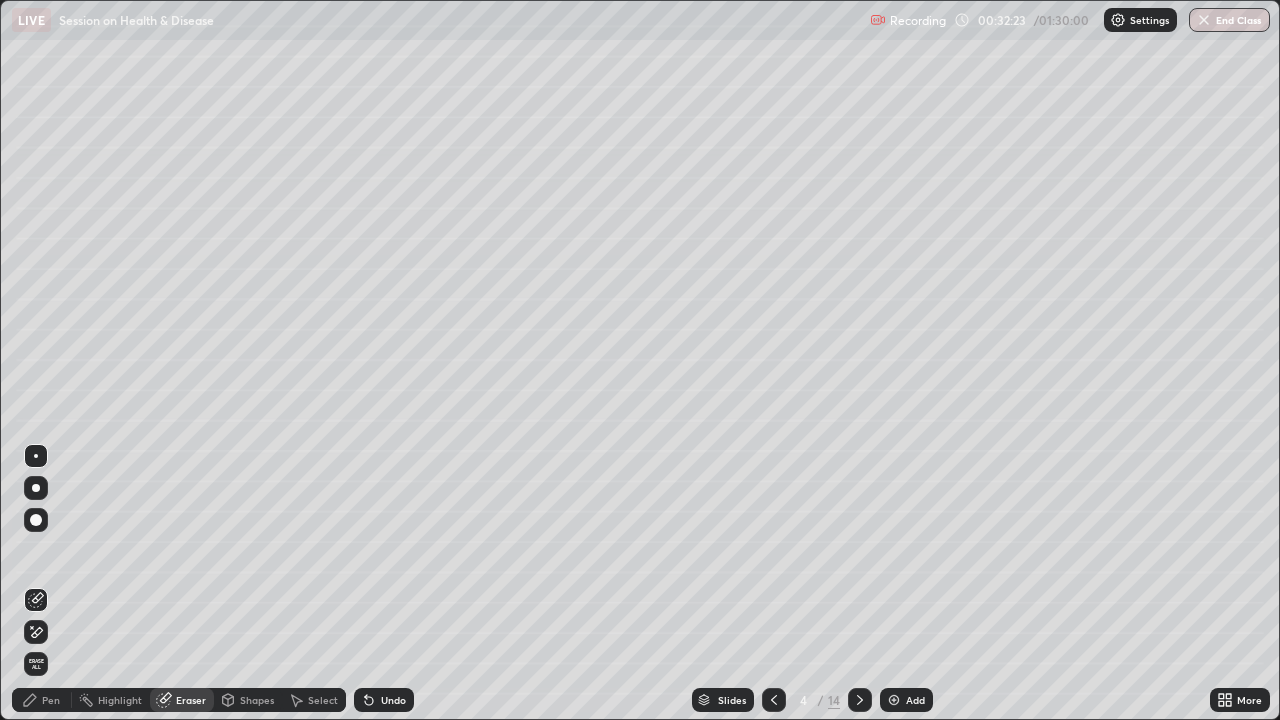 click on "Pen" at bounding box center (42, 700) 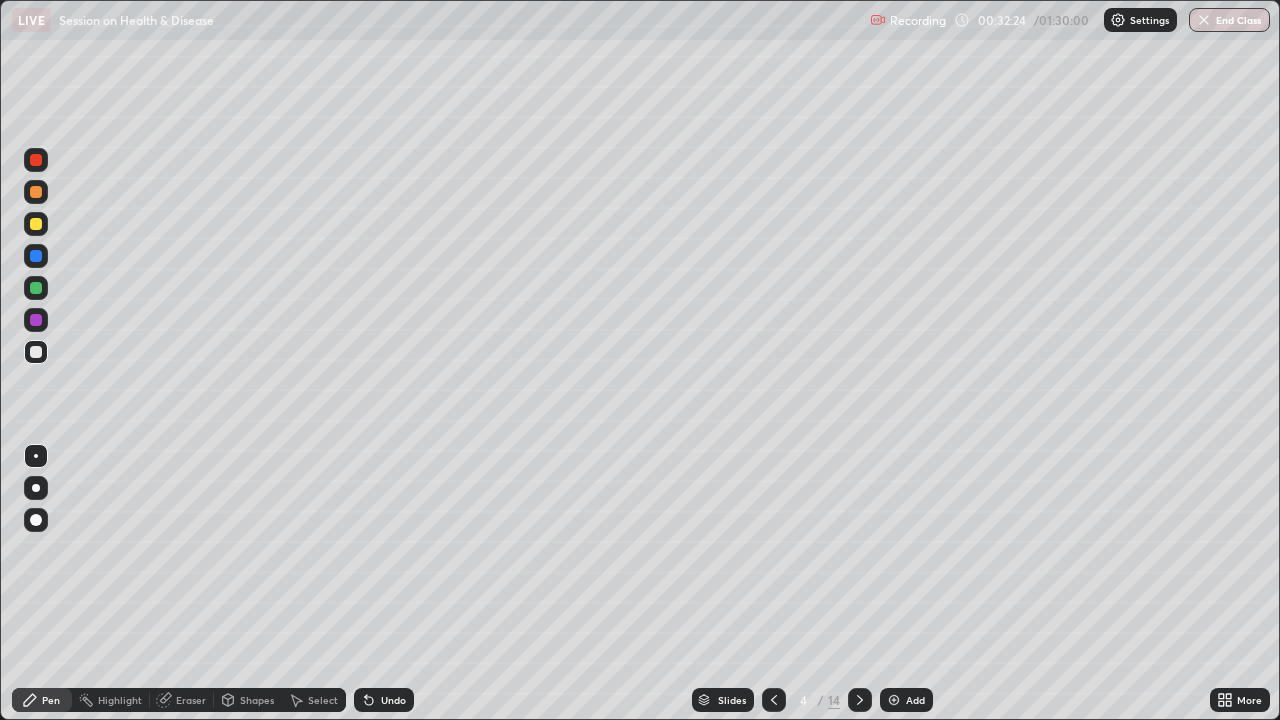 click at bounding box center (36, 192) 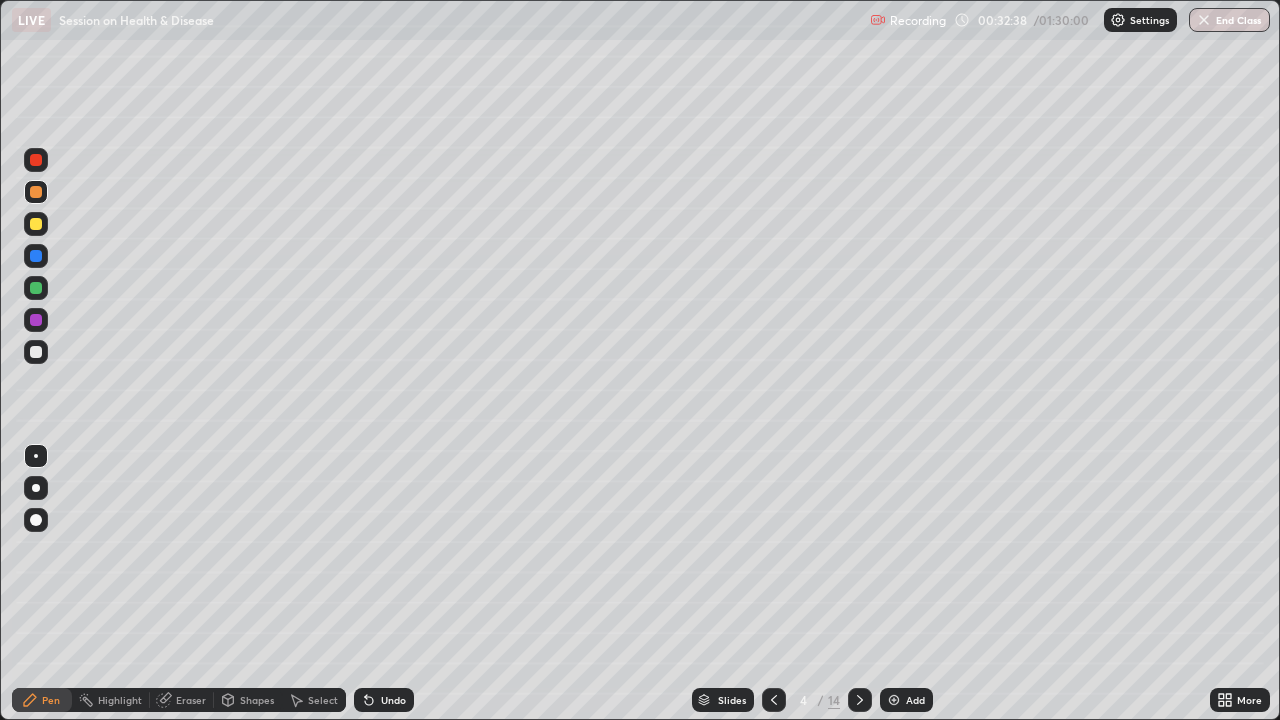 click at bounding box center [36, 352] 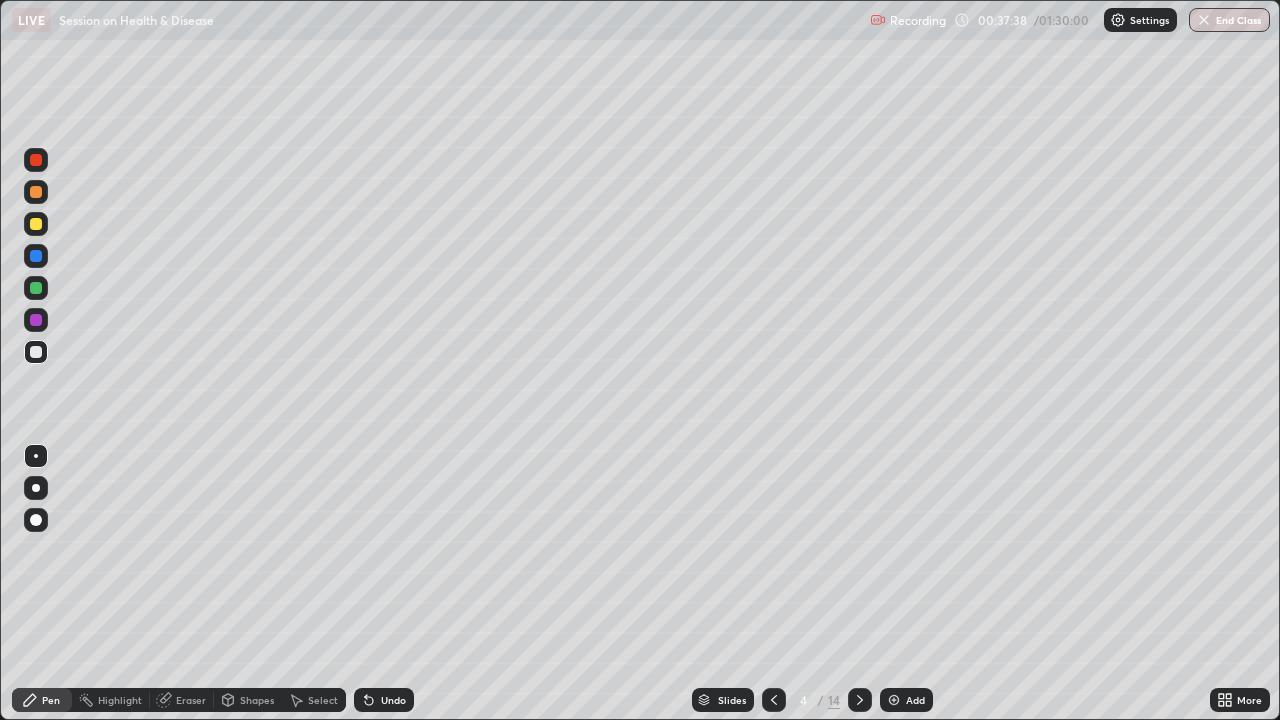 click 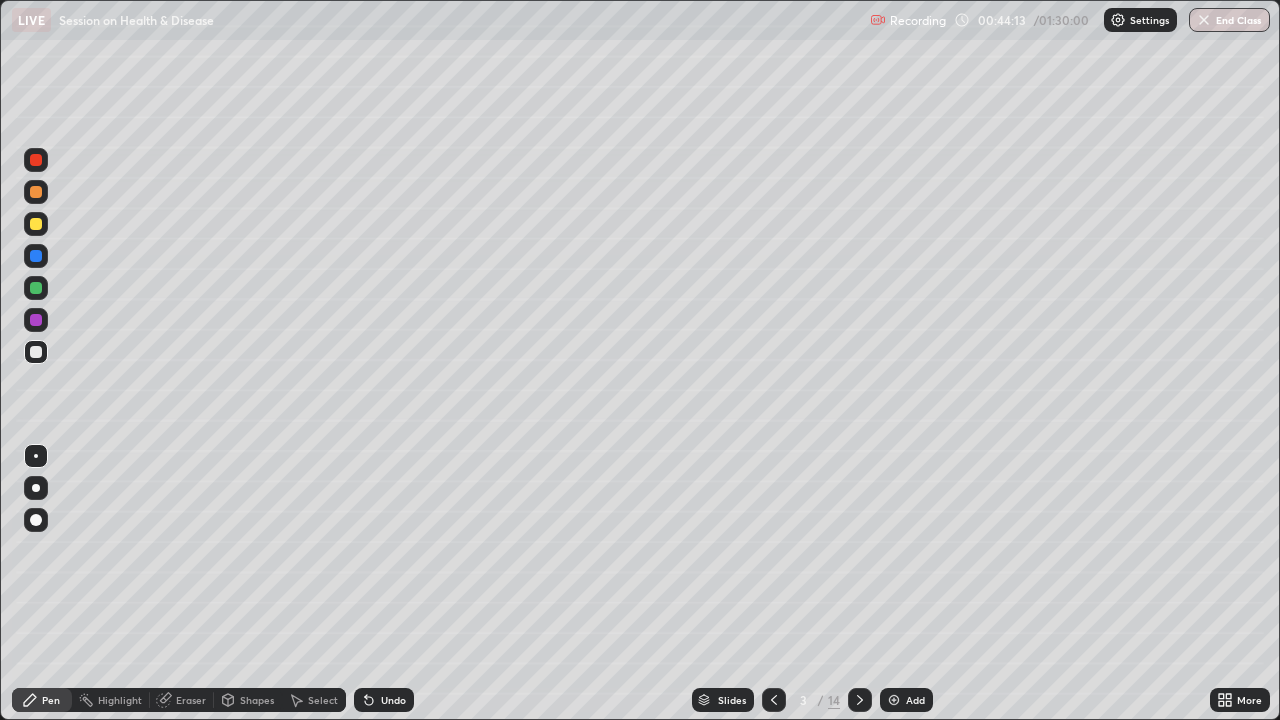 click 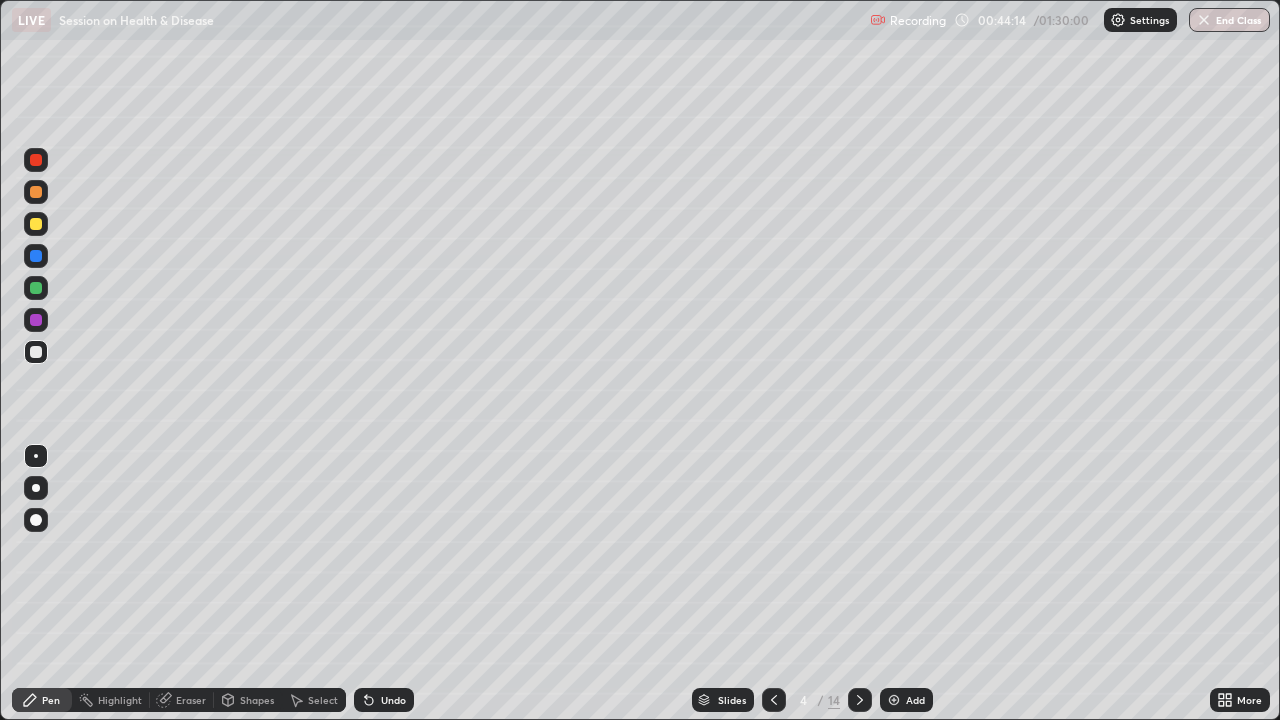 click 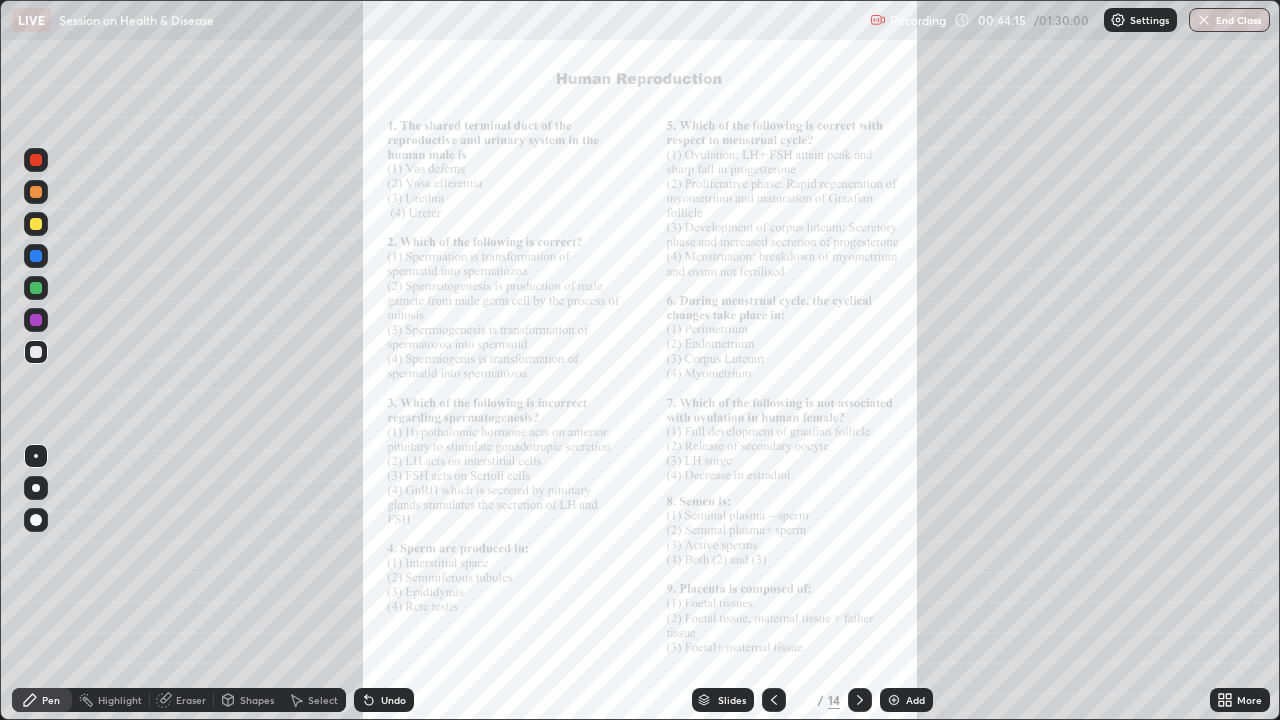 click 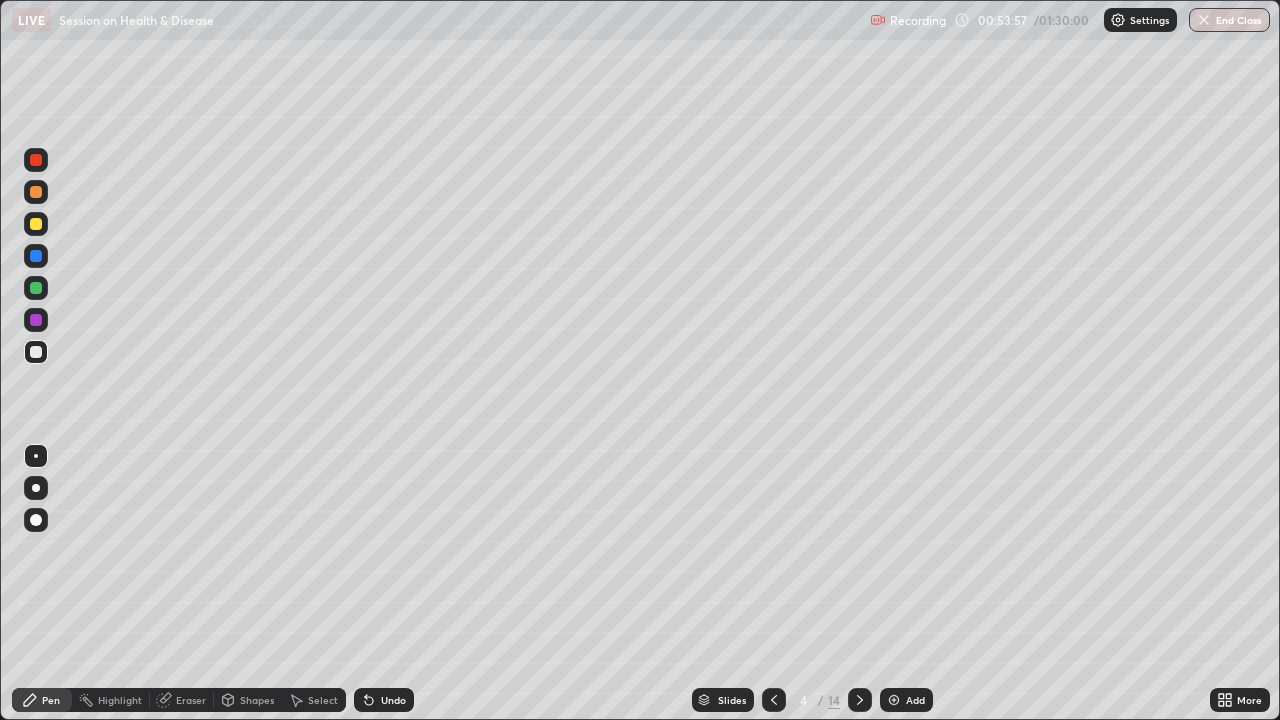 click 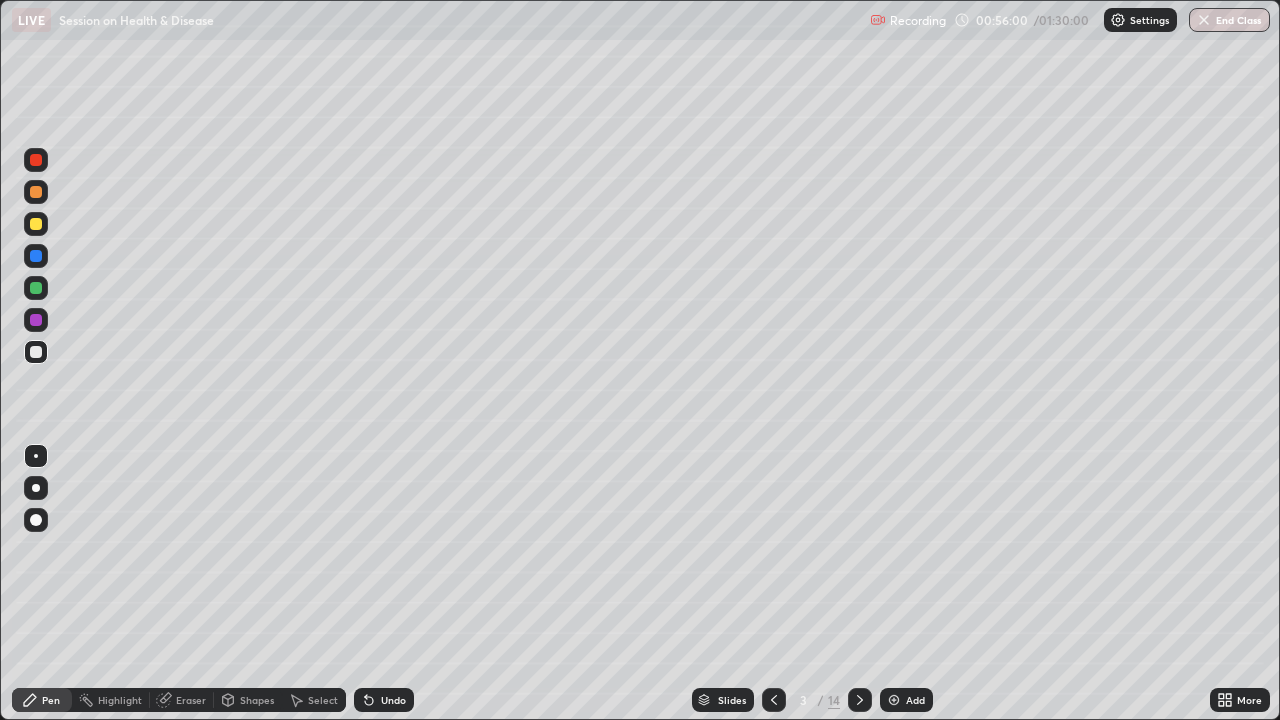 click at bounding box center (36, 160) 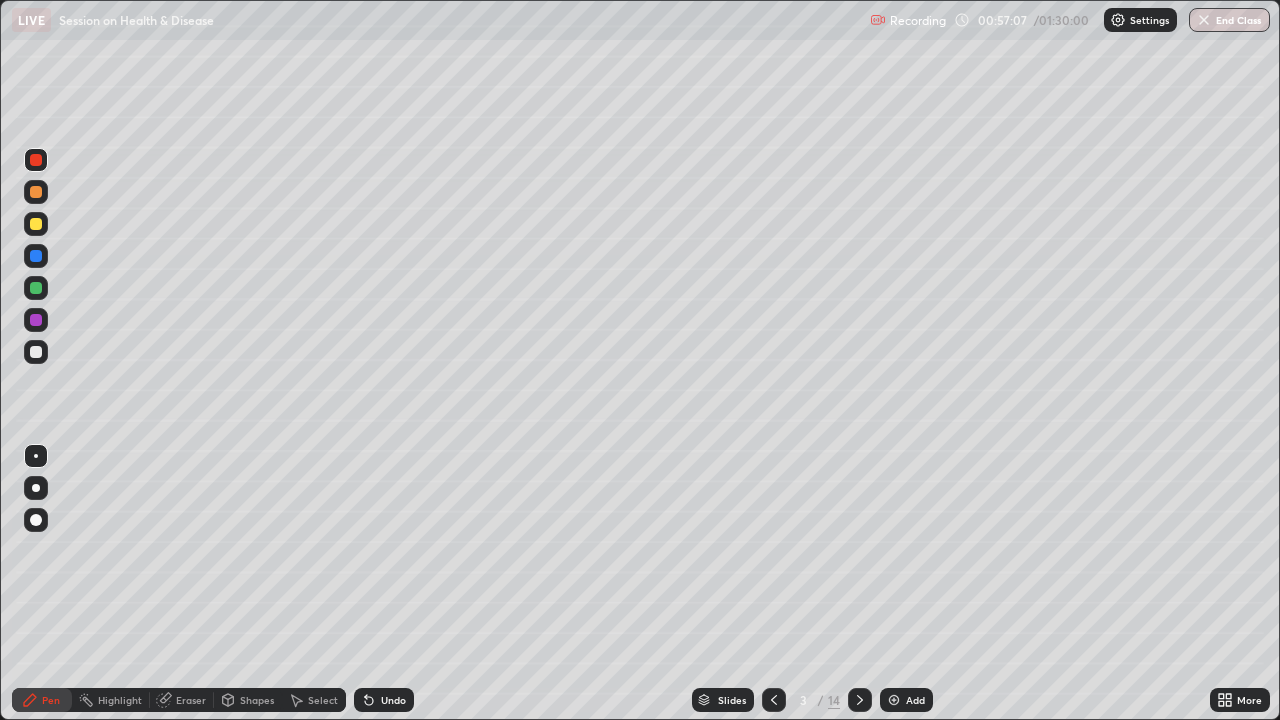 click 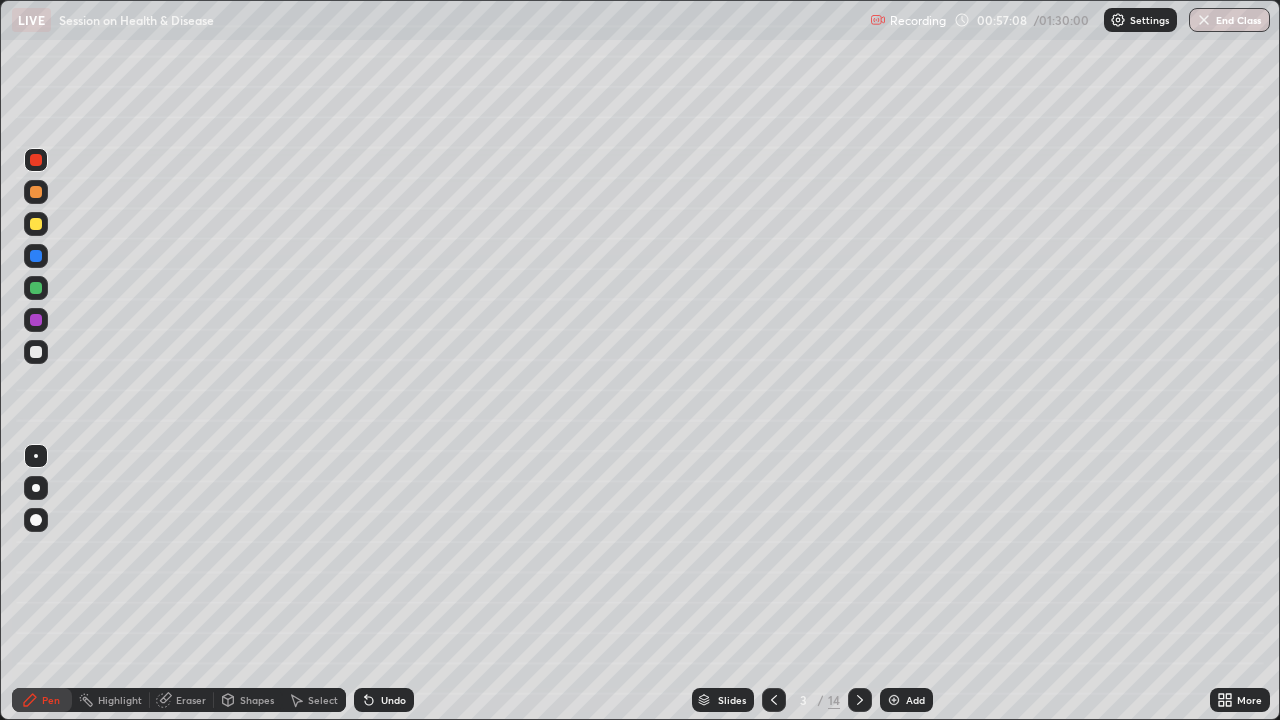 click 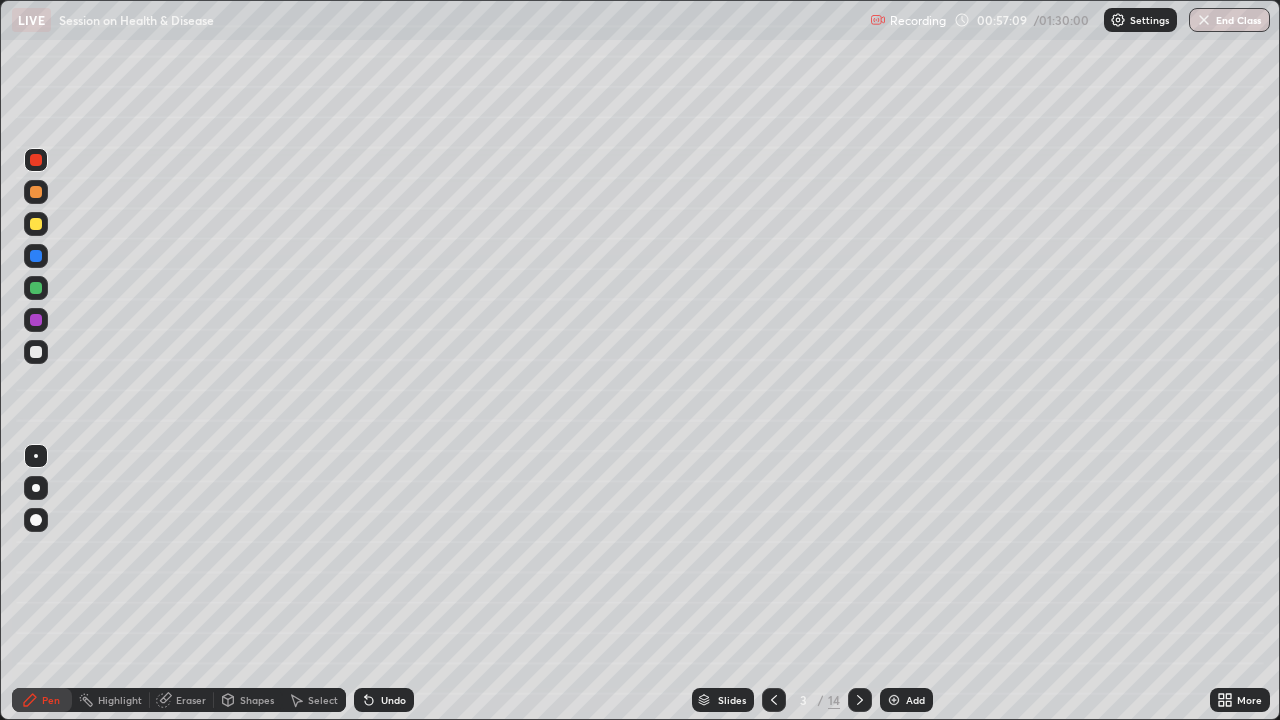 click on "Undo" at bounding box center (384, 700) 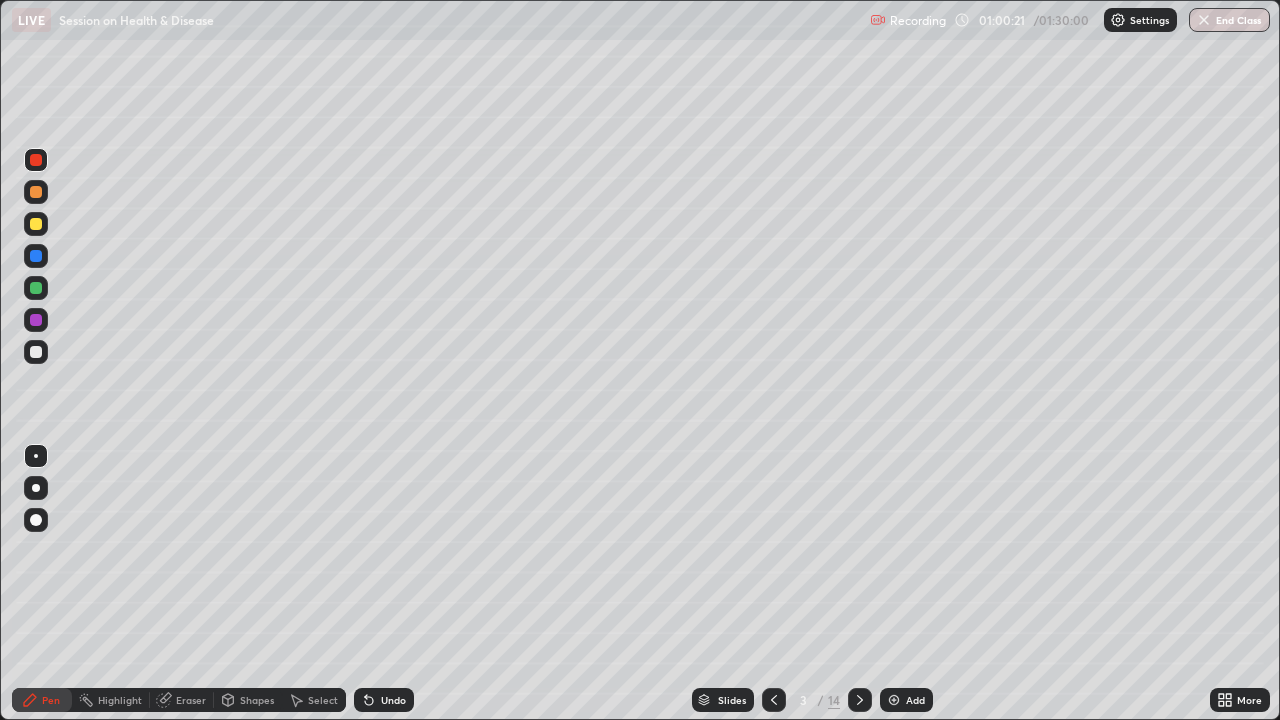 click 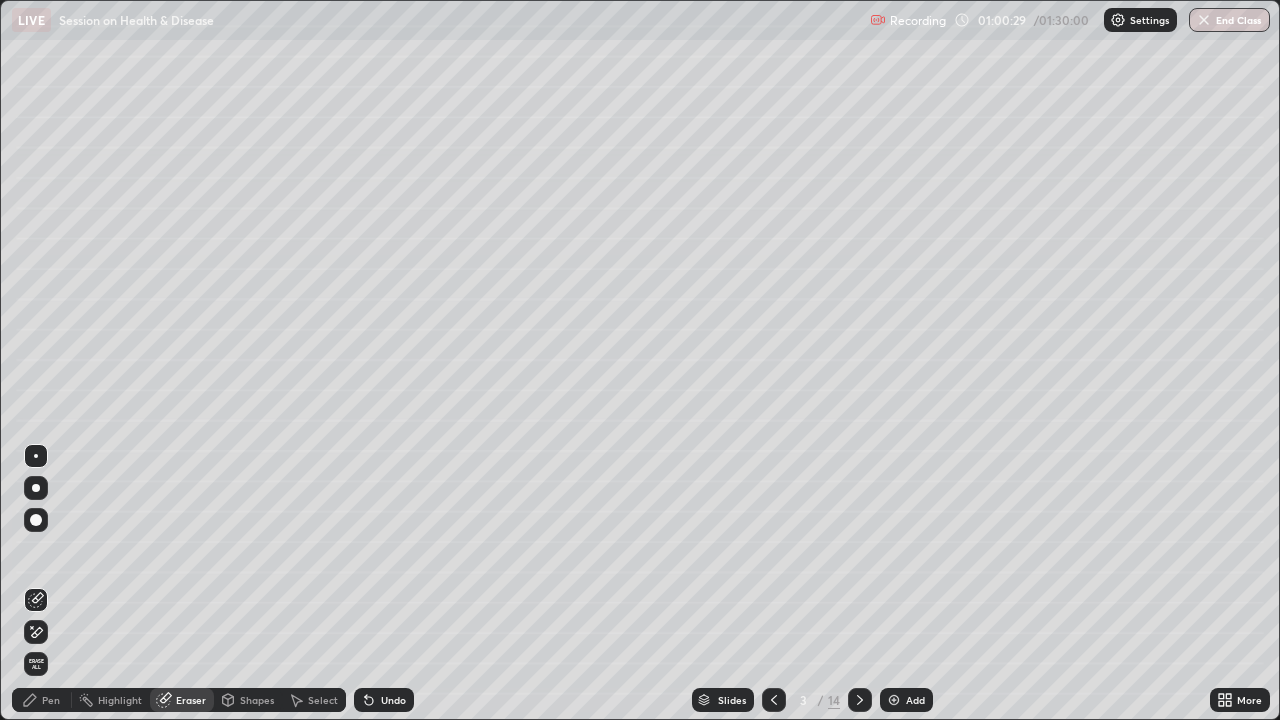 click on "Pen" at bounding box center (51, 700) 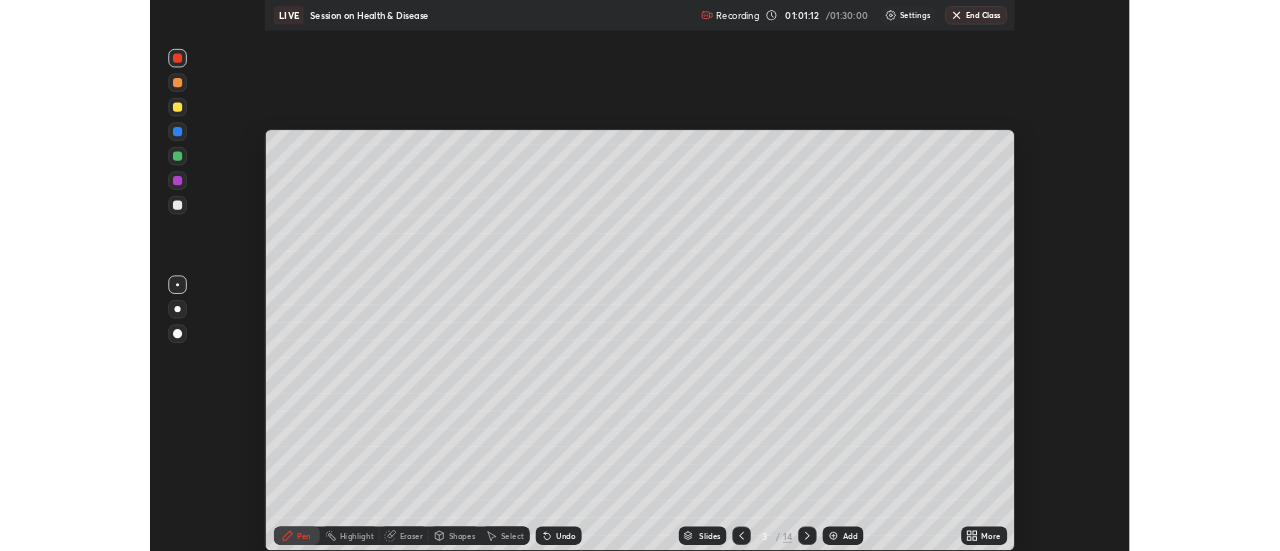 scroll, scrollTop: 551, scrollLeft: 1280, axis: both 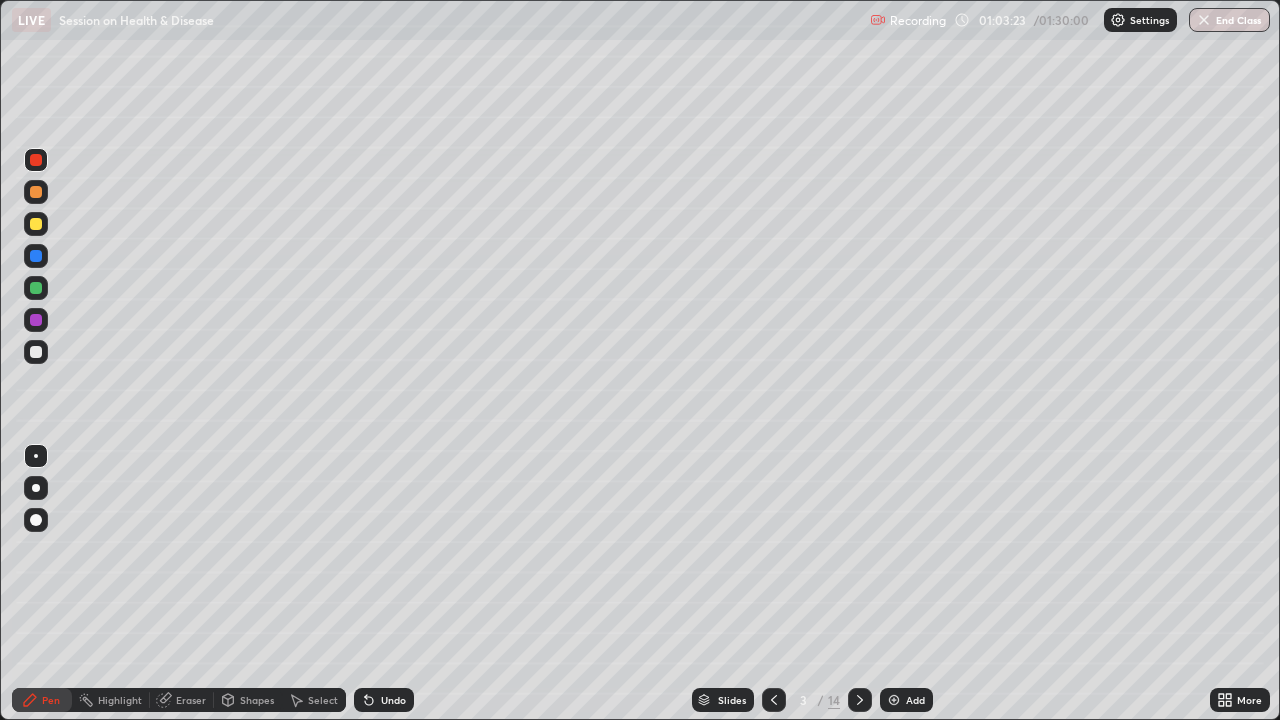click on "Undo" at bounding box center [393, 700] 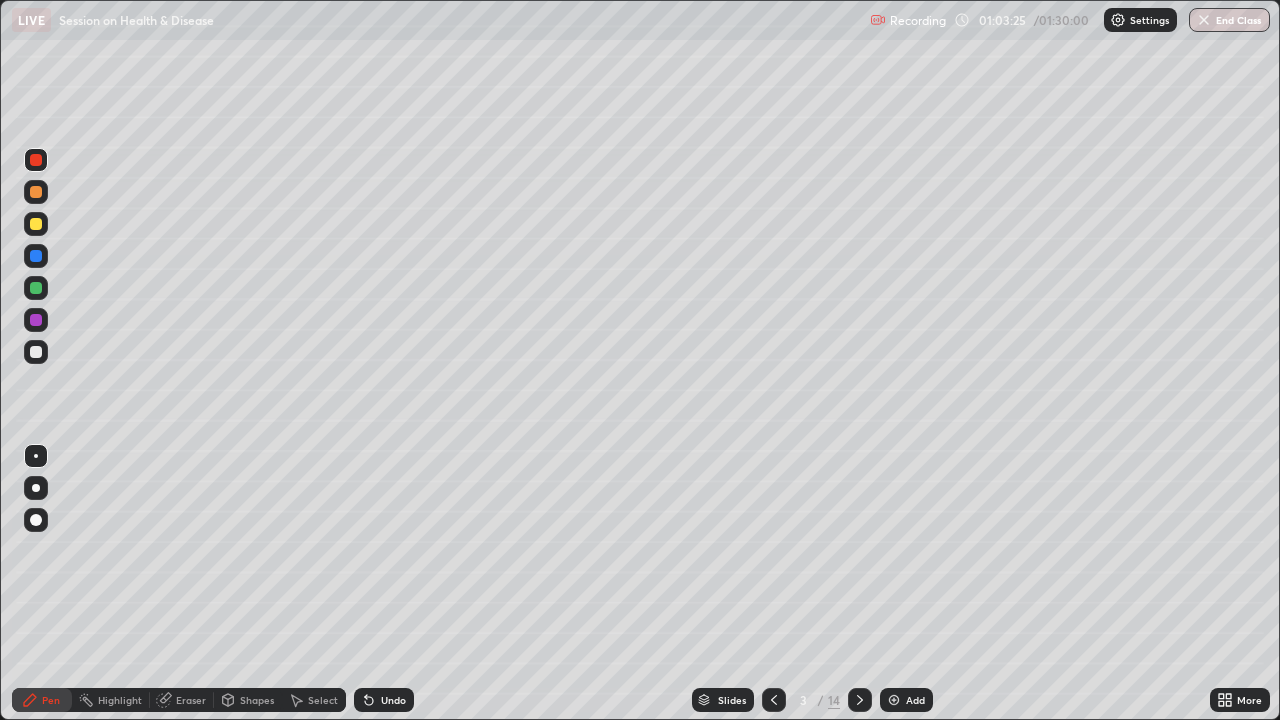 click at bounding box center [36, 352] 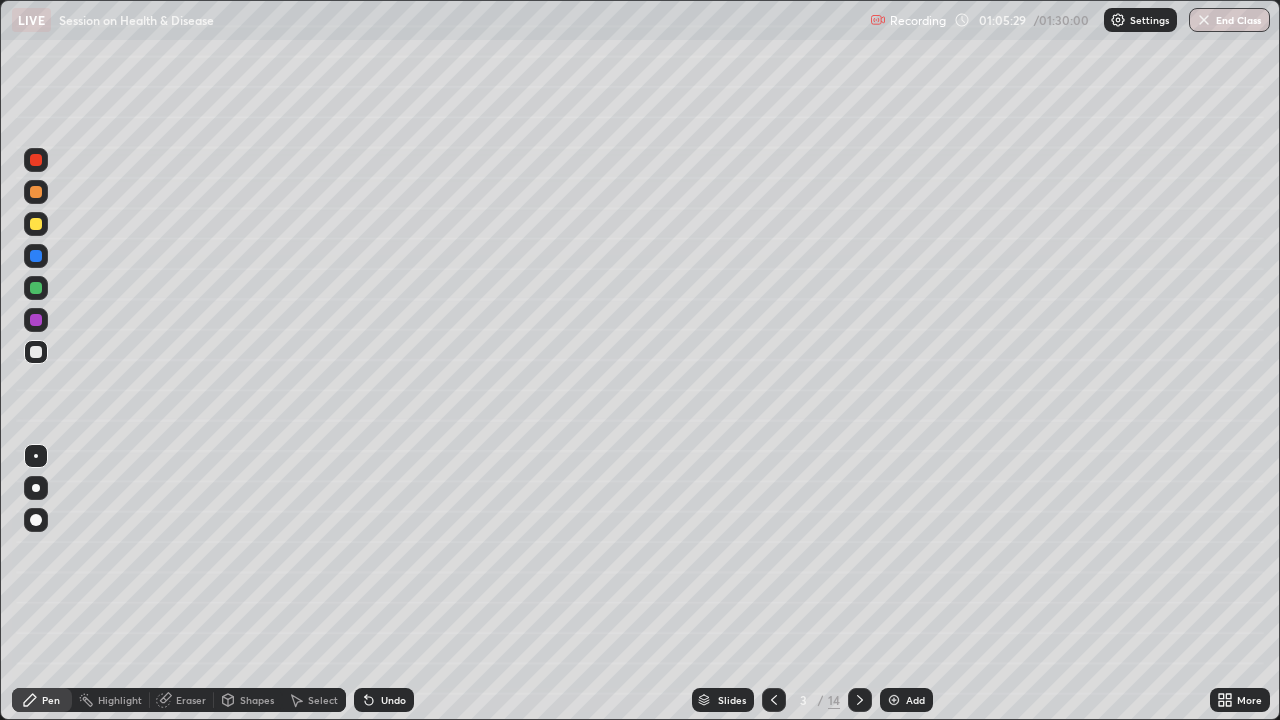 click 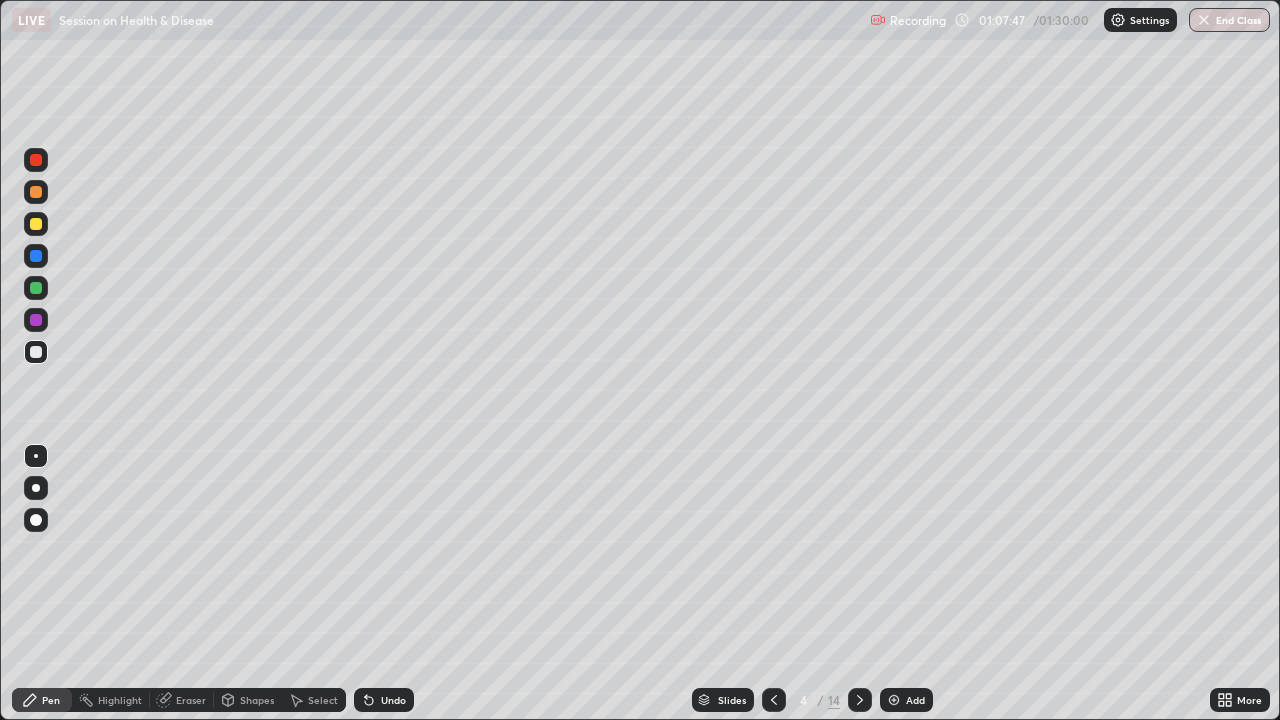 click at bounding box center [36, 192] 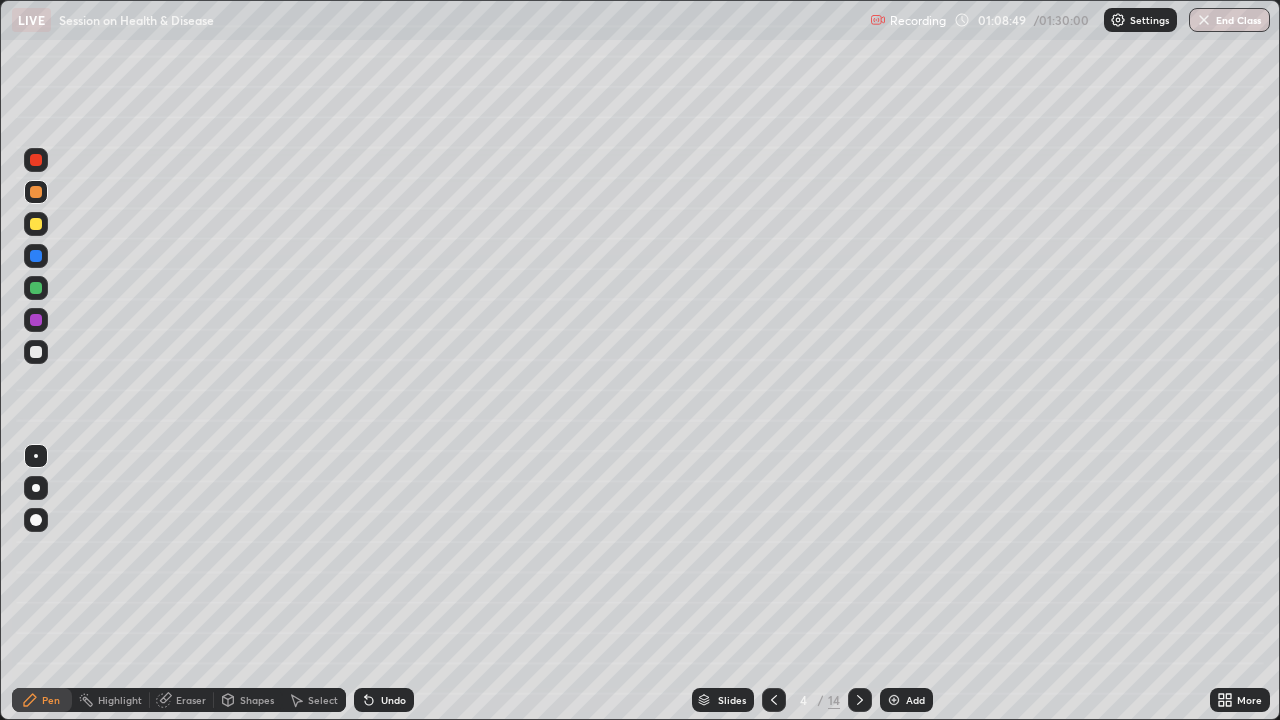 click on "Undo" at bounding box center [384, 700] 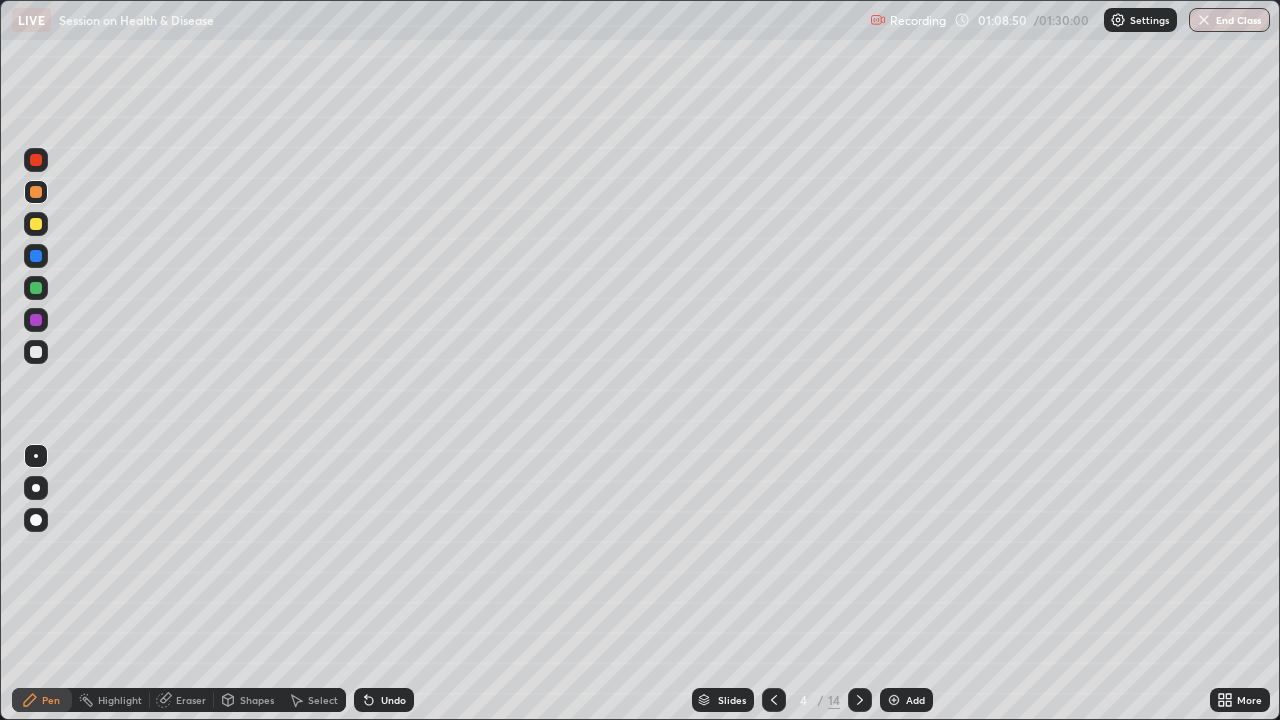 click on "Undo" at bounding box center [384, 700] 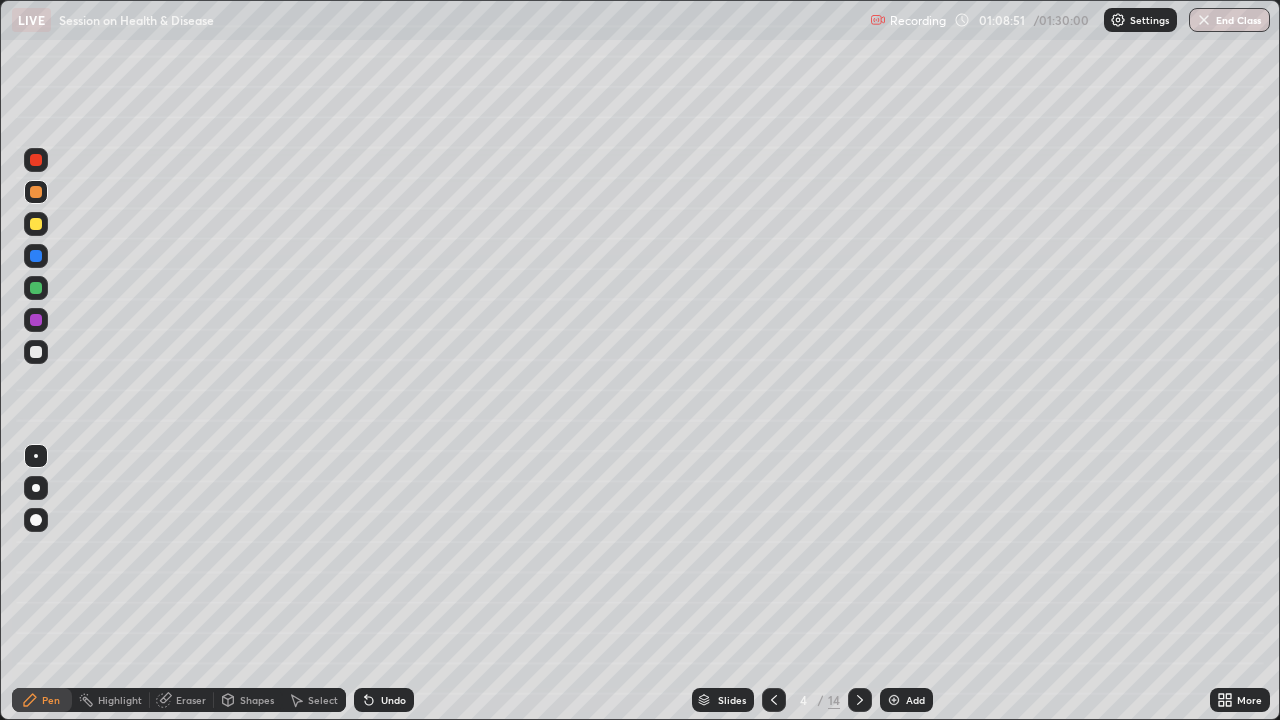 click at bounding box center [36, 160] 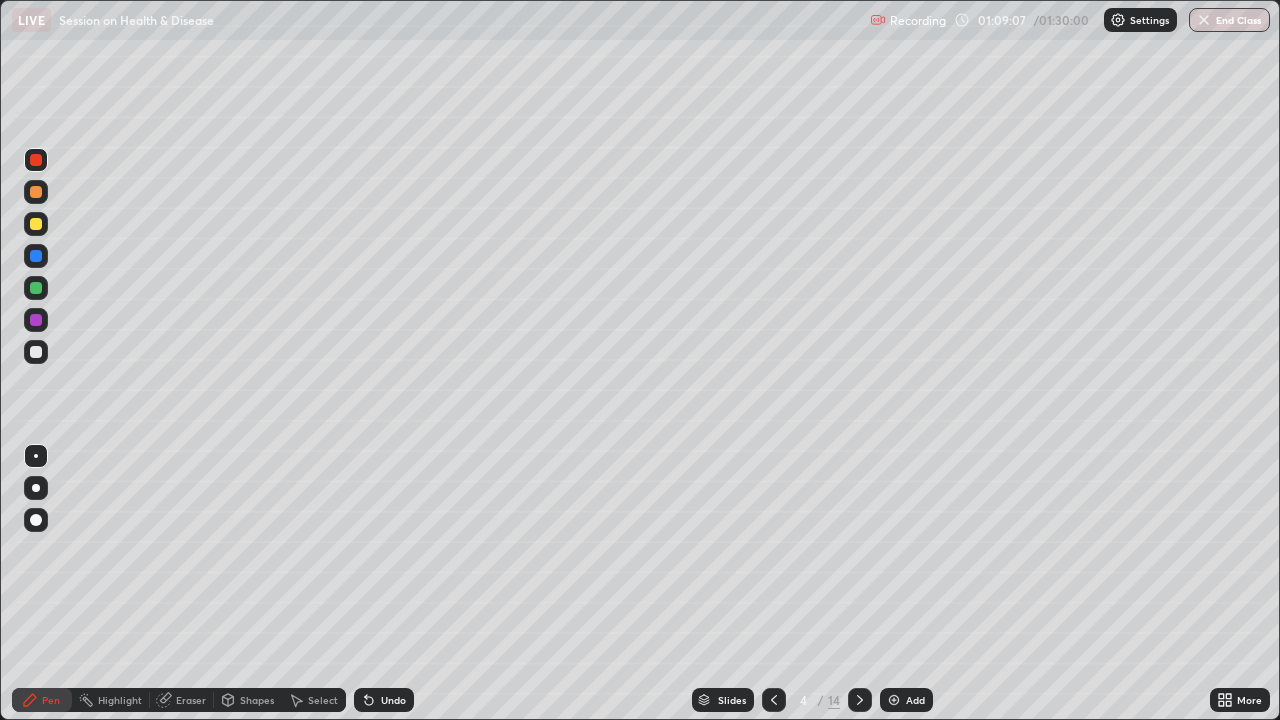 click at bounding box center [36, 352] 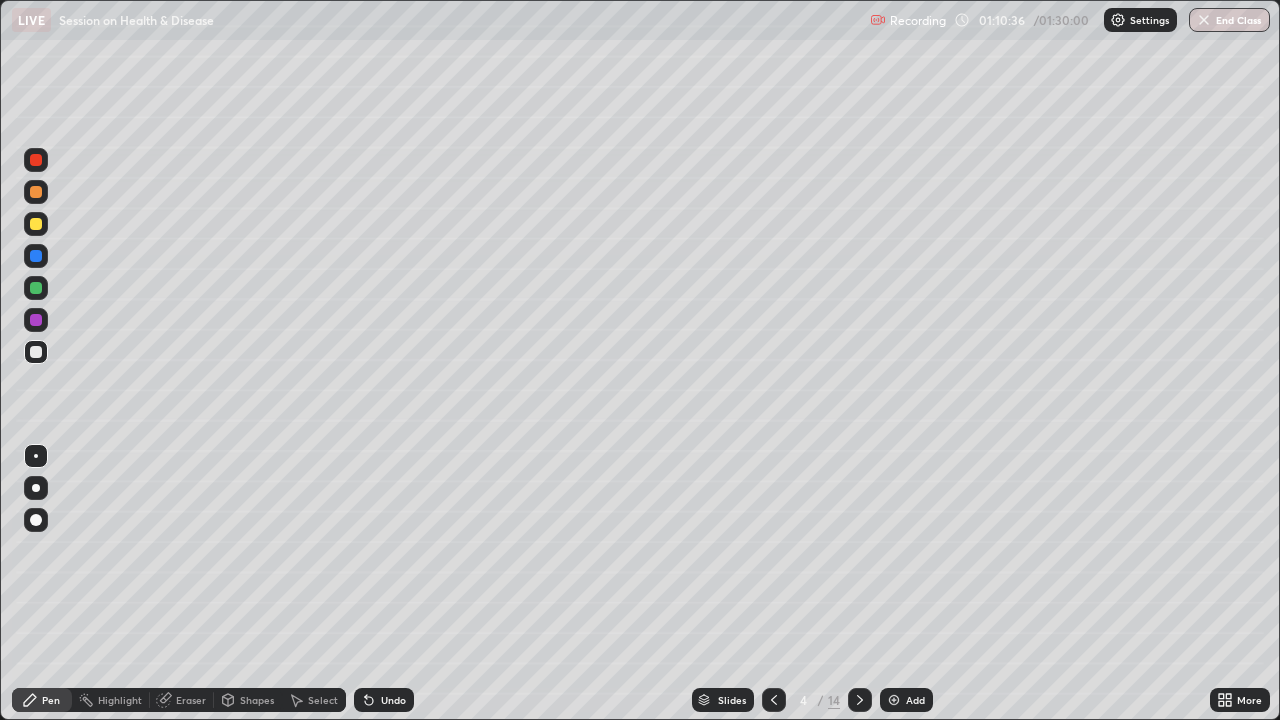 click at bounding box center (860, 700) 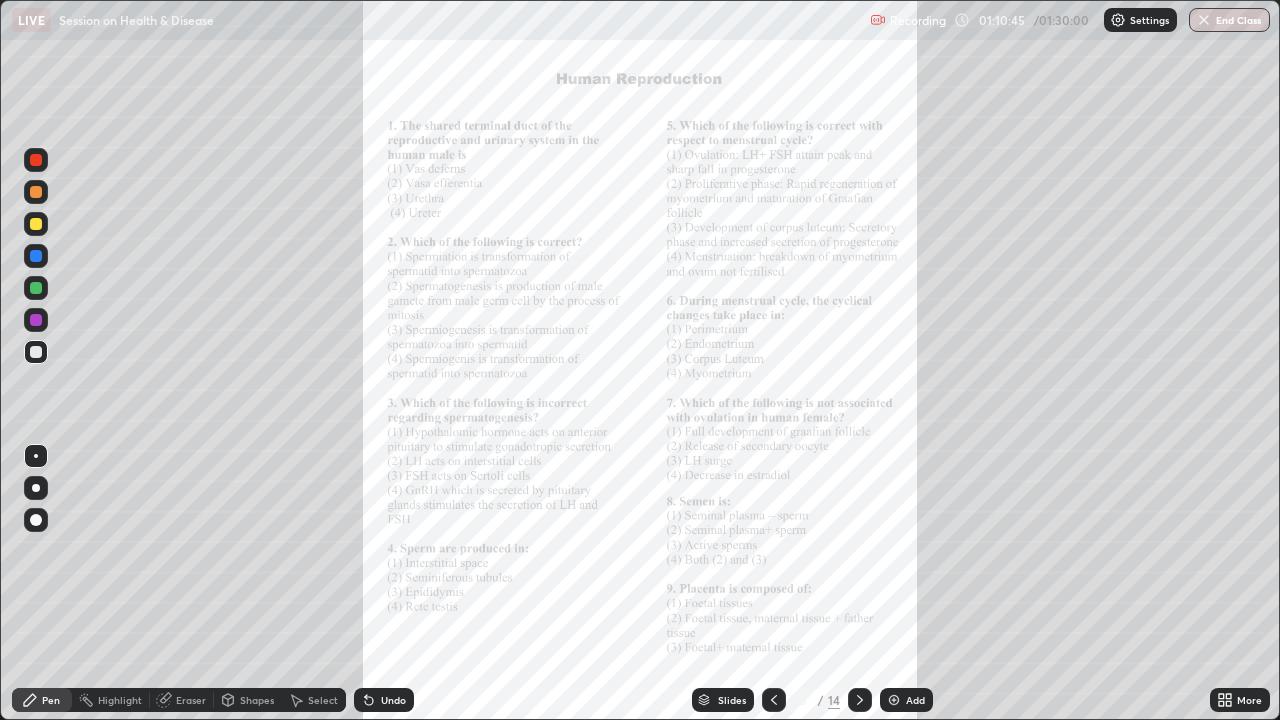 click on "More" at bounding box center (1249, 700) 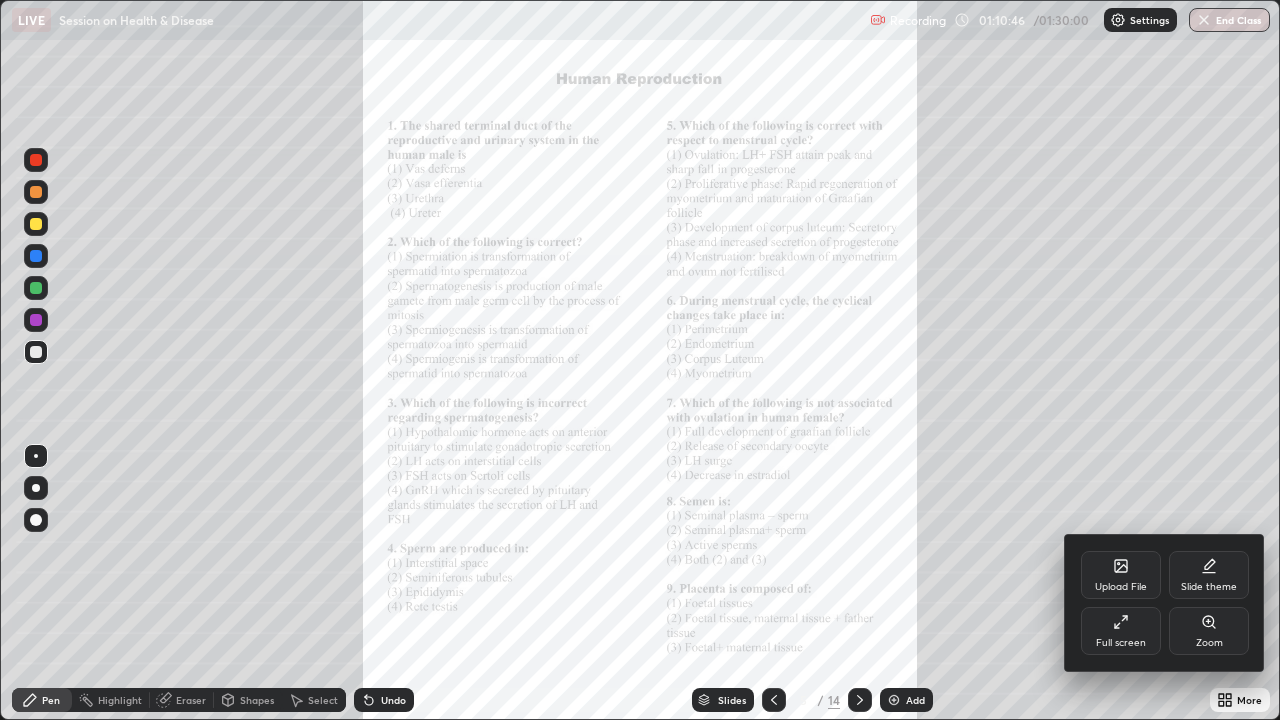 click on "Zoom" at bounding box center [1209, 631] 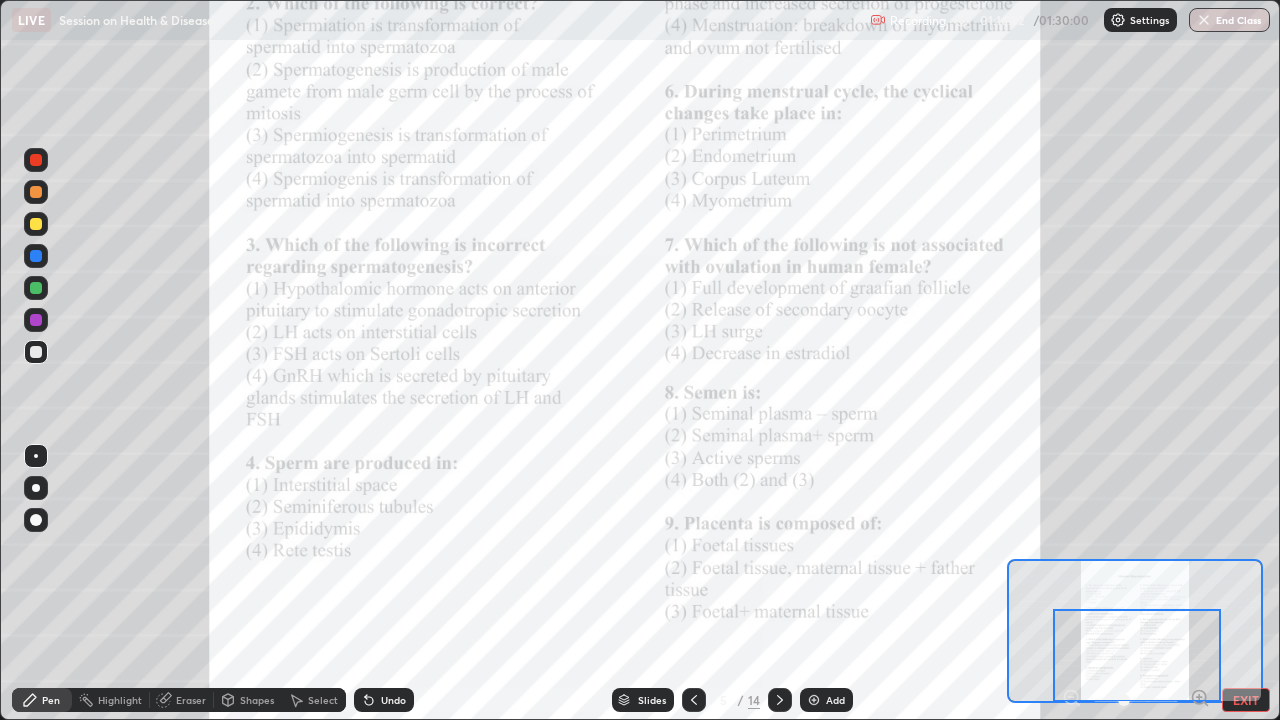 click 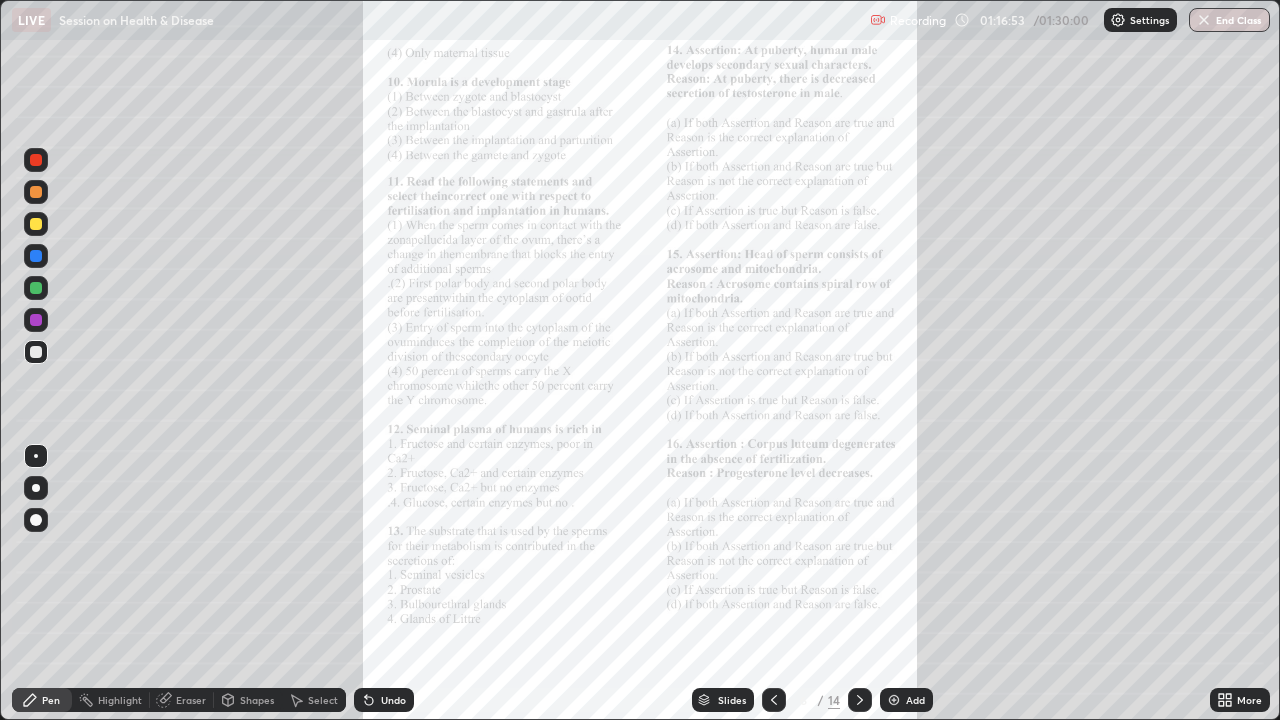 click on "More" at bounding box center (1240, 700) 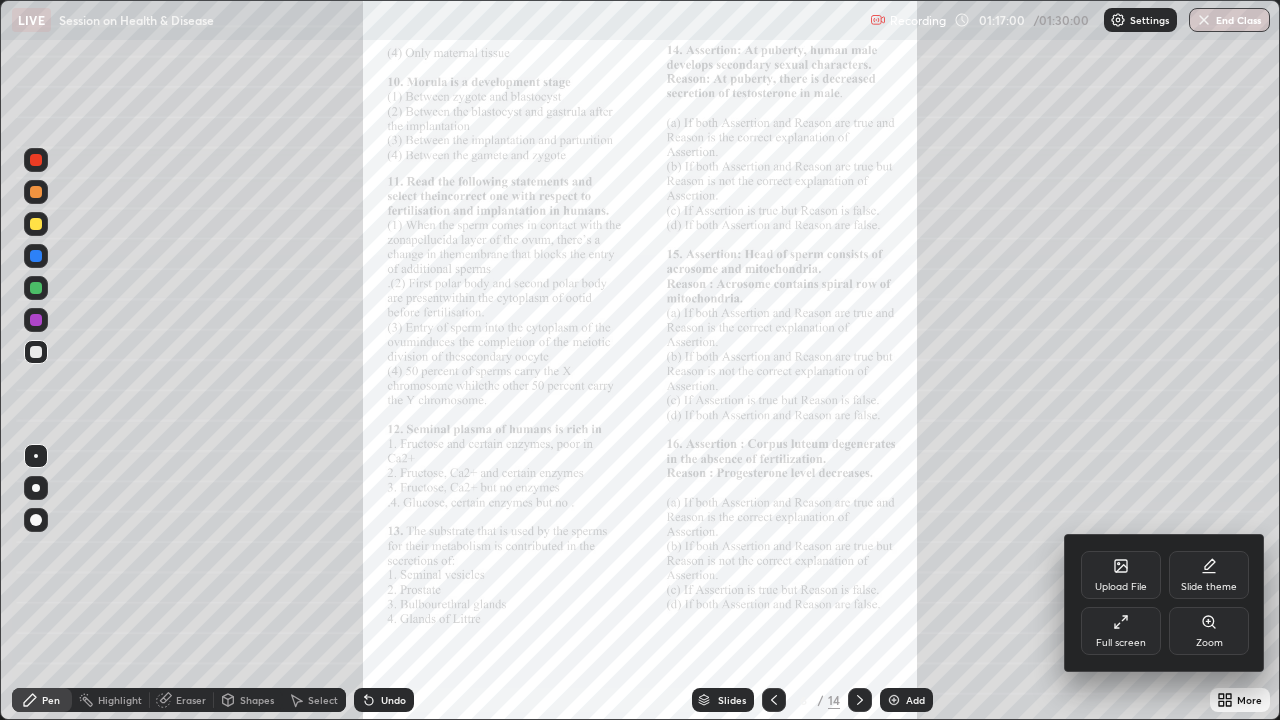 click at bounding box center [640, 360] 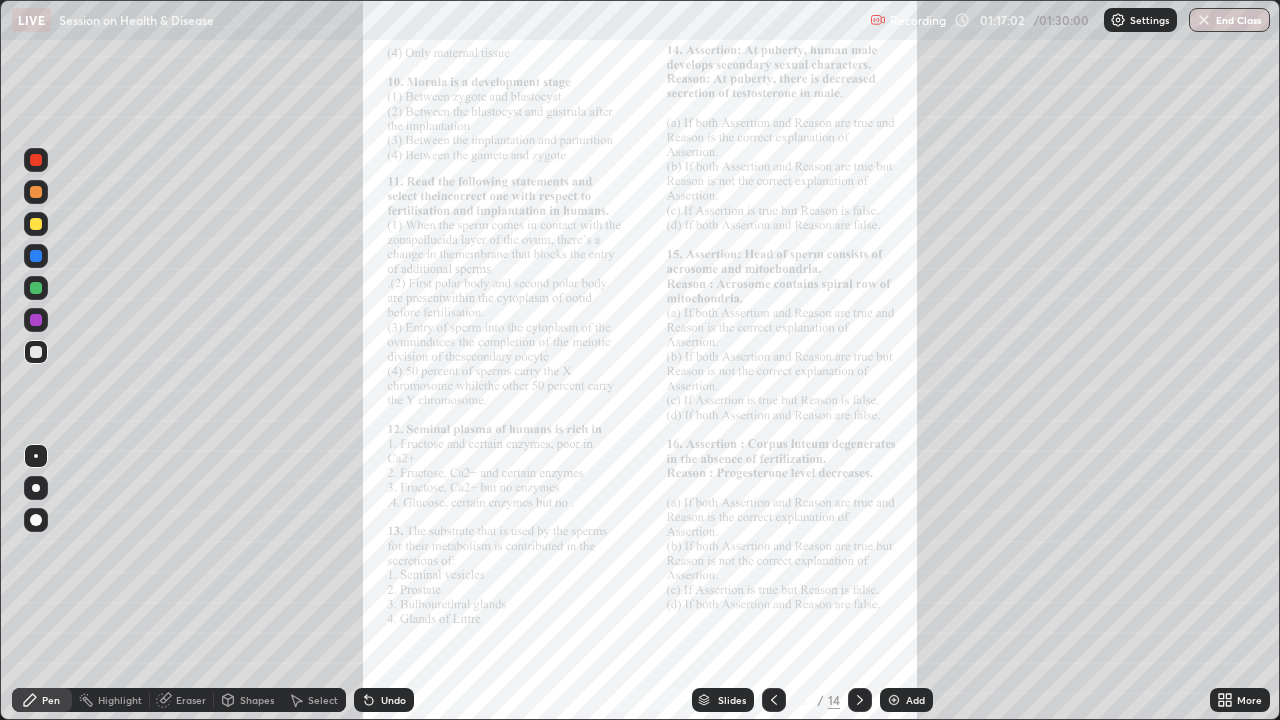click 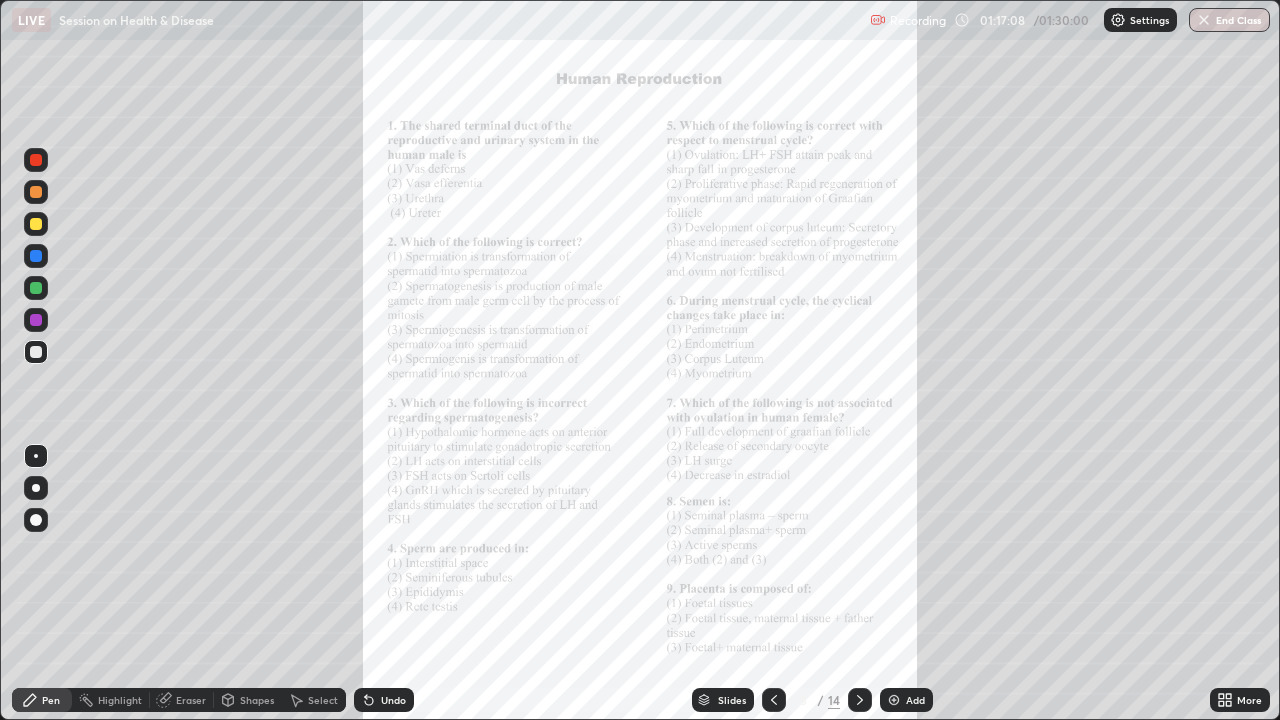 click at bounding box center [860, 700] 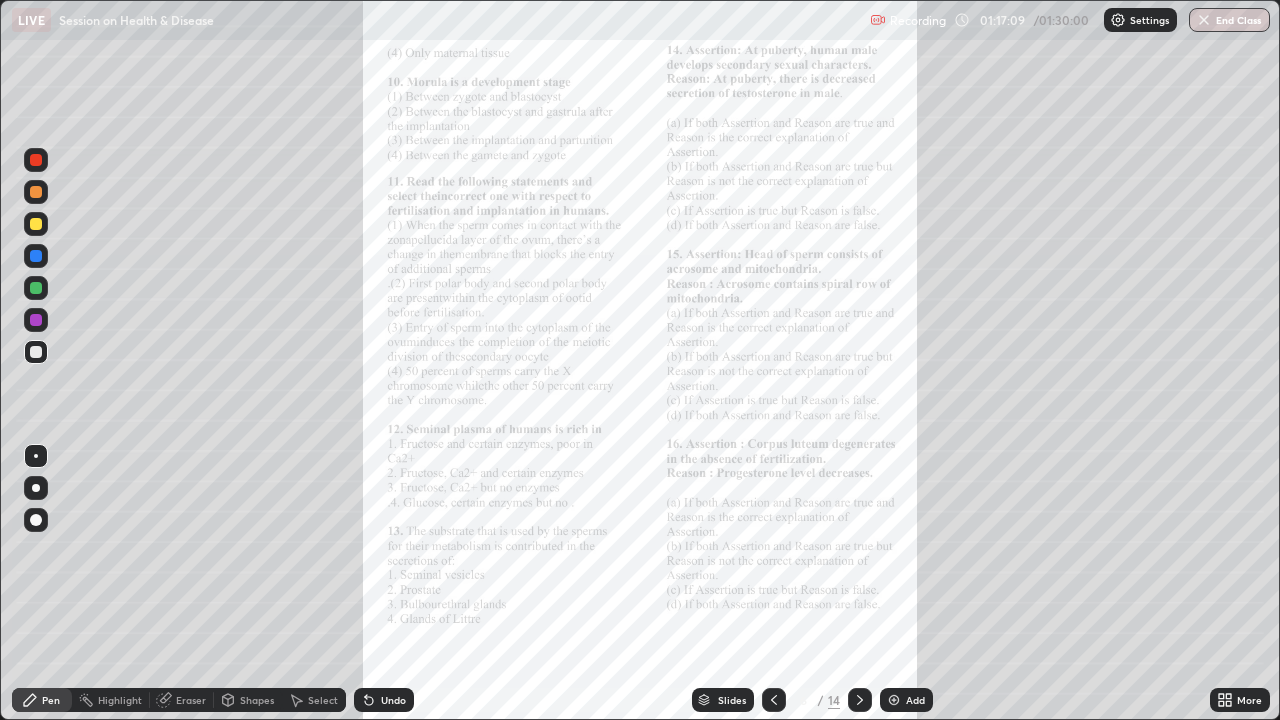 click on "More" at bounding box center (1249, 700) 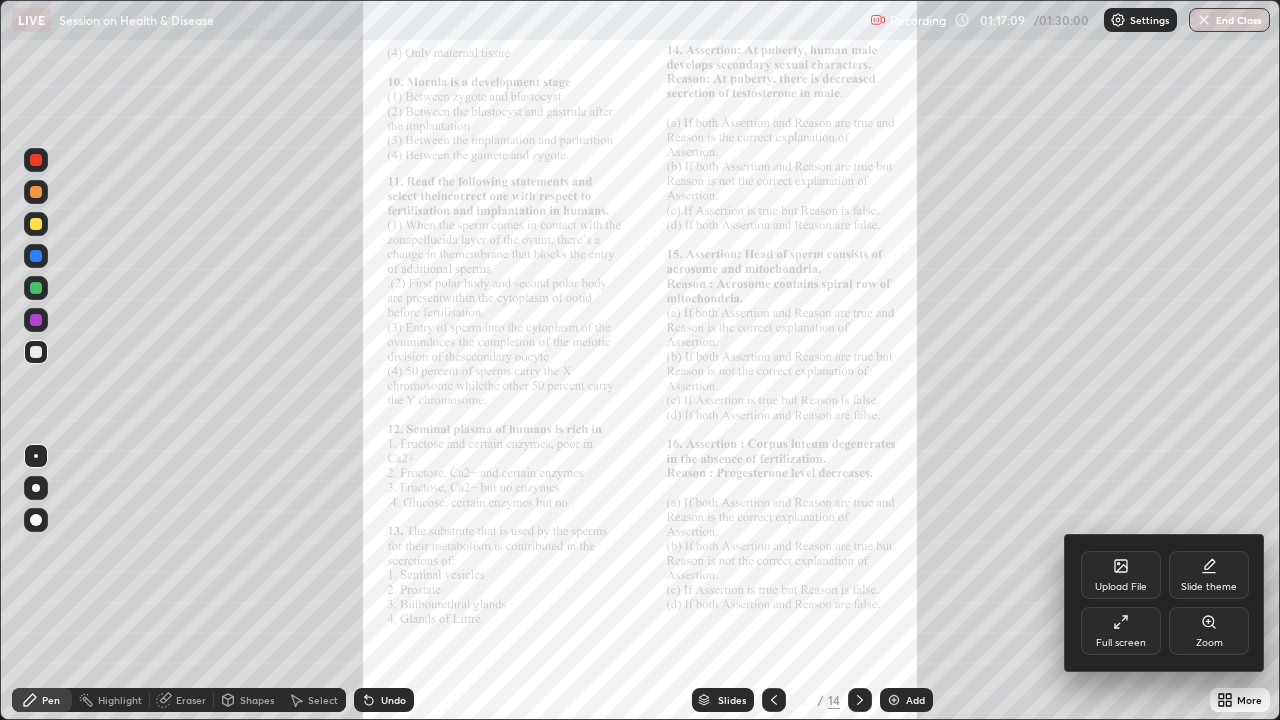 click on "Zoom" at bounding box center (1209, 631) 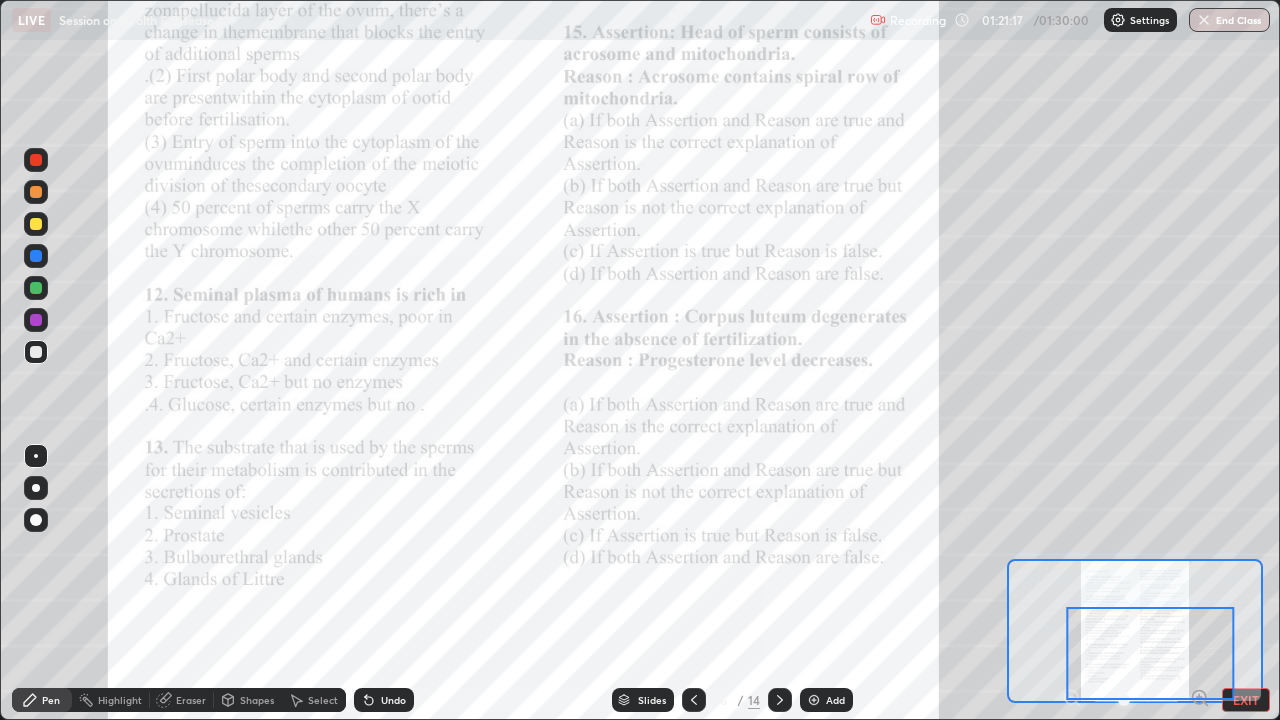 click at bounding box center [780, 700] 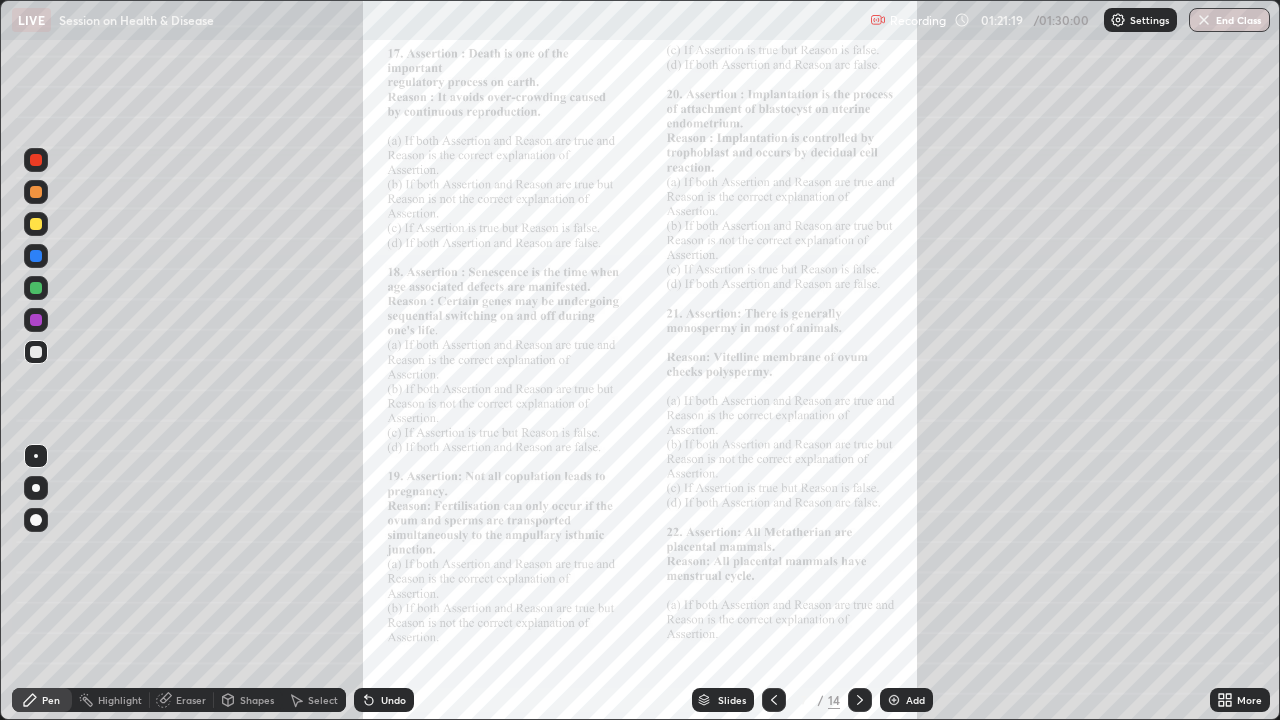 click 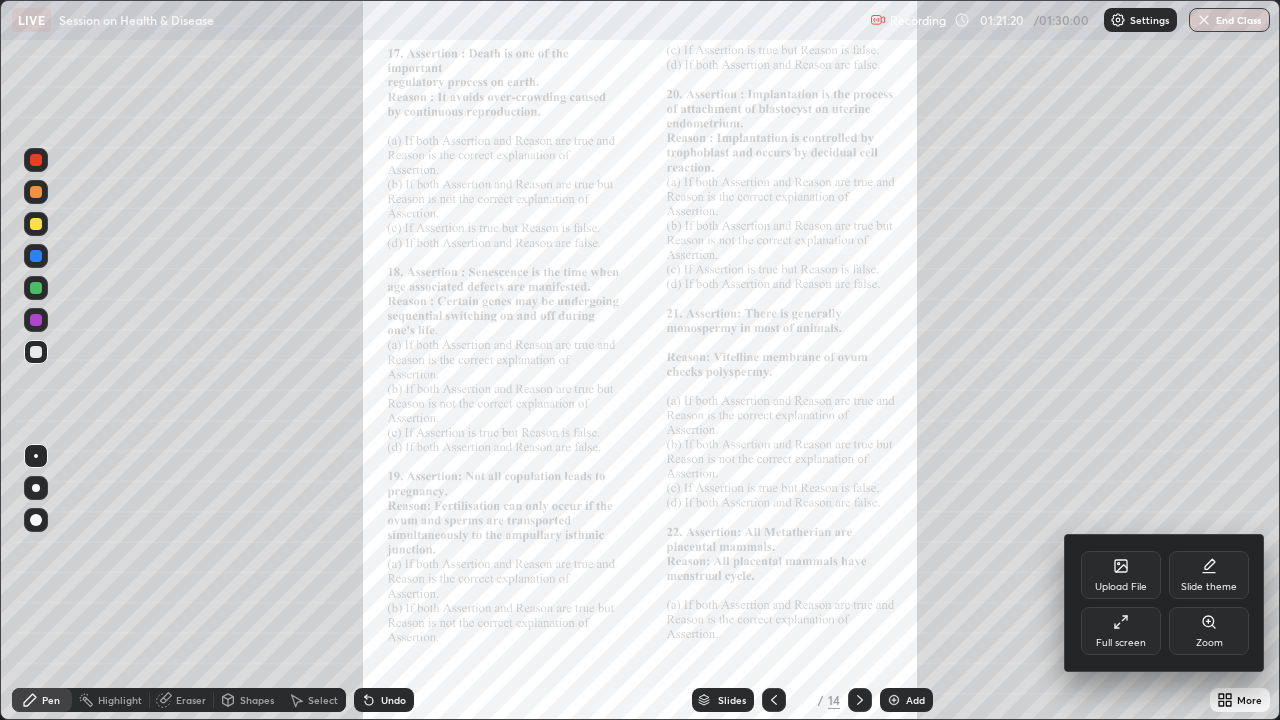 click on "Zoom" at bounding box center [1209, 643] 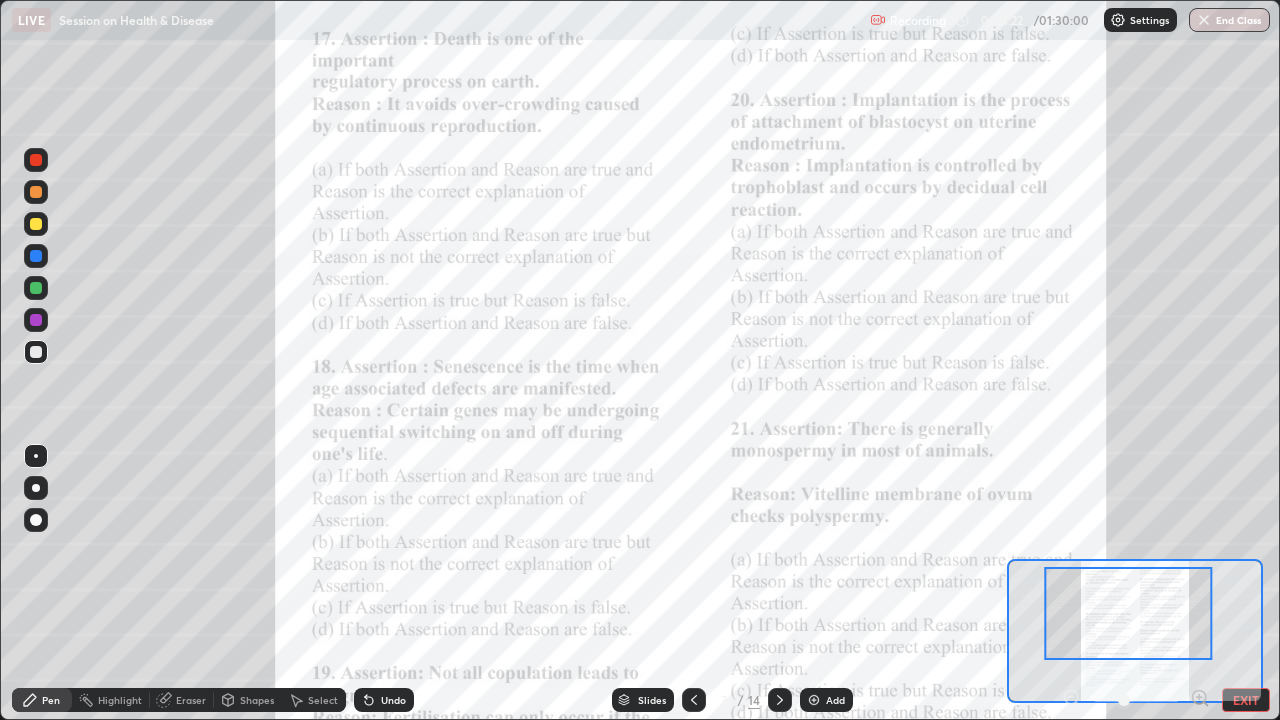 click 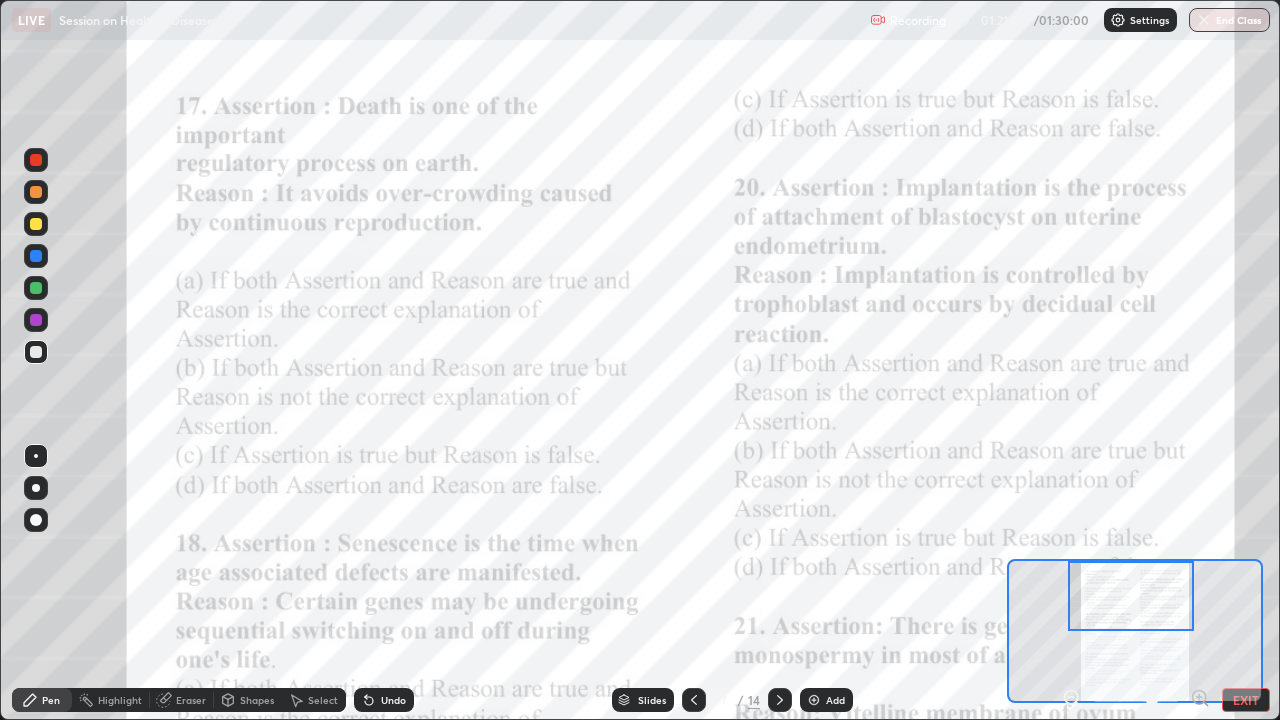 click 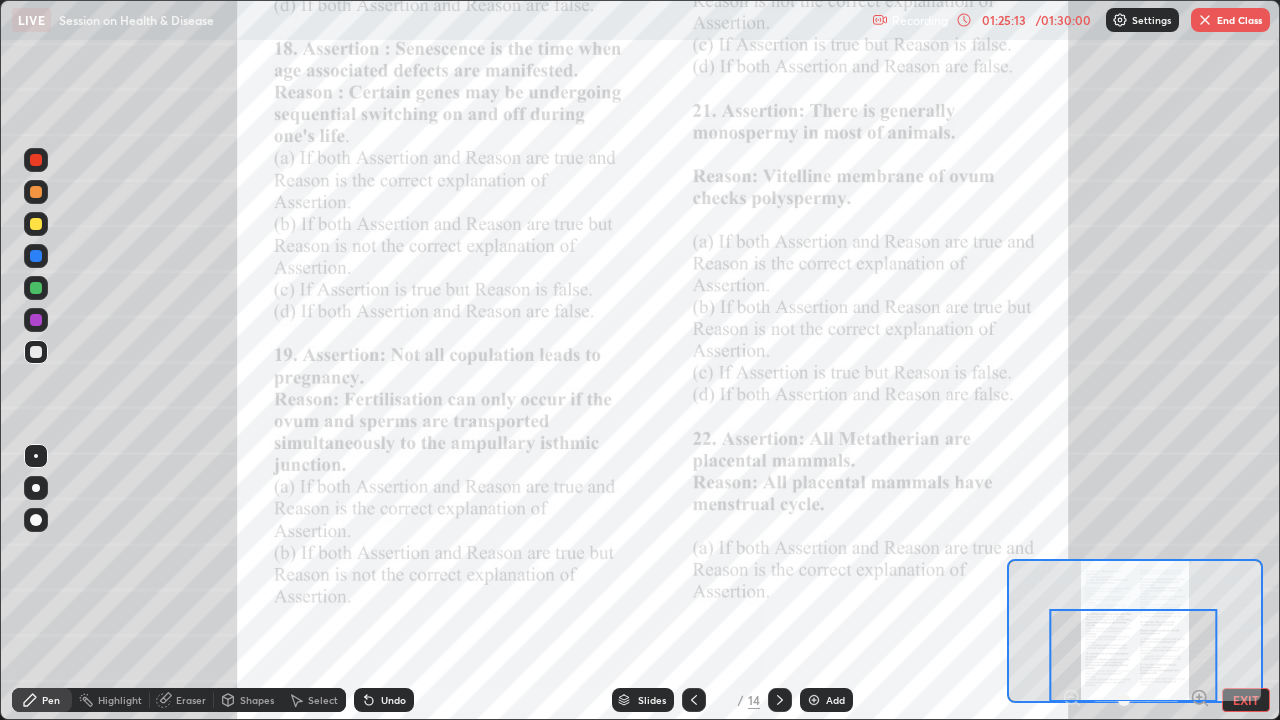 click 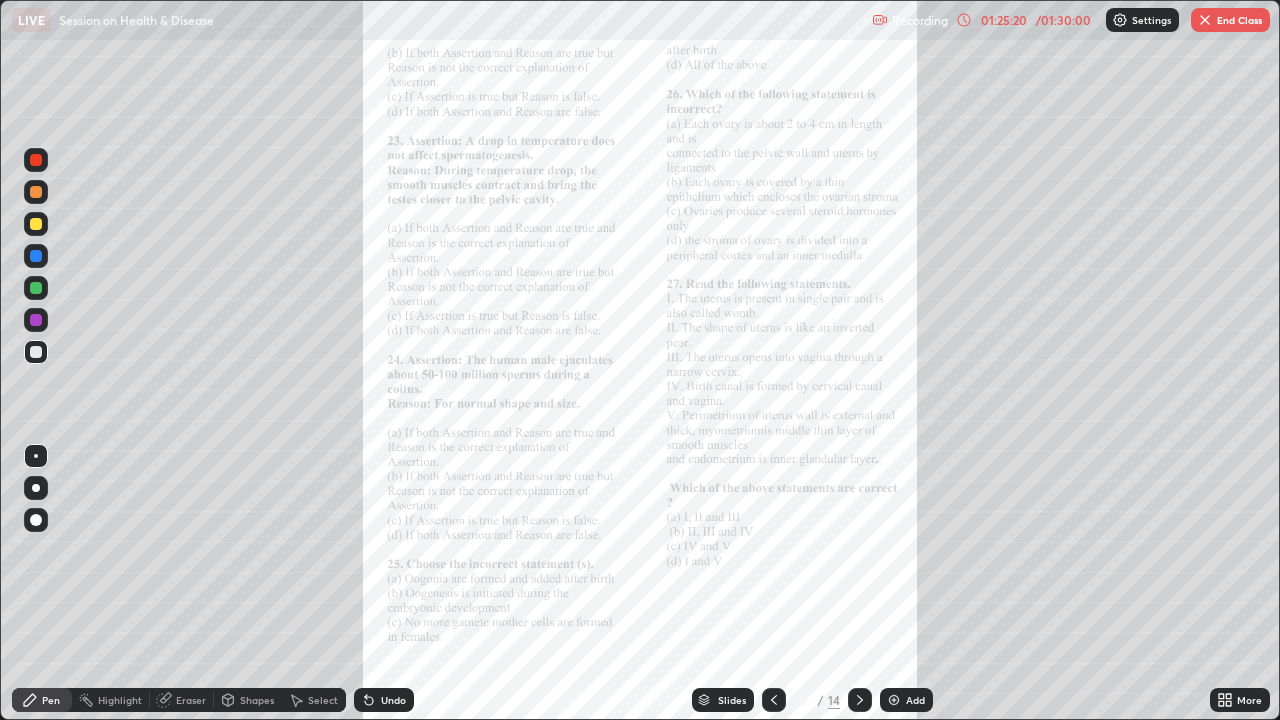 click 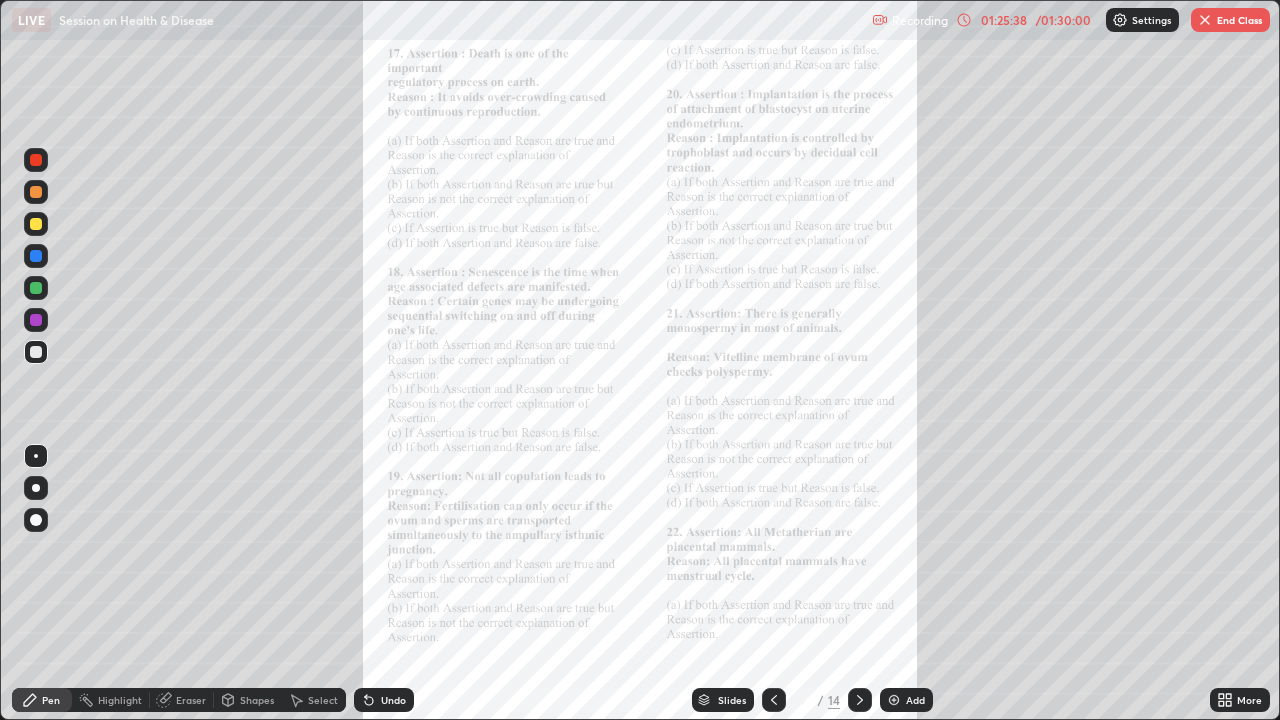 click 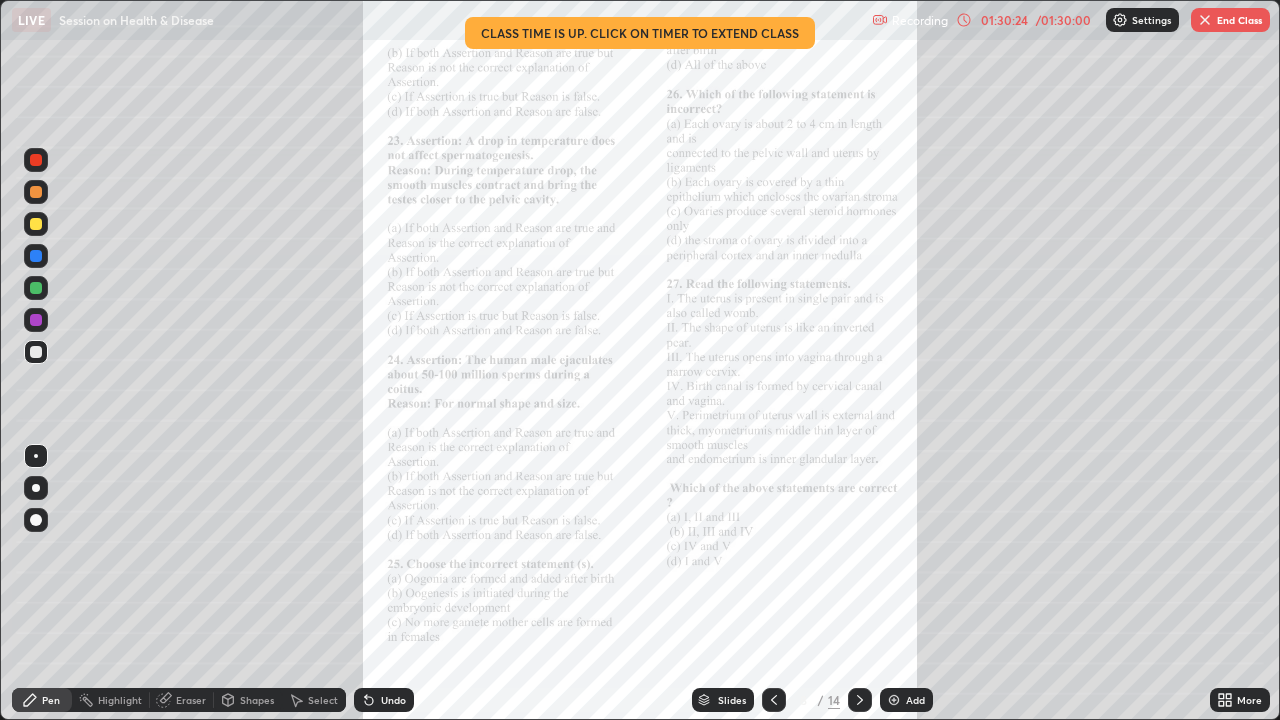 click on "End Class" at bounding box center [1230, 20] 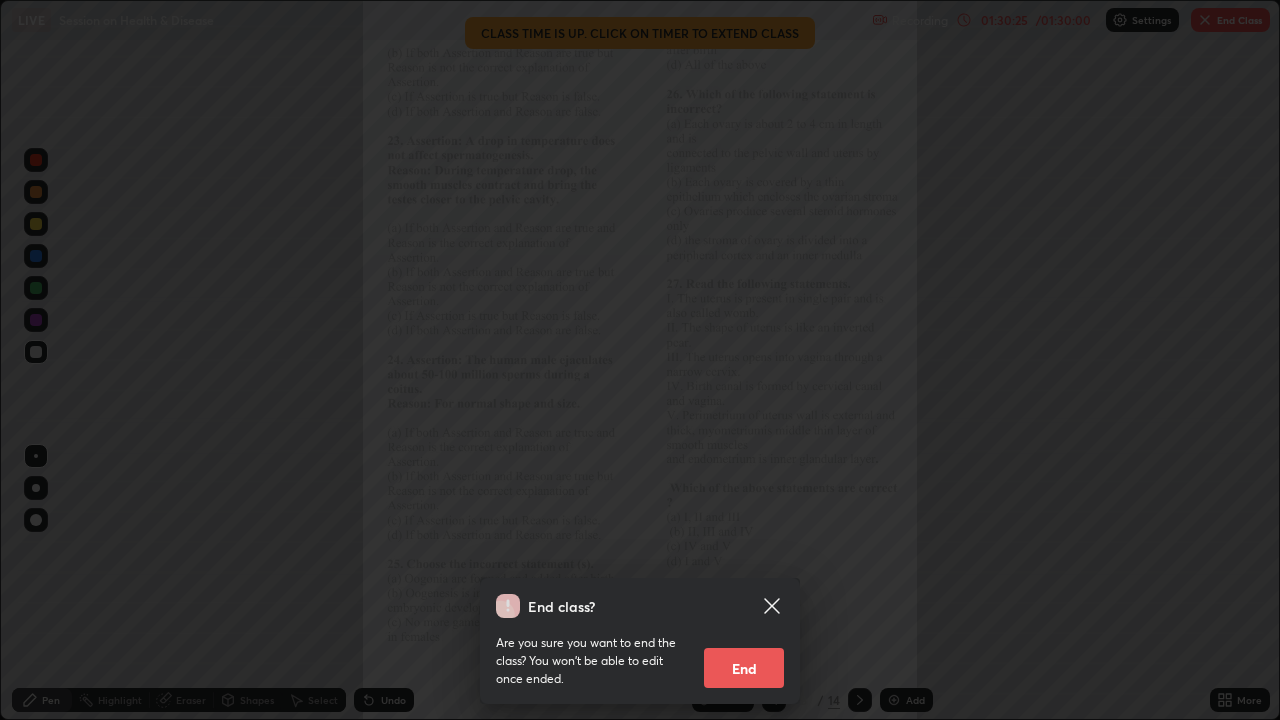 click on "End" at bounding box center (744, 668) 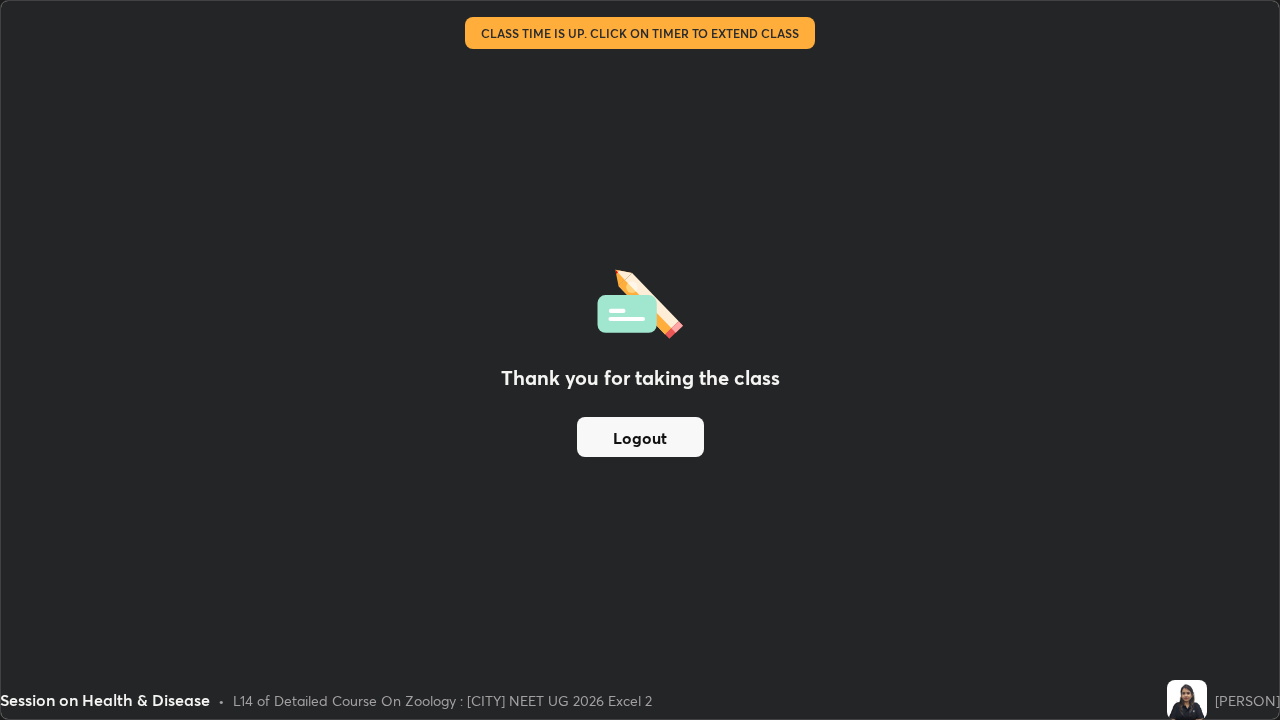 click on "Logout" at bounding box center [640, 437] 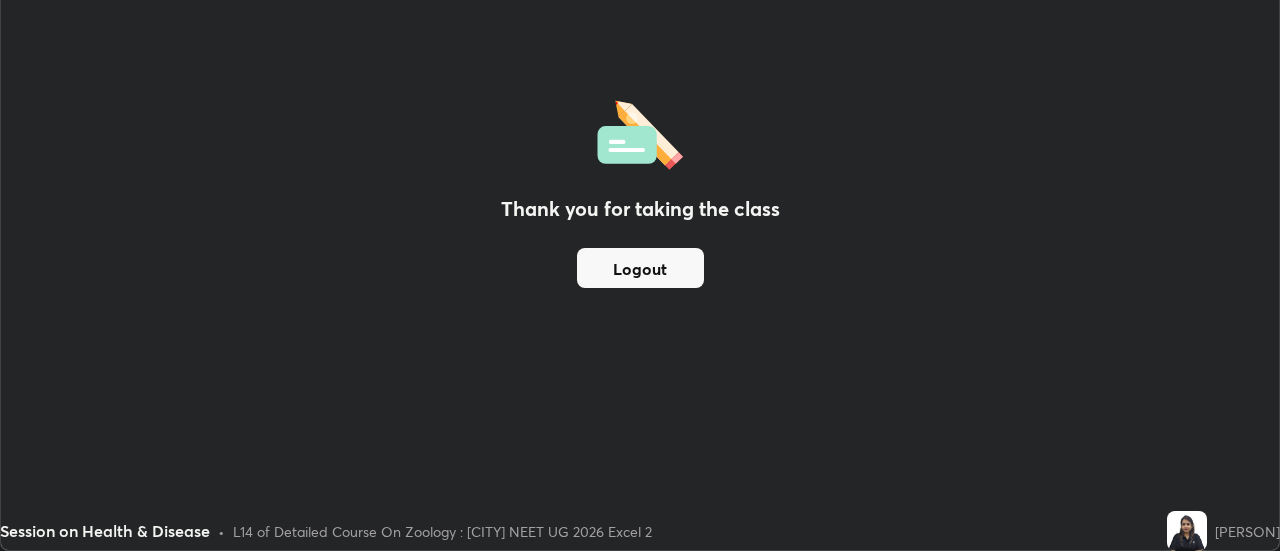 scroll, scrollTop: 551, scrollLeft: 1280, axis: both 